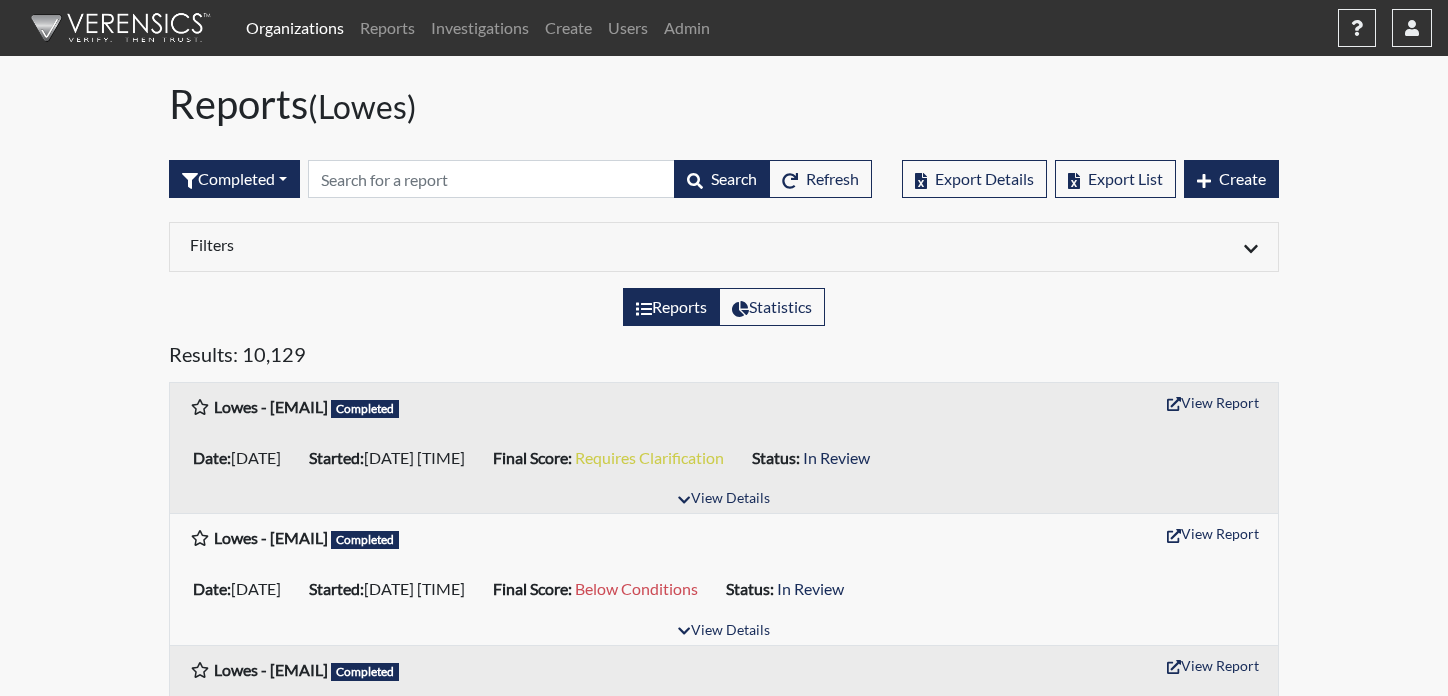 select 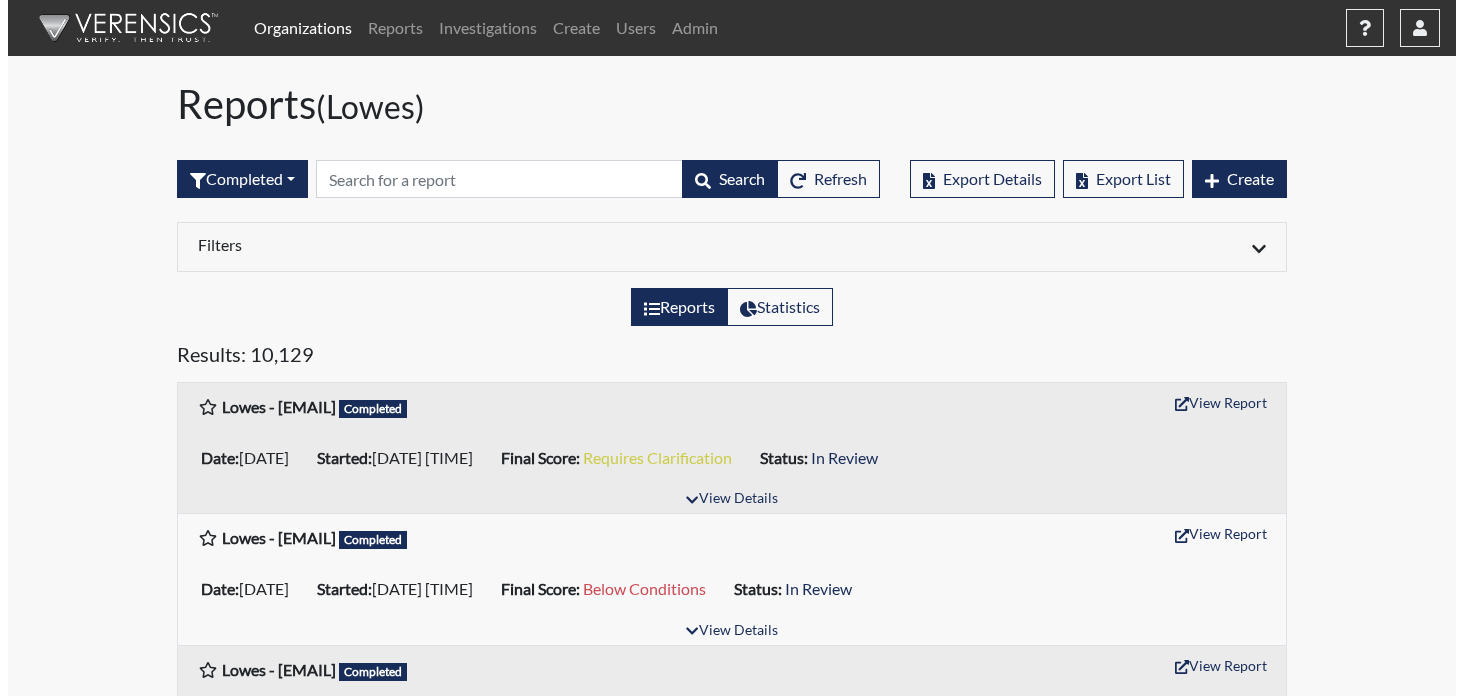 scroll, scrollTop: 0, scrollLeft: 0, axis: both 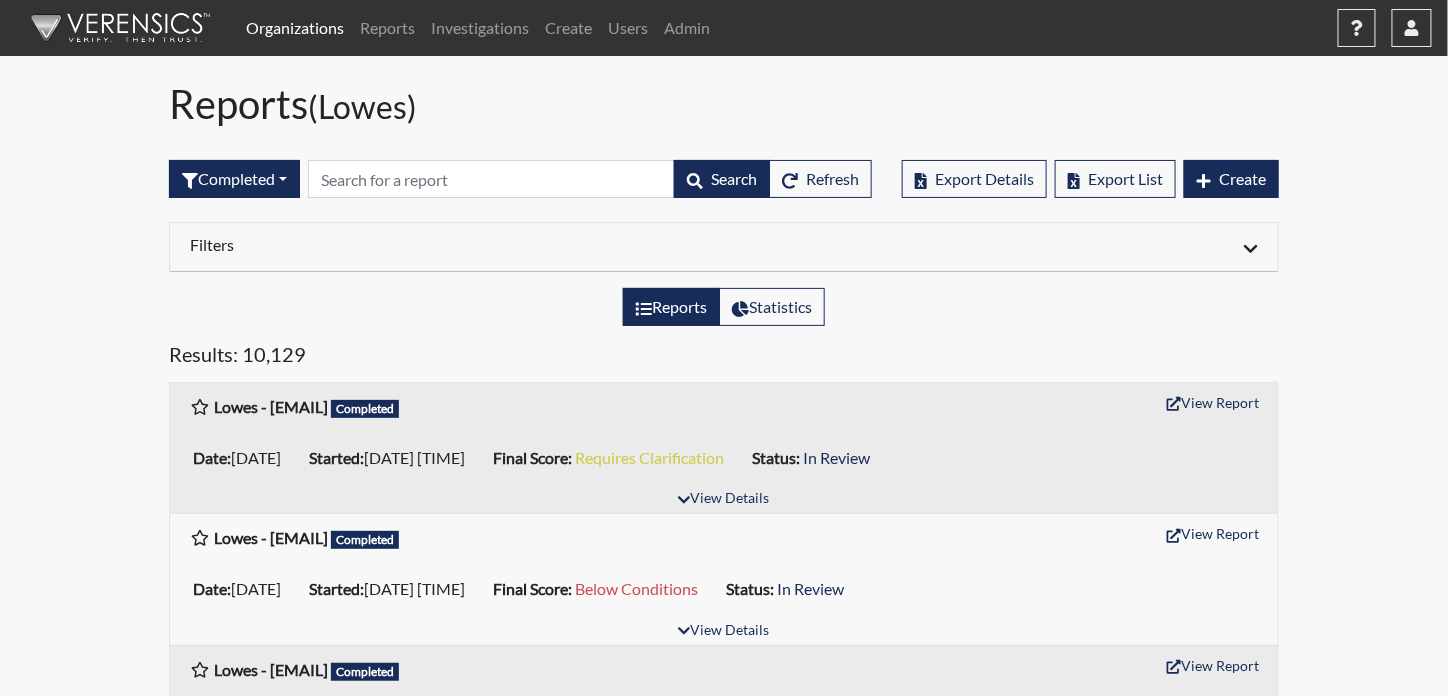 click on "Filters" at bounding box center [449, 244] 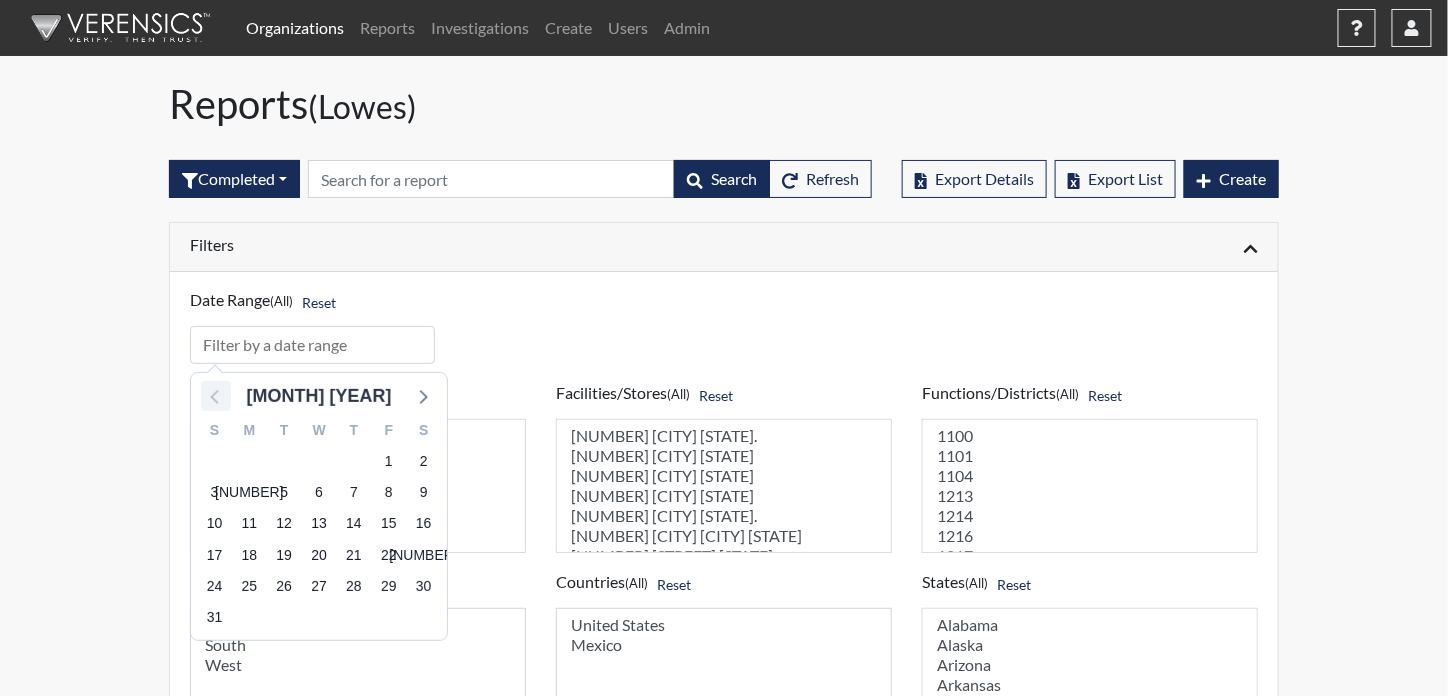 click 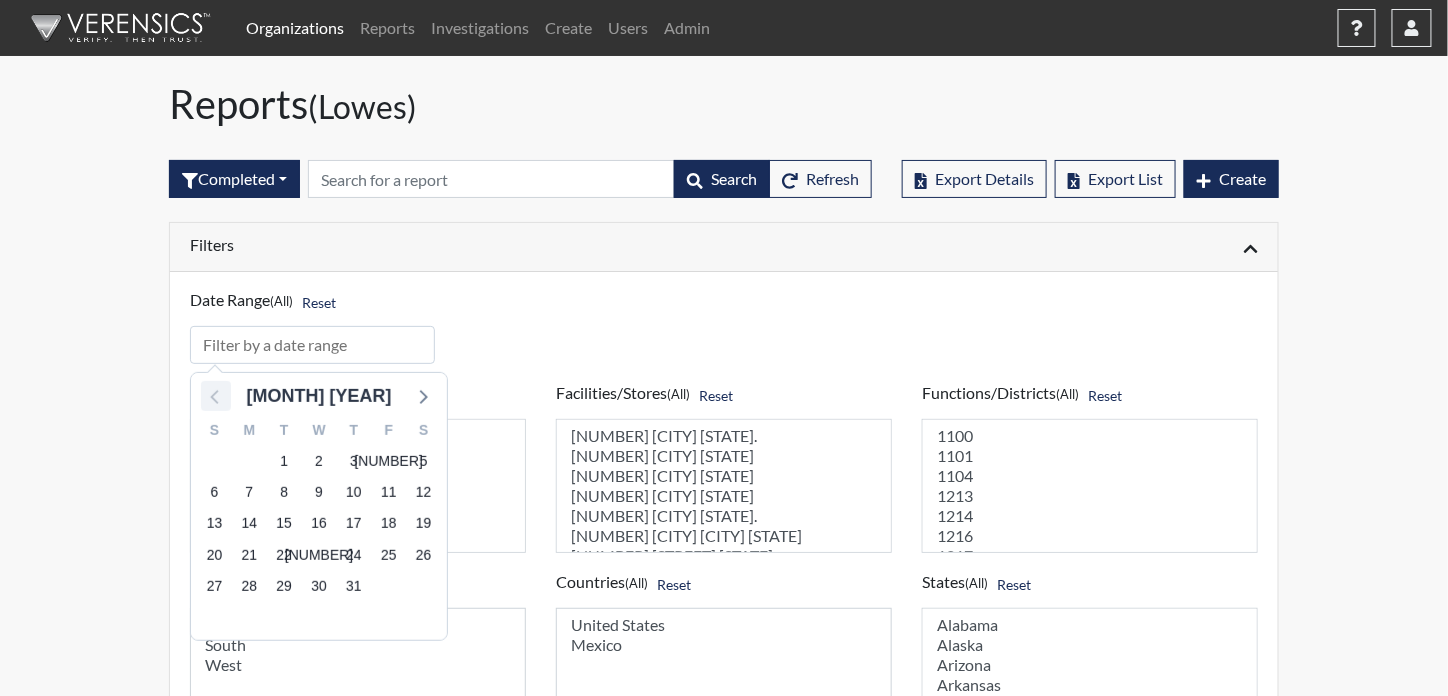 click 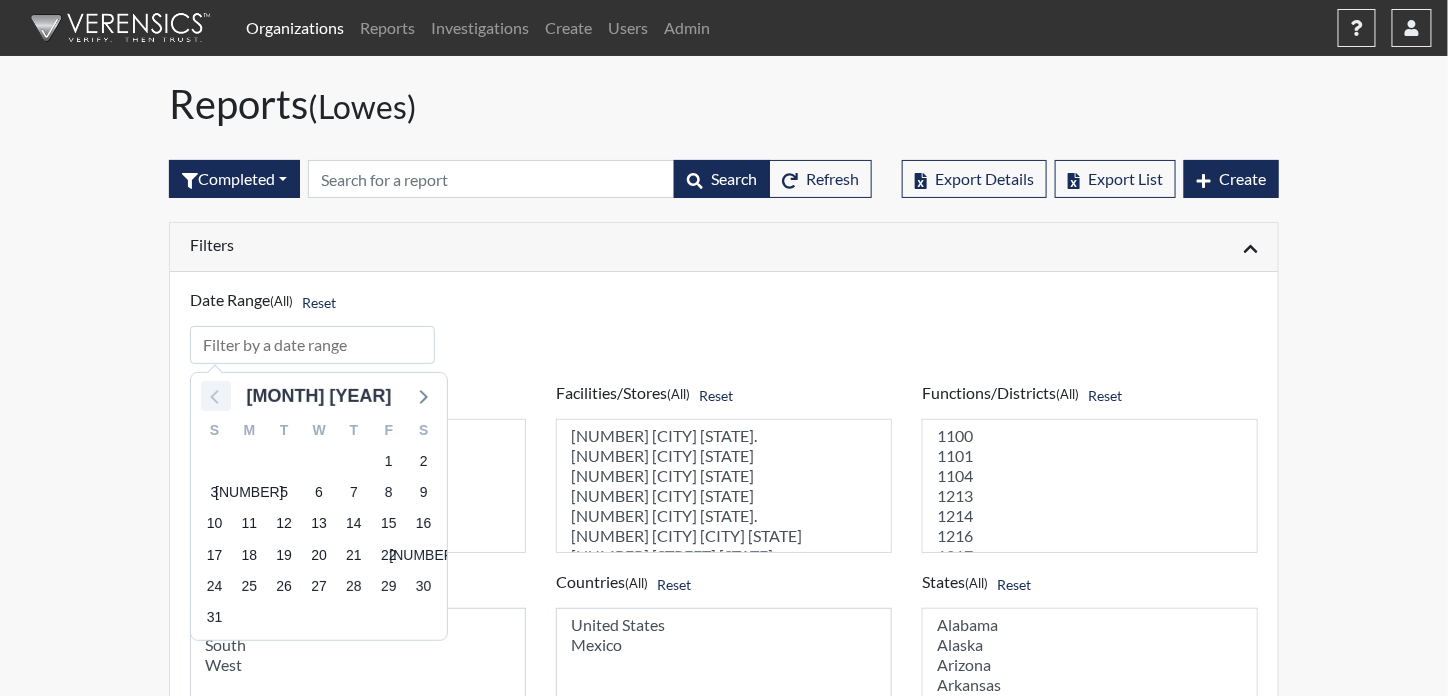 click 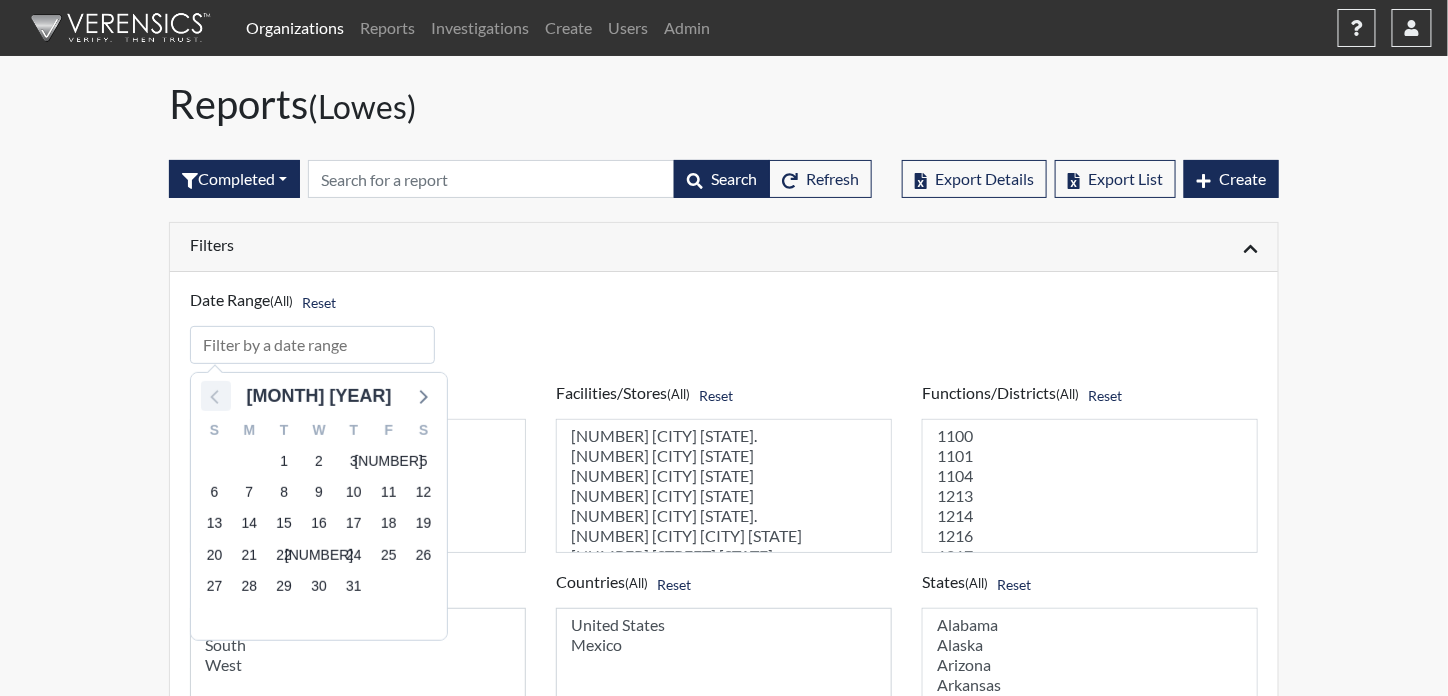 click 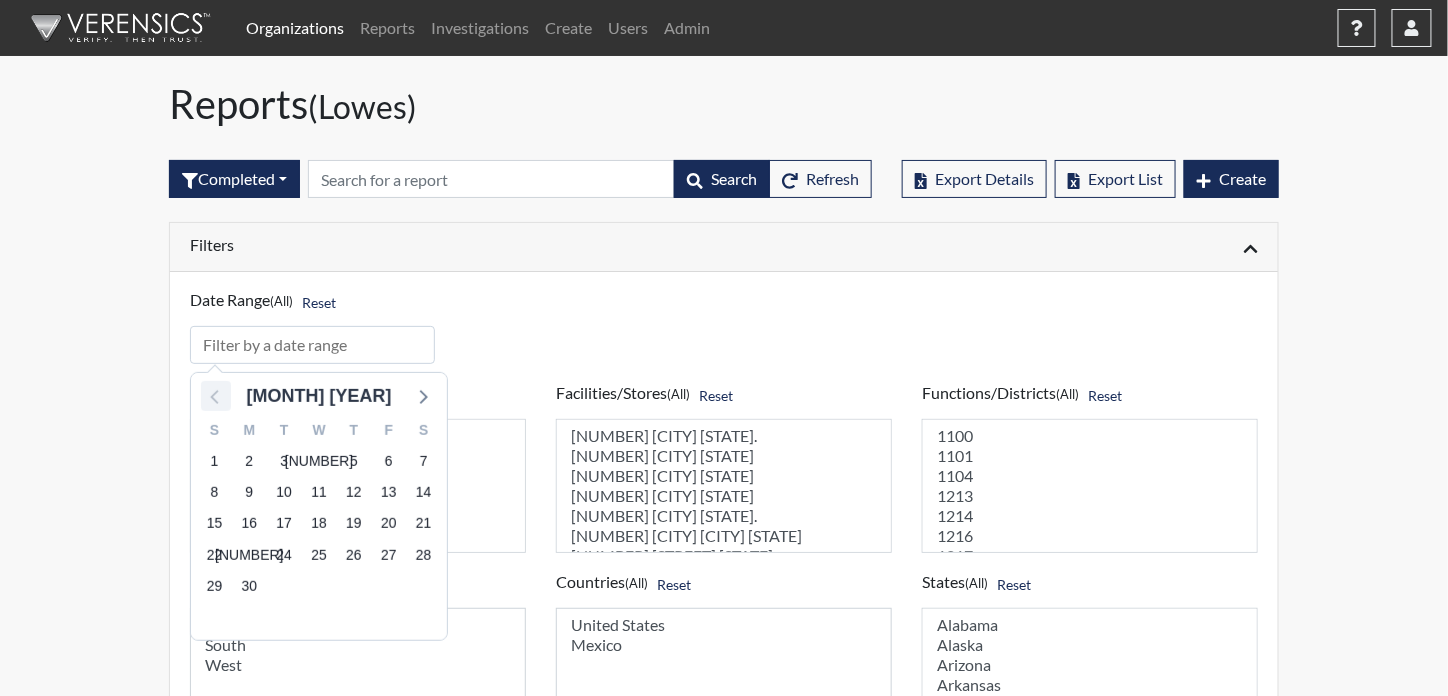 click 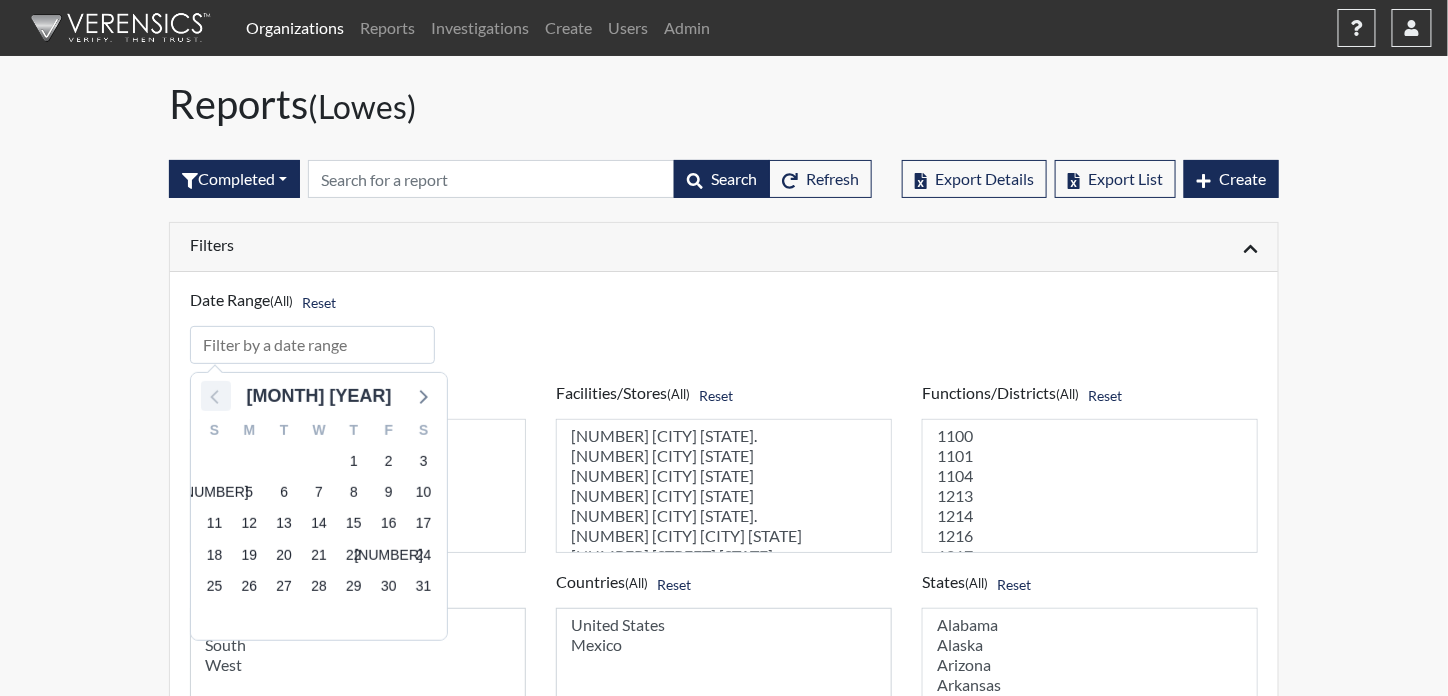 click 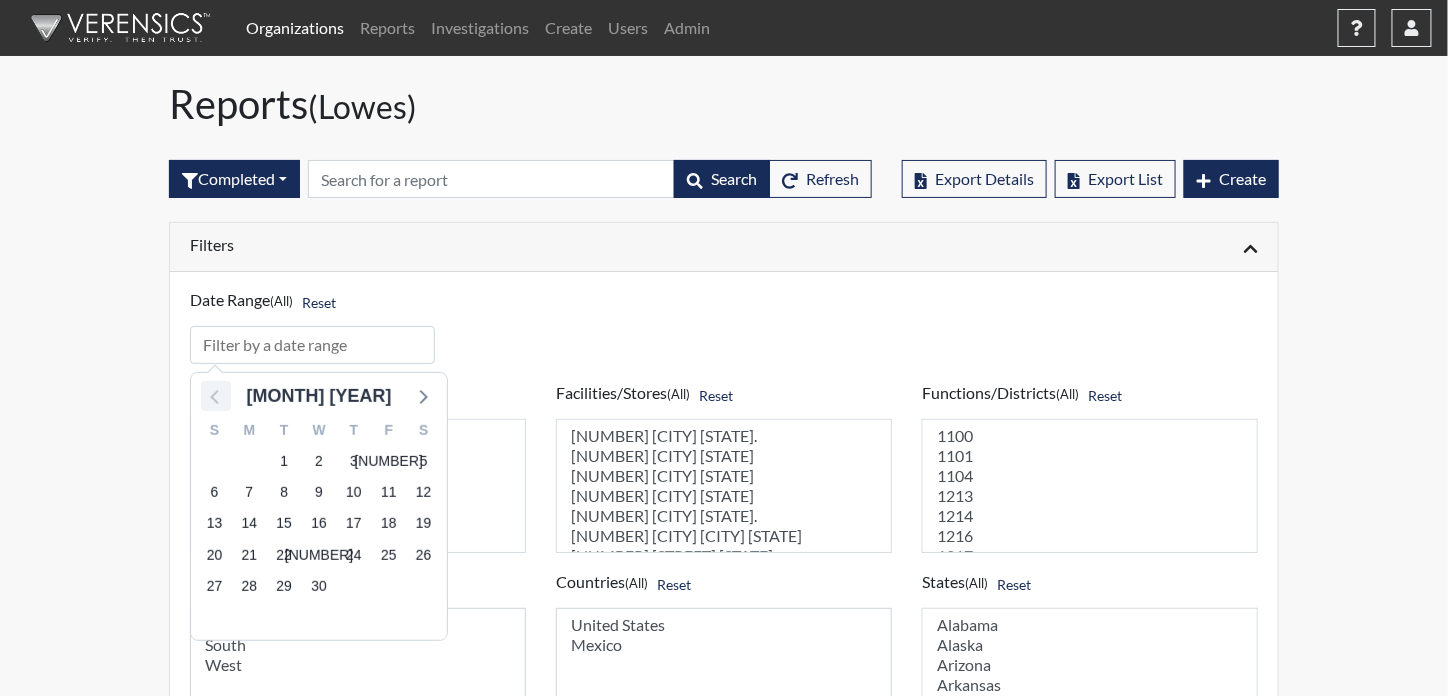 click 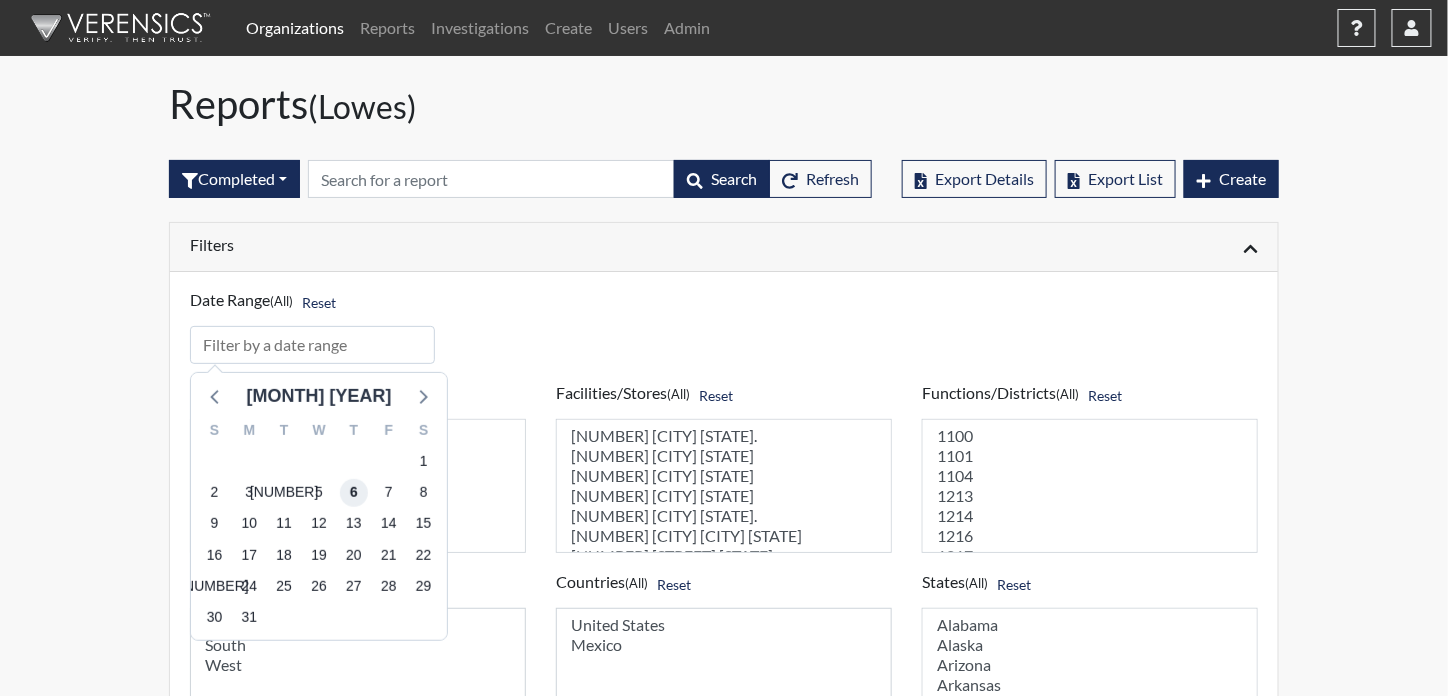 click on "6" at bounding box center (354, 493) 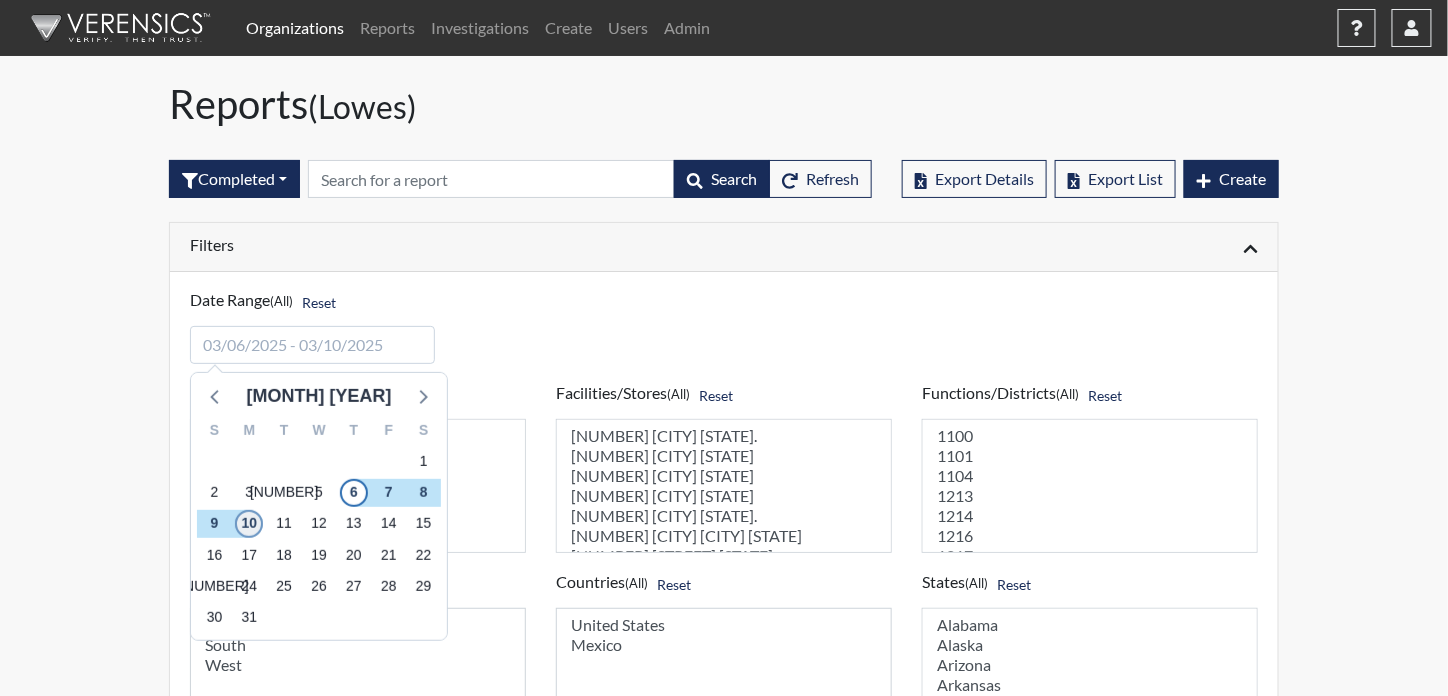 click on "10" at bounding box center (249, 524) 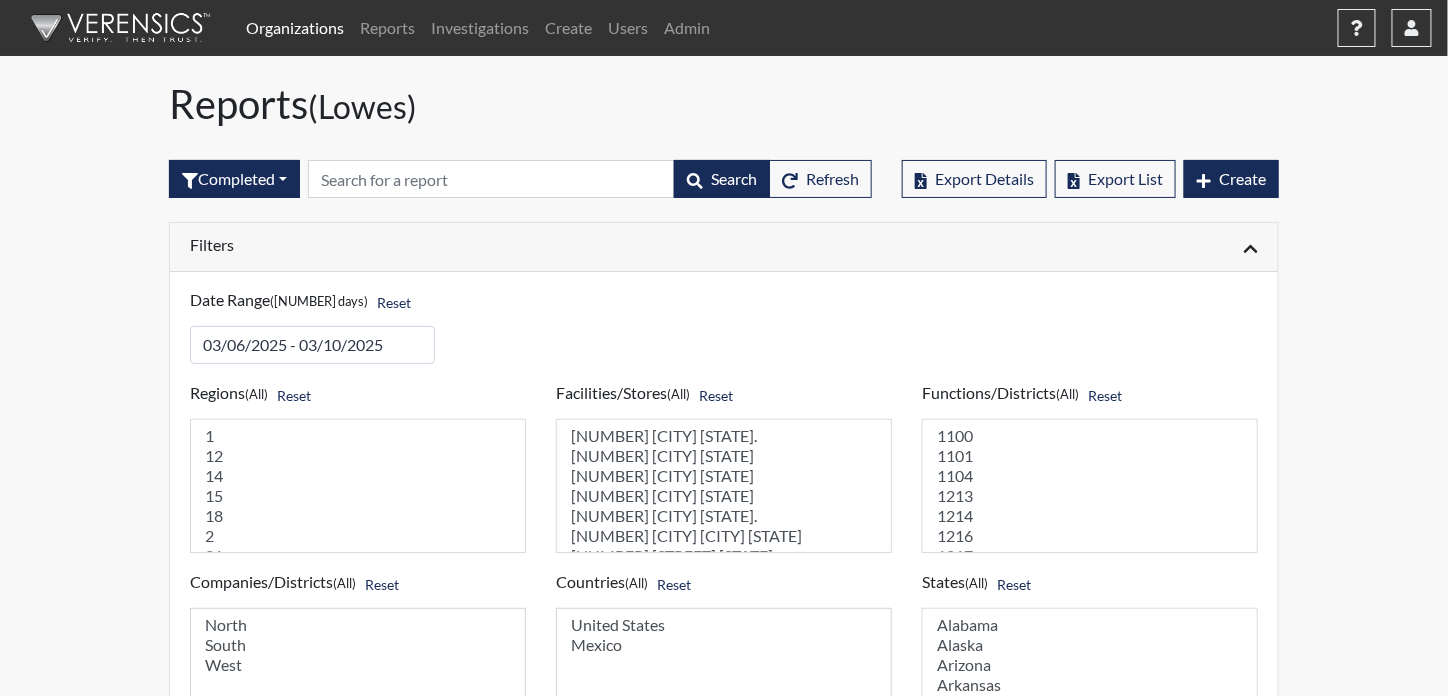 click on "Filters" at bounding box center (449, 244) 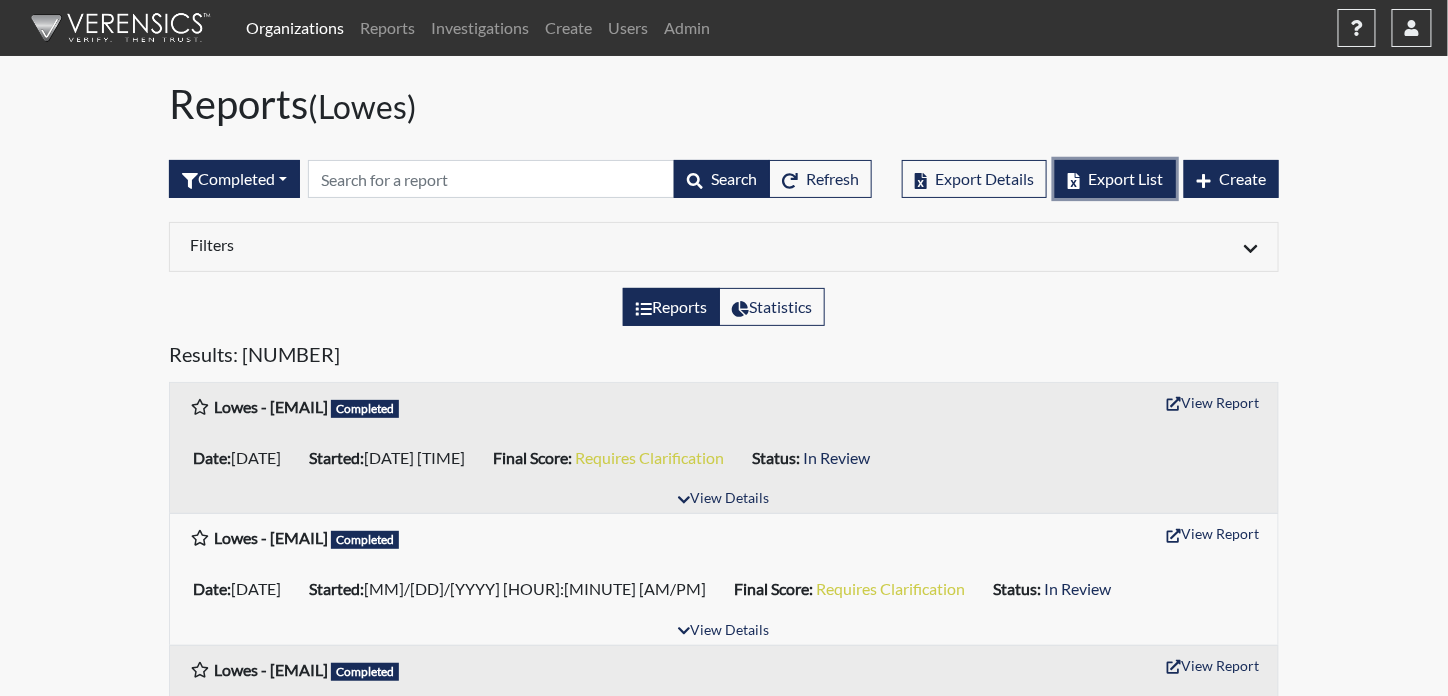 click on "Export List" at bounding box center (1125, 178) 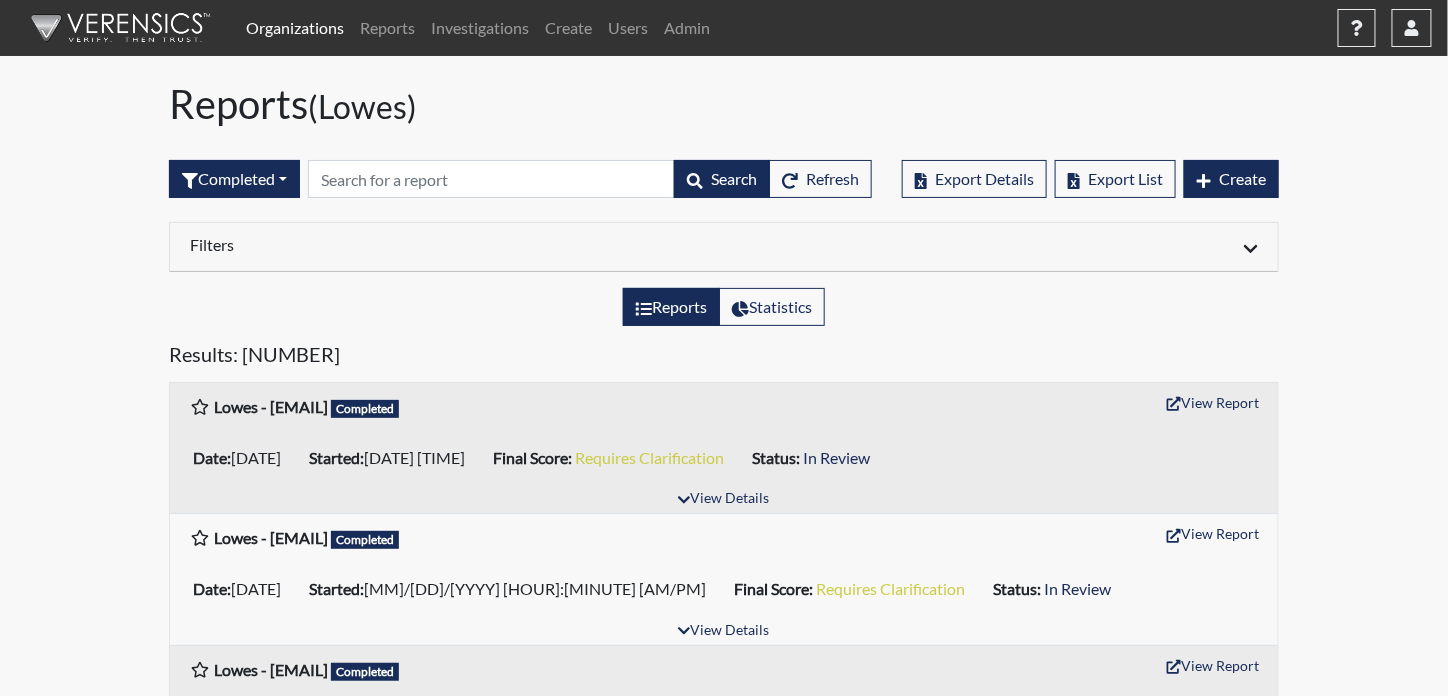 click on "Filters" at bounding box center (449, 244) 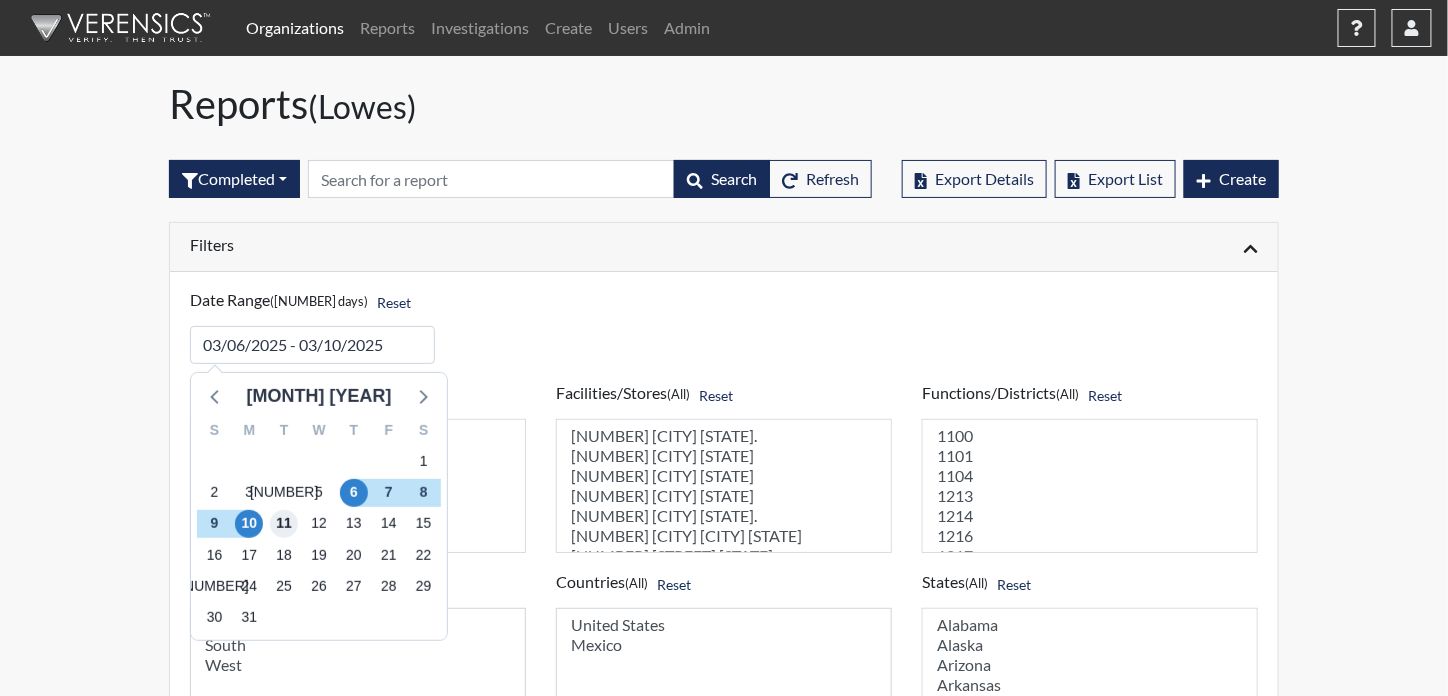 click on "11" at bounding box center [284, 524] 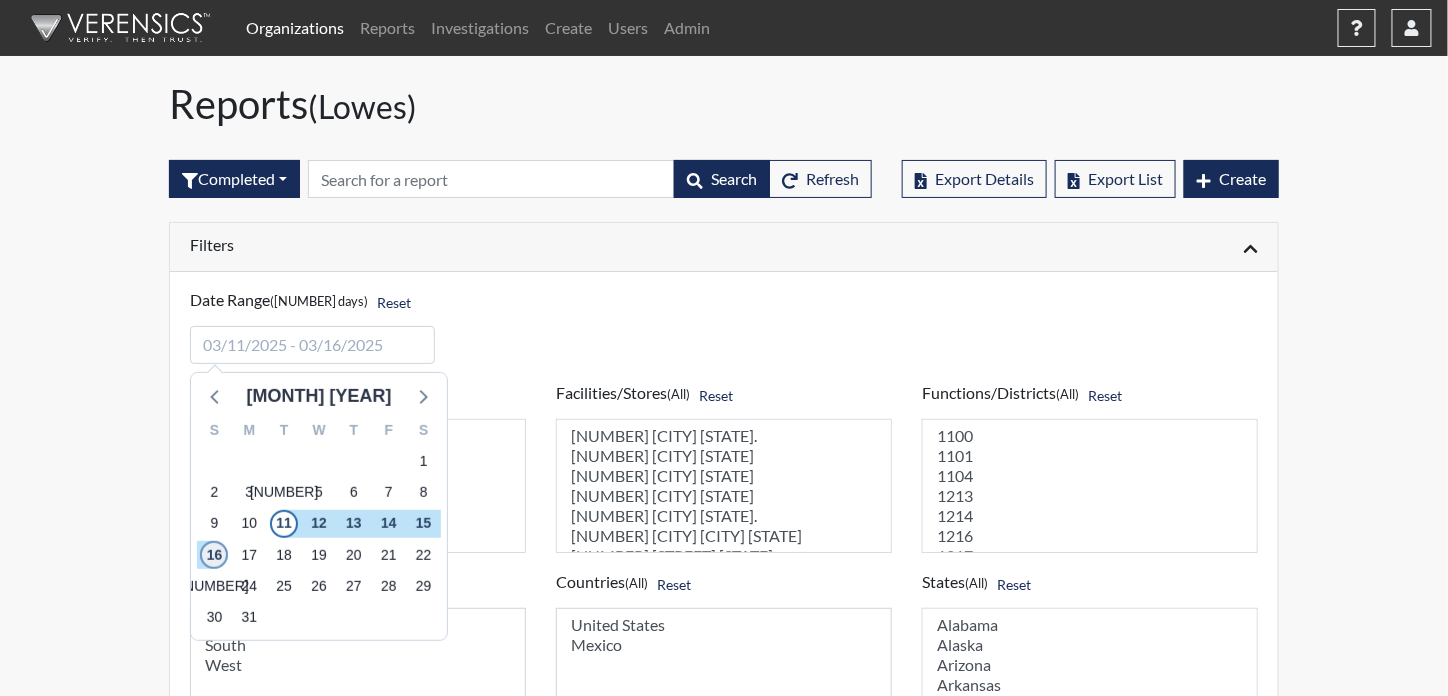 click on "16" at bounding box center (214, 555) 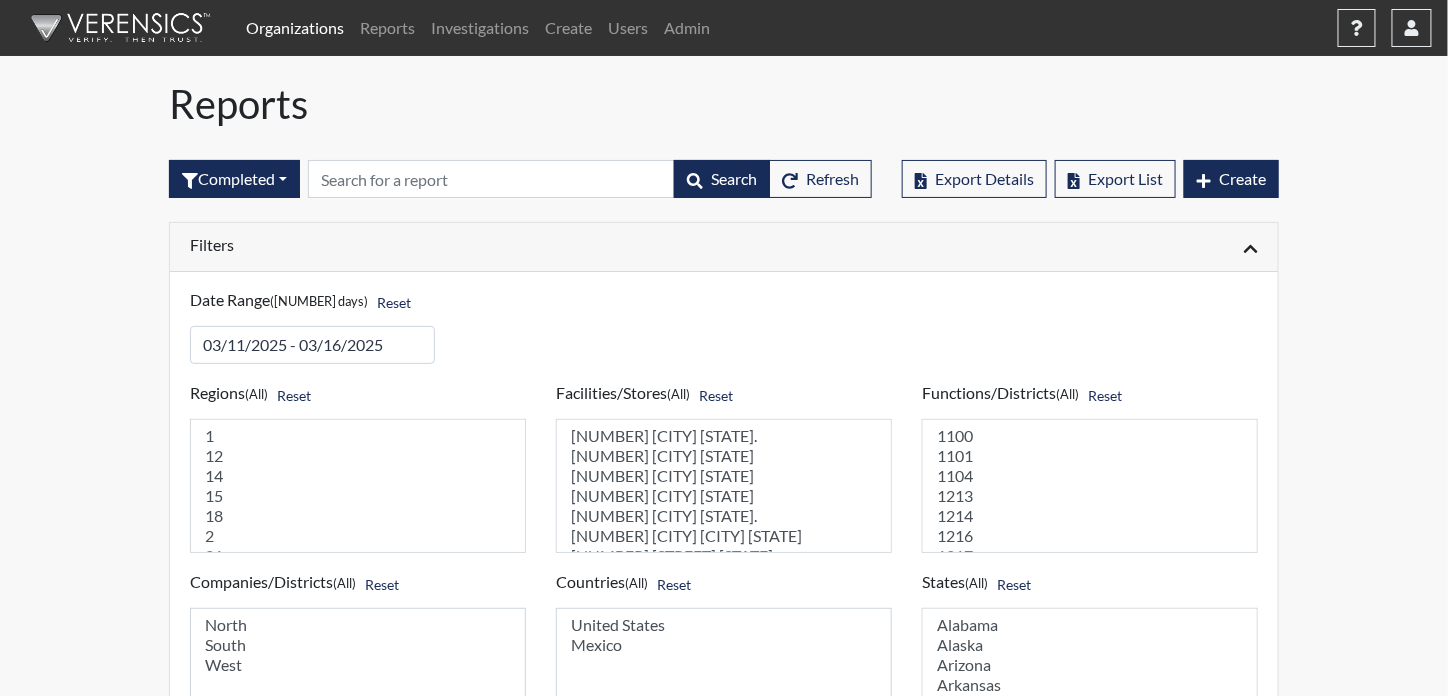 click on "Filters" at bounding box center (449, 244) 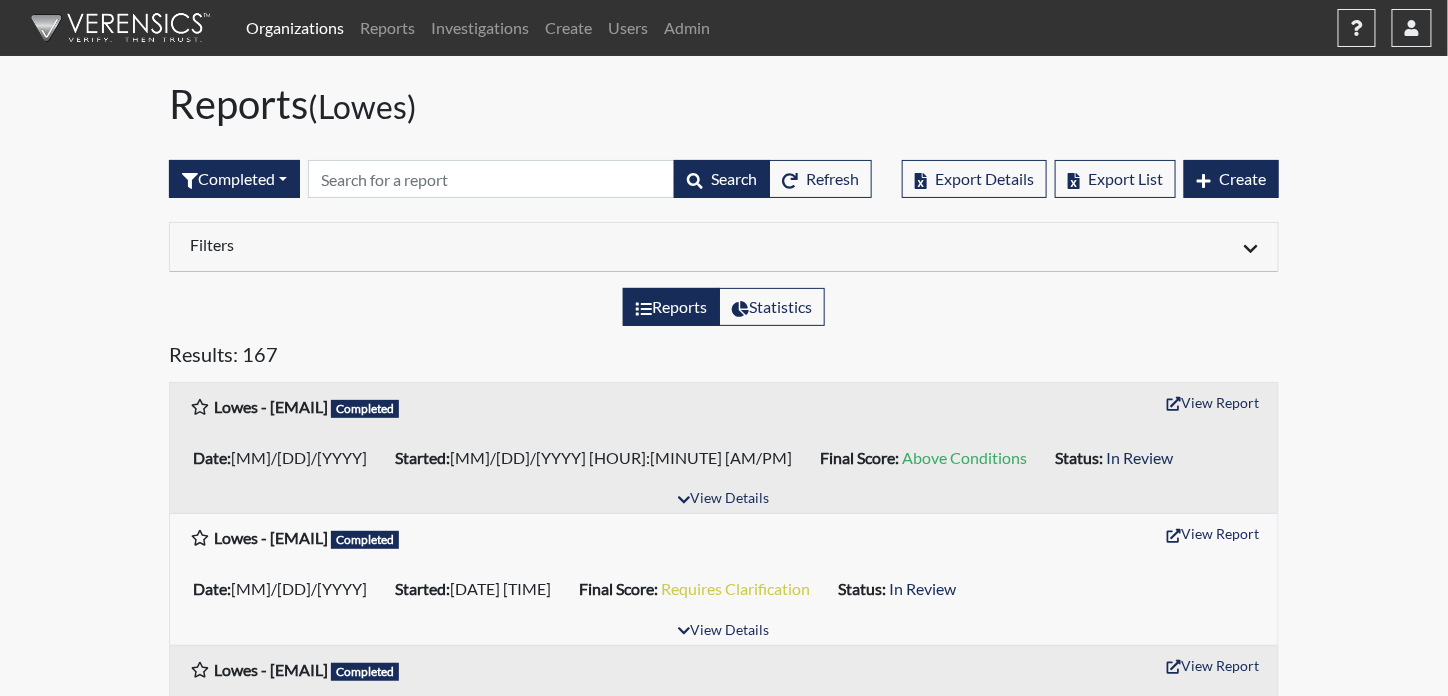 click on "Filters" at bounding box center [449, 244] 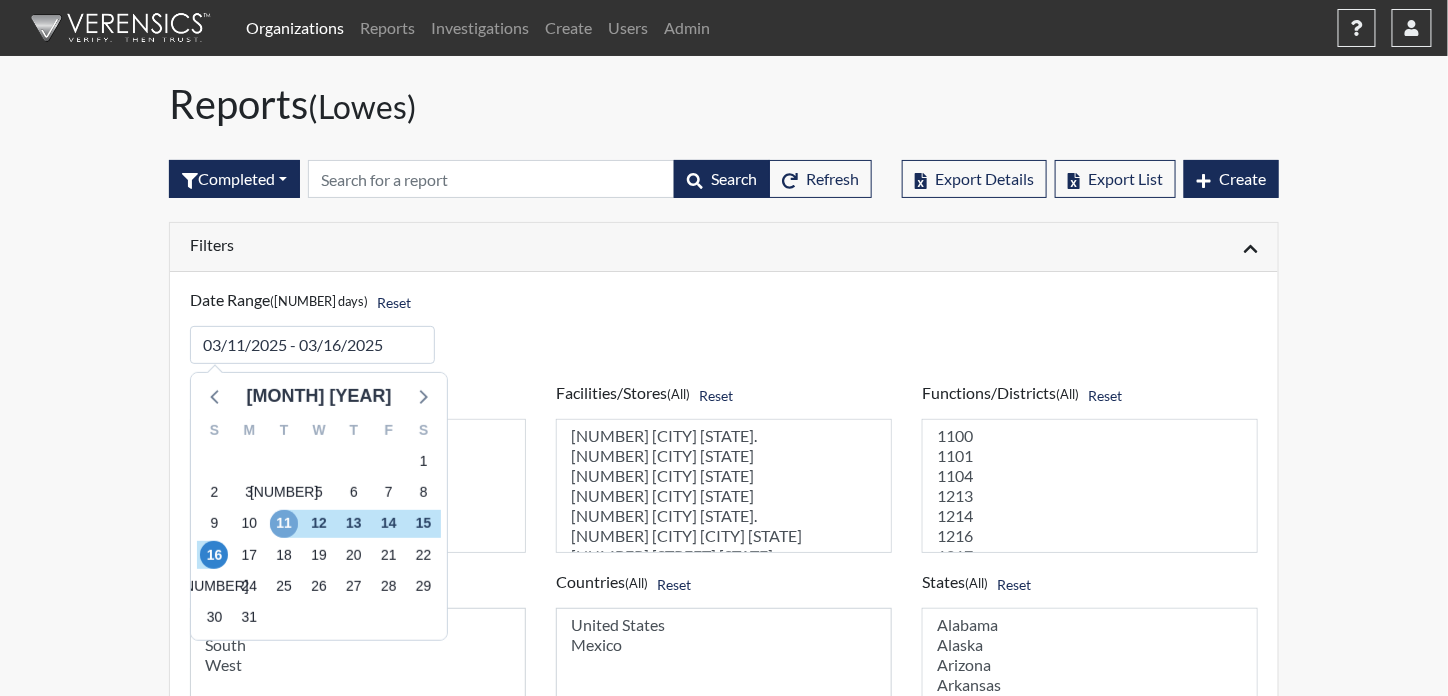 click on "11" at bounding box center (284, 524) 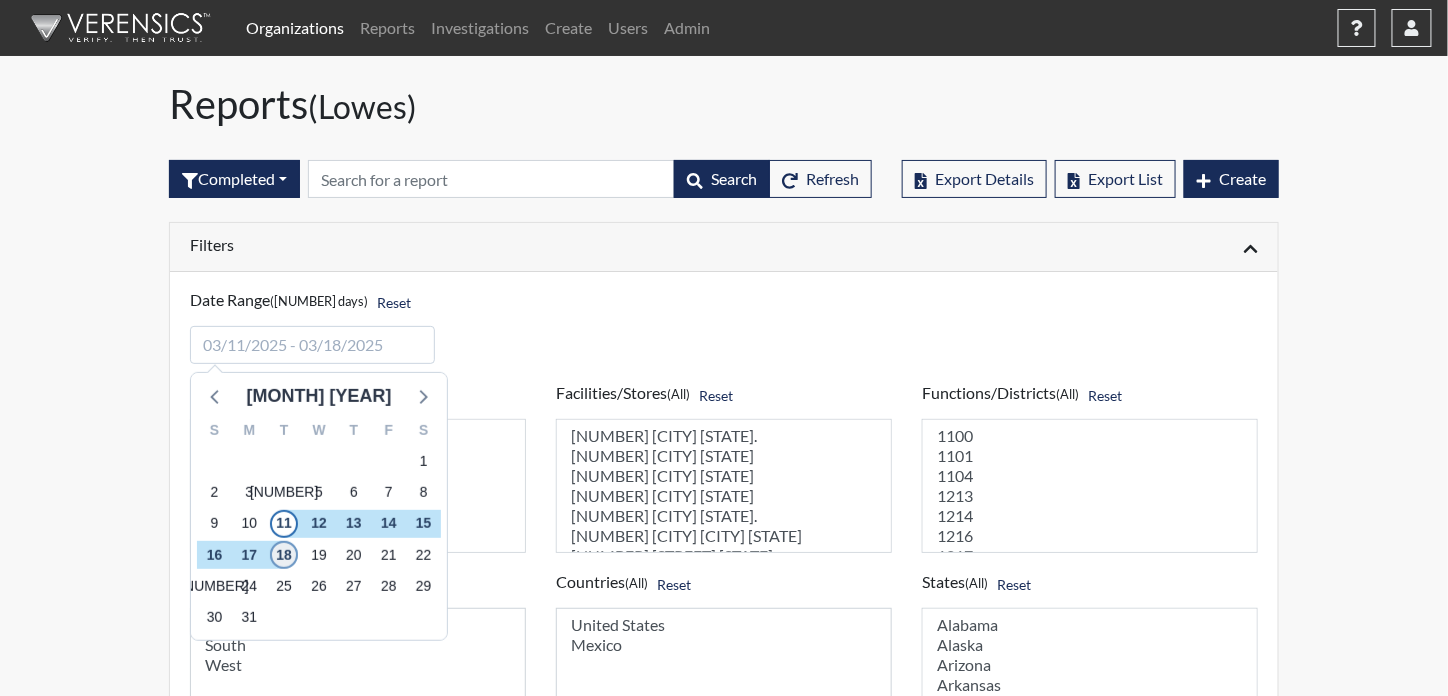 click on "18" at bounding box center [284, 555] 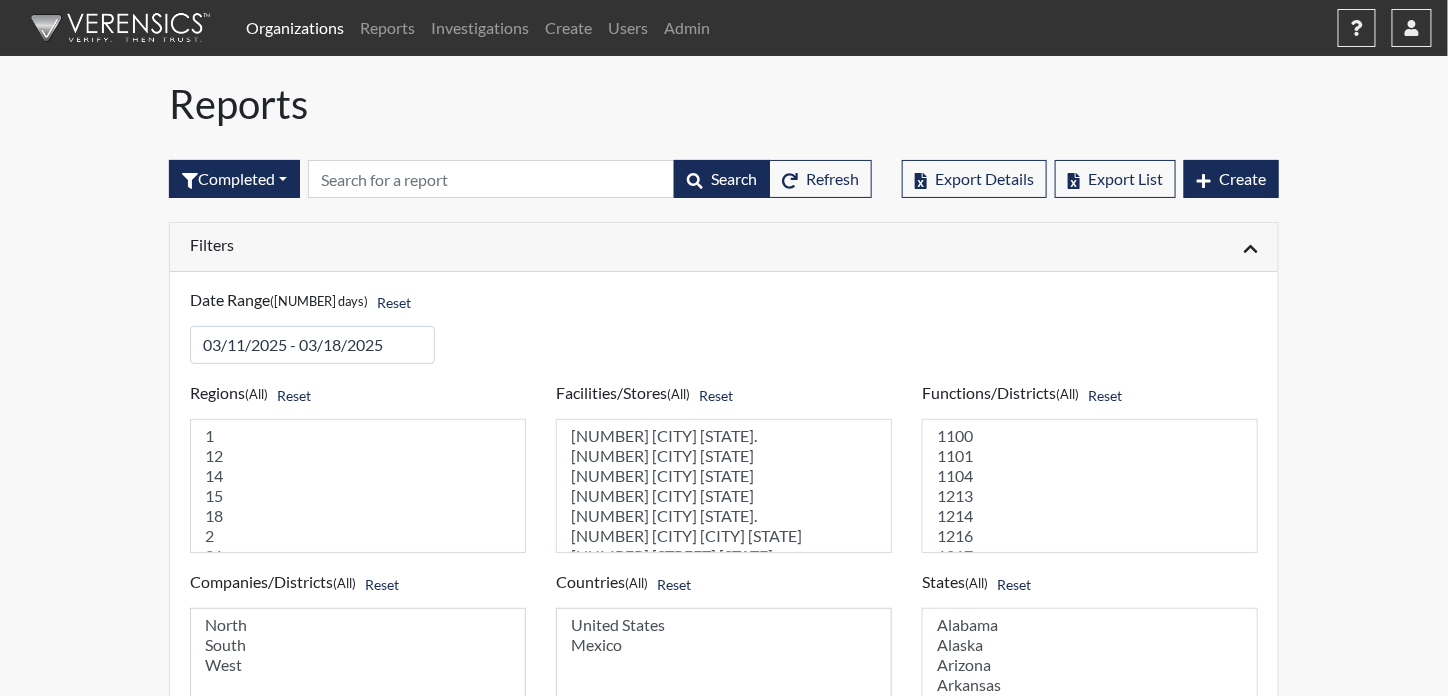 click on "Filters" at bounding box center (449, 244) 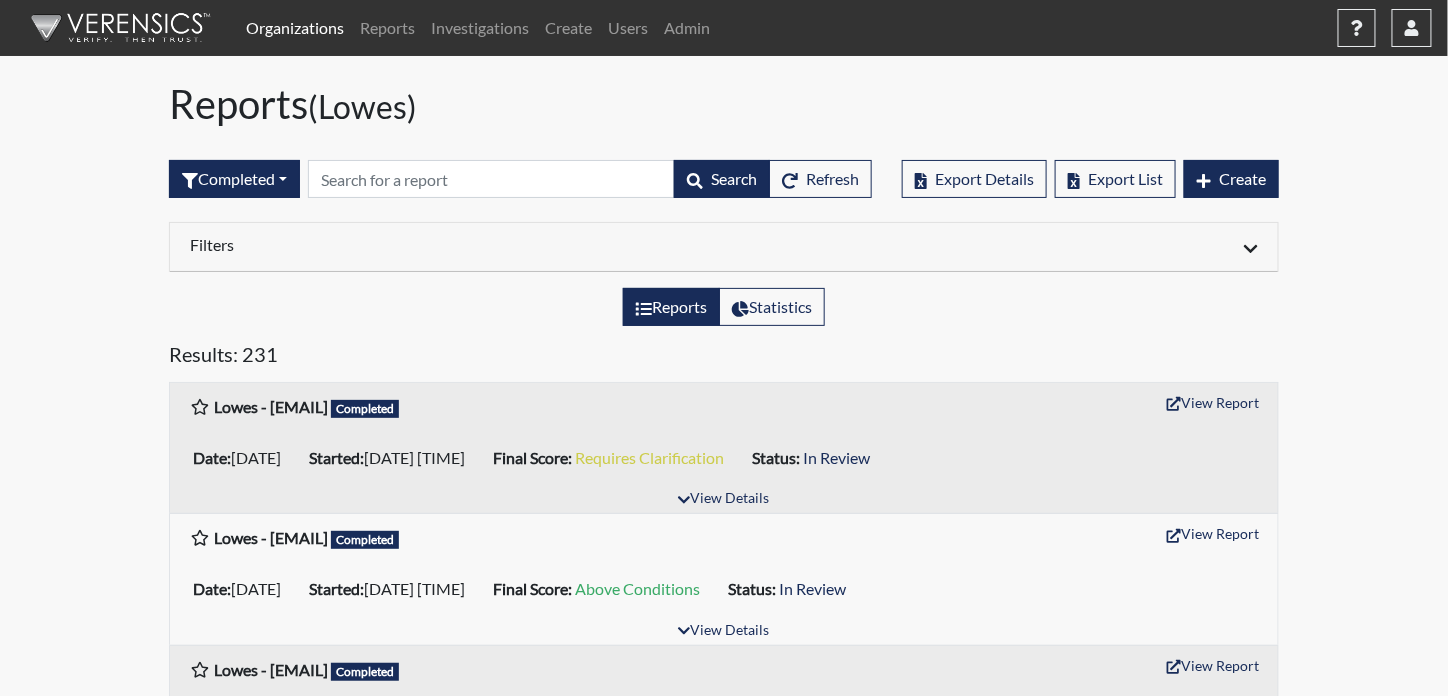 click on "Filters" at bounding box center [449, 244] 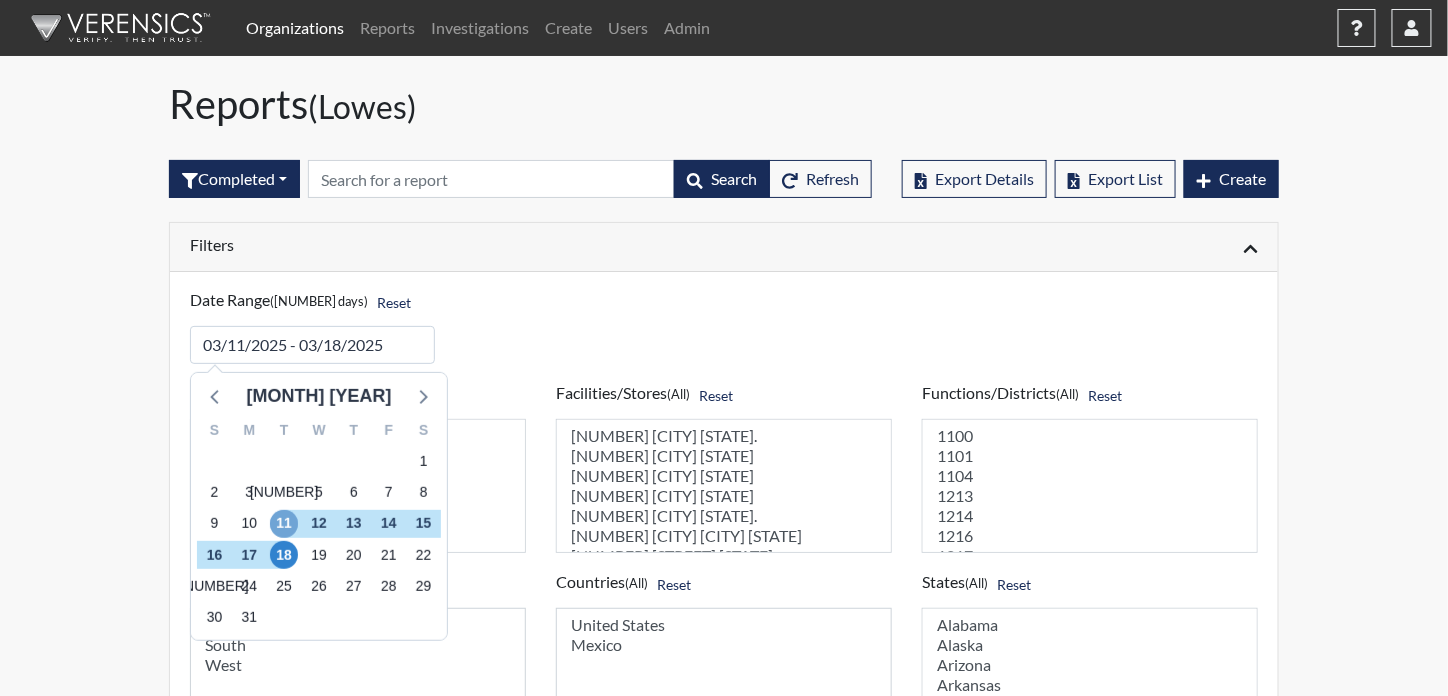 click on "11" at bounding box center (284, 524) 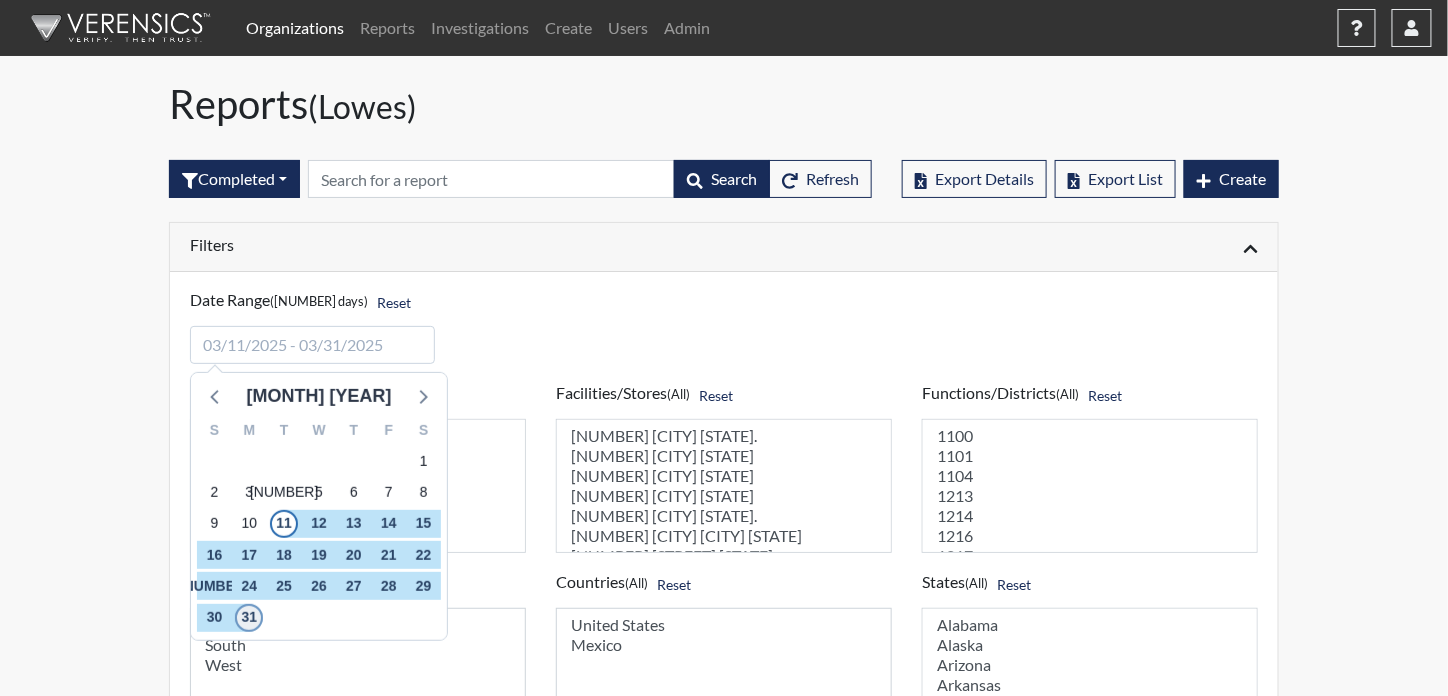 click on "31" at bounding box center [249, 618] 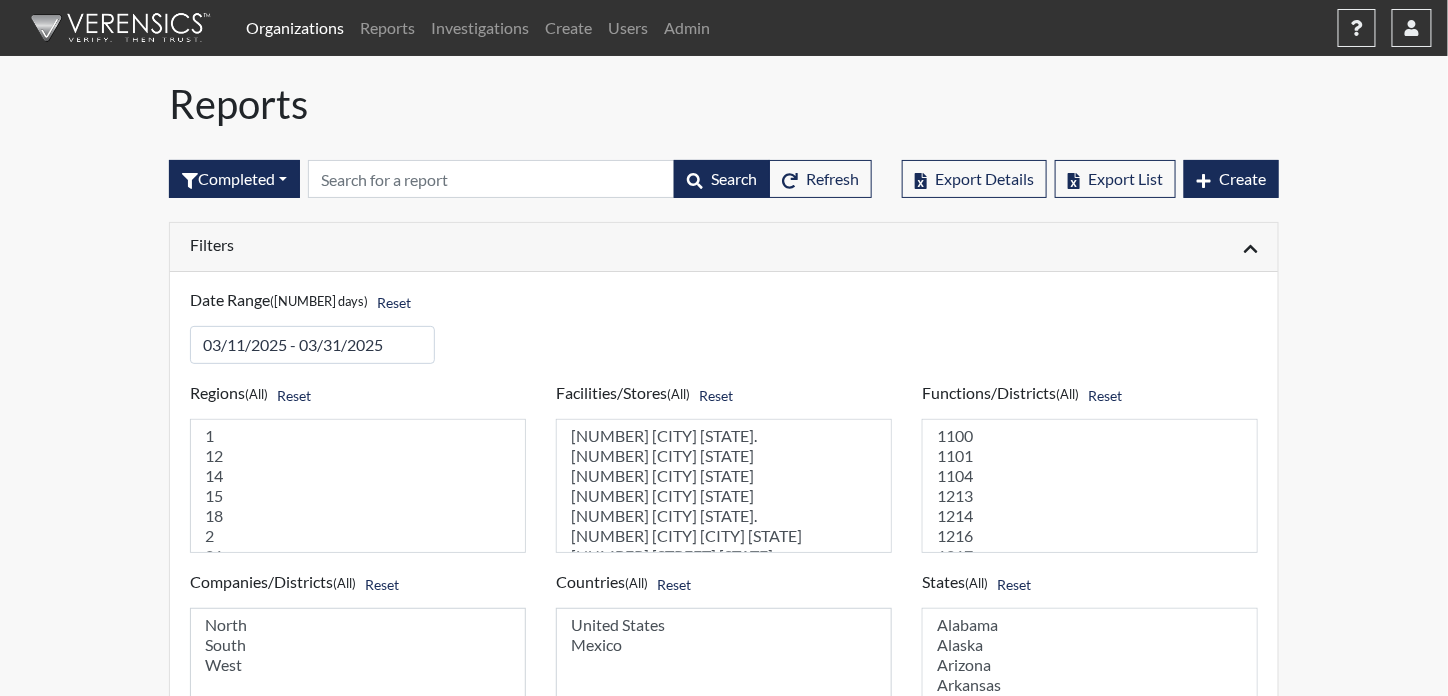 click on "Filters" at bounding box center (449, 244) 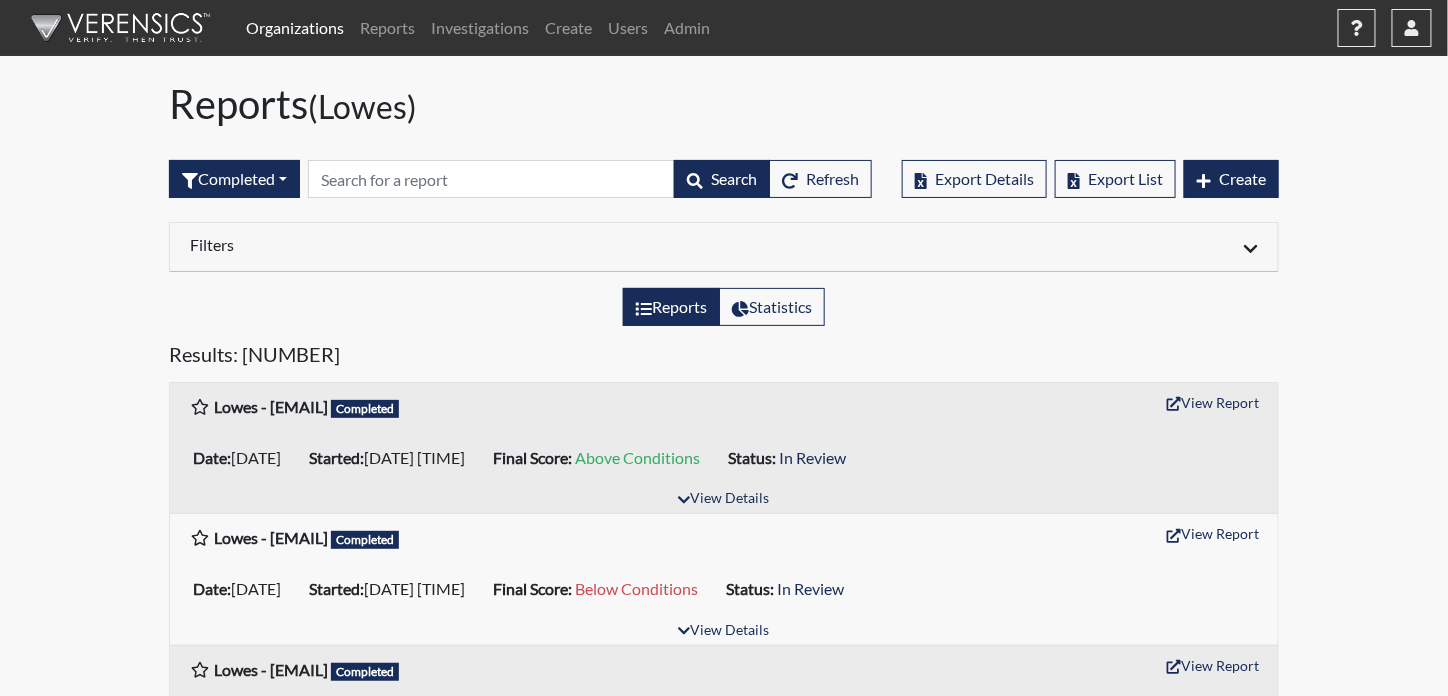 click on "Filters" at bounding box center [449, 244] 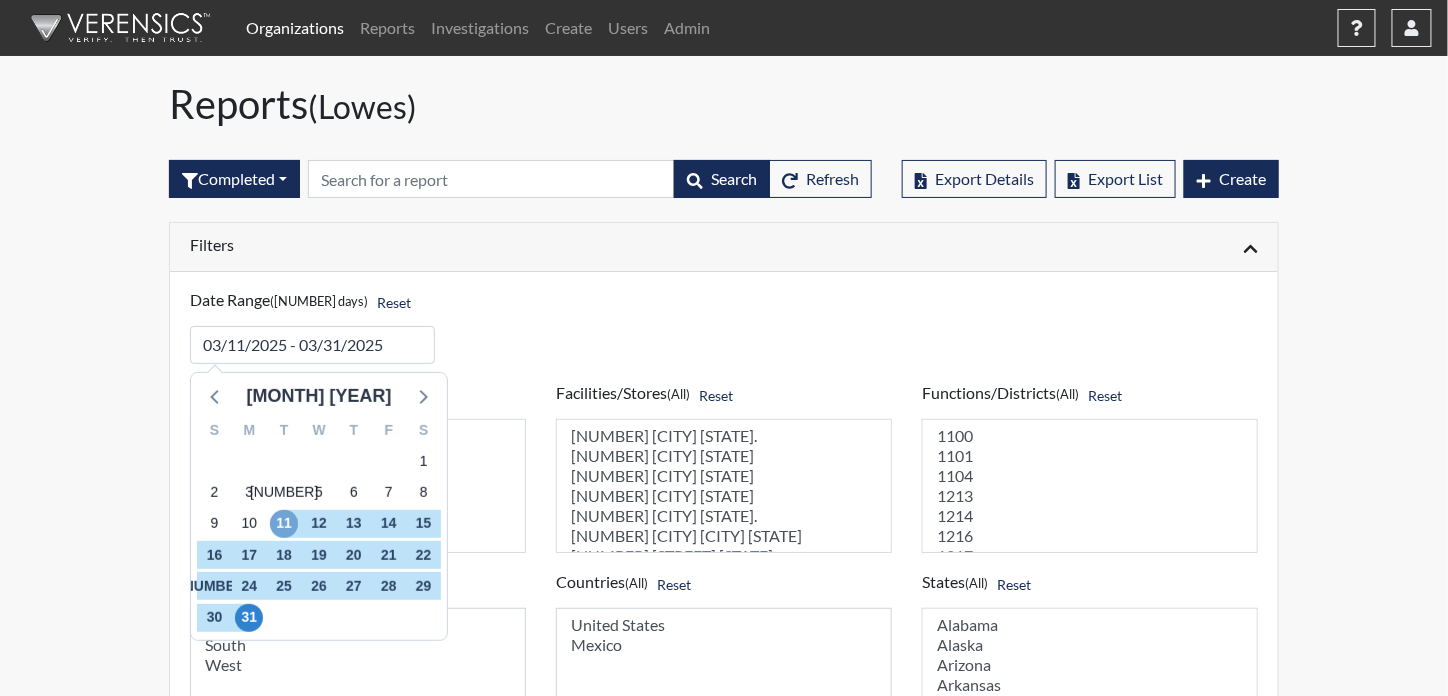 click on "11" at bounding box center (284, 524) 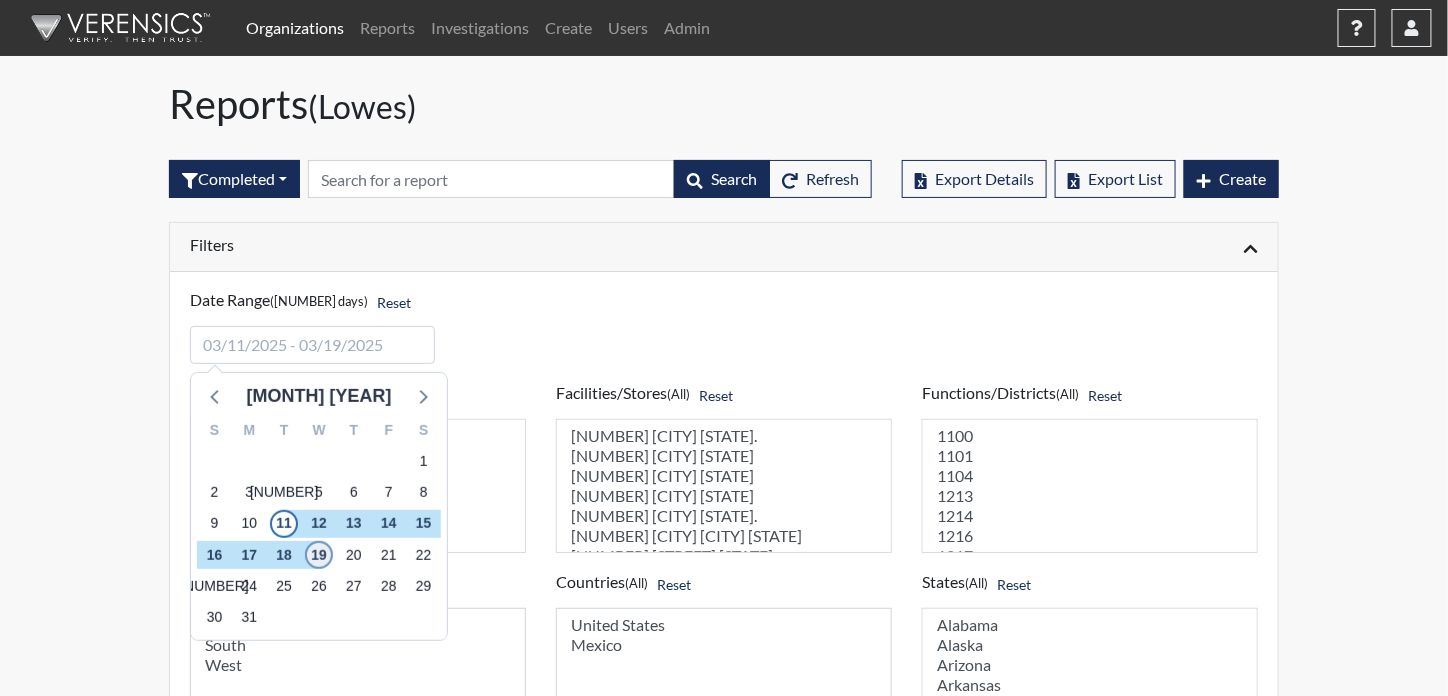 click on "19" at bounding box center [319, 555] 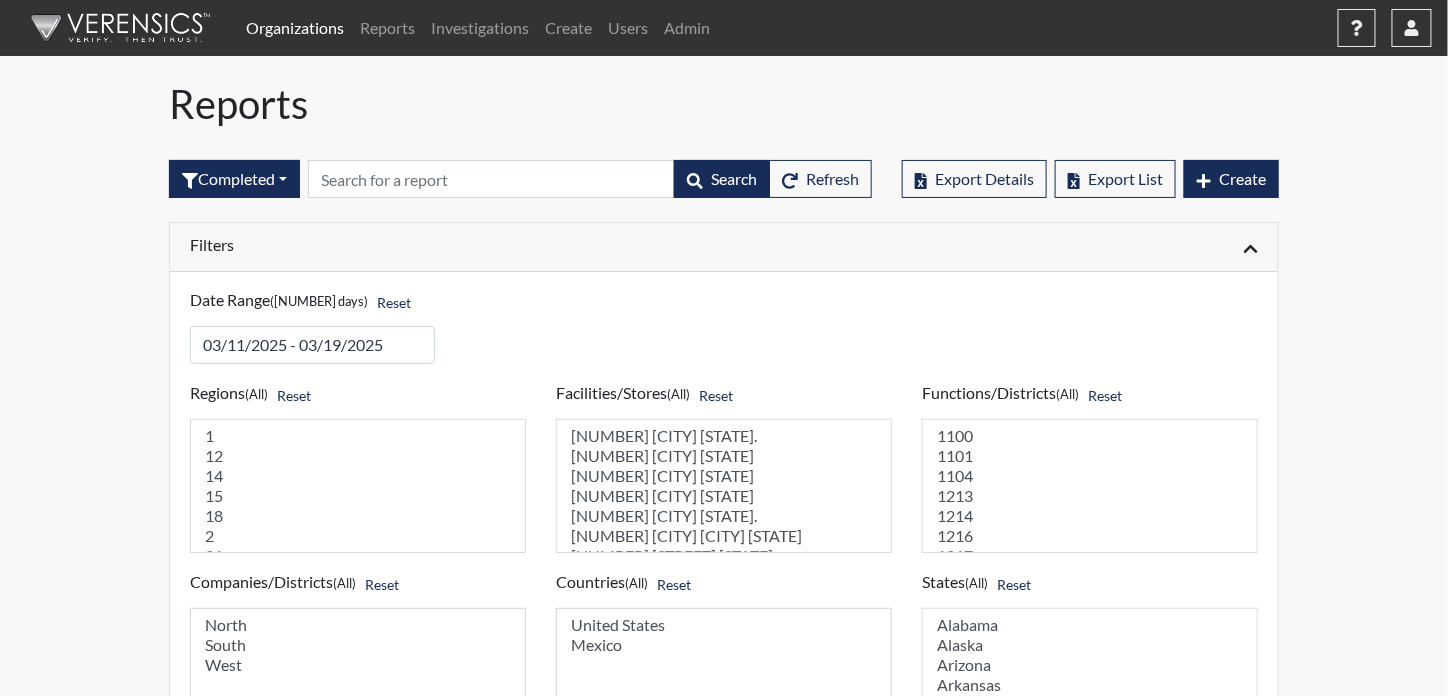 click on "Filters" at bounding box center [449, 244] 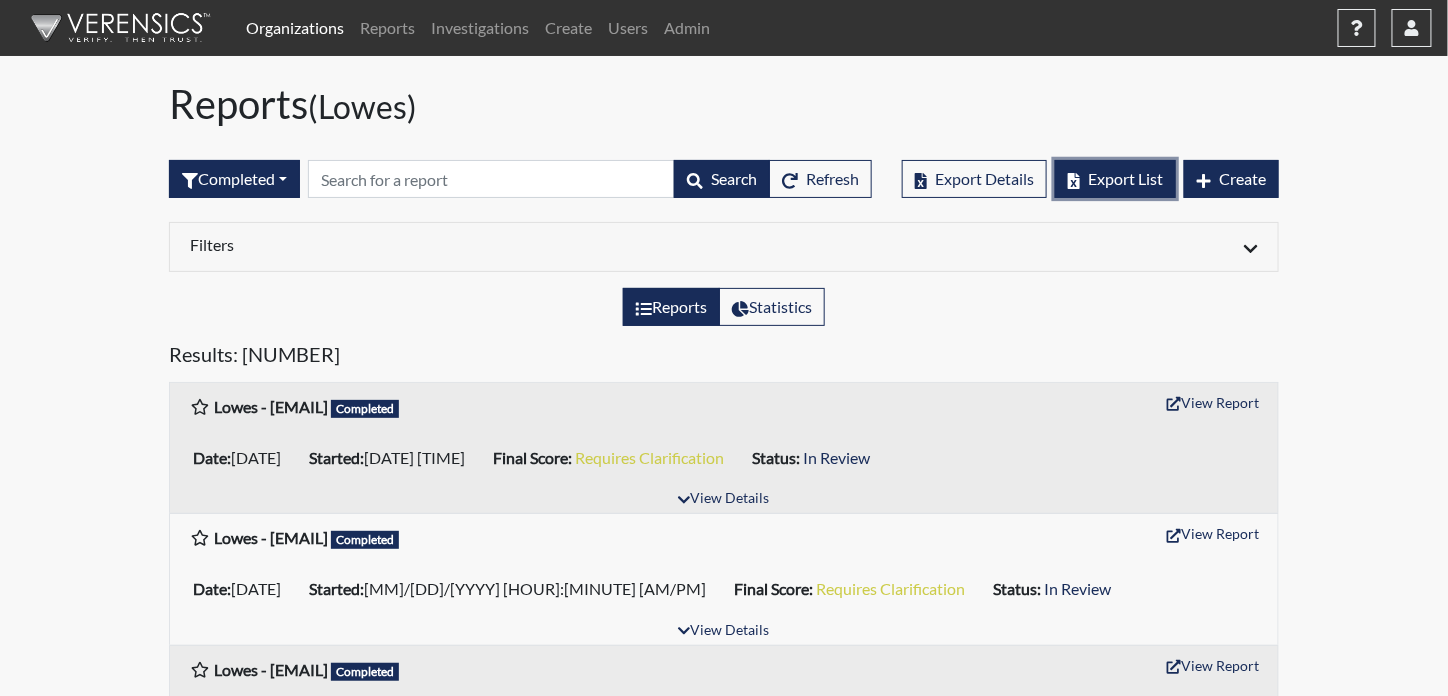 click on "Export List" at bounding box center [1125, 178] 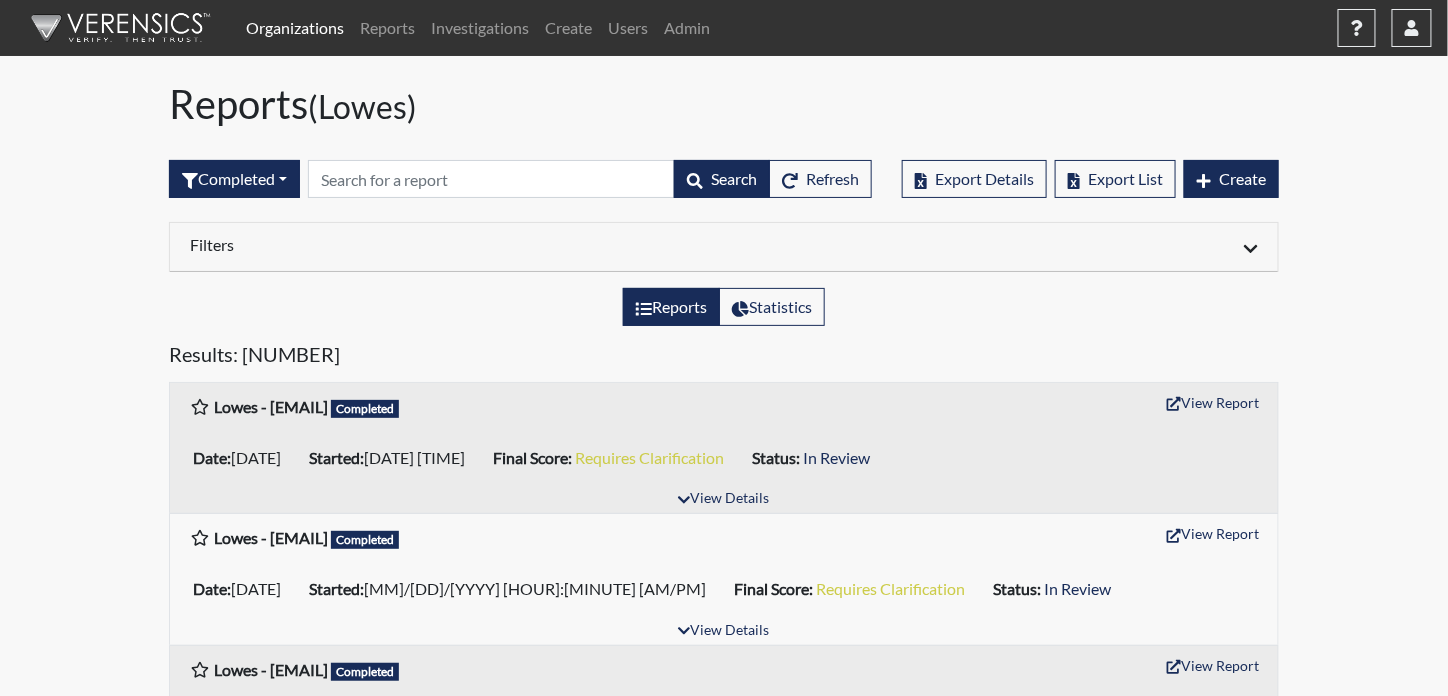 click on "Filters" at bounding box center [449, 244] 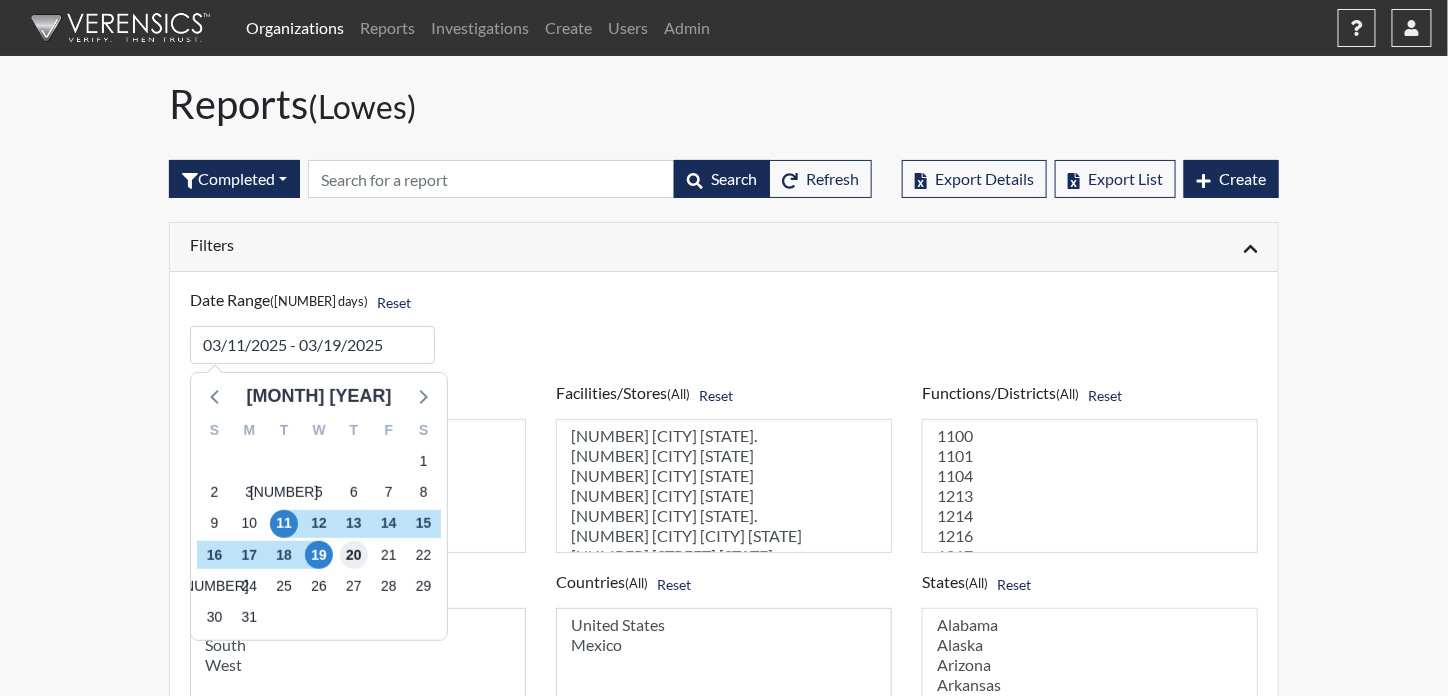 click on "20" at bounding box center [354, 555] 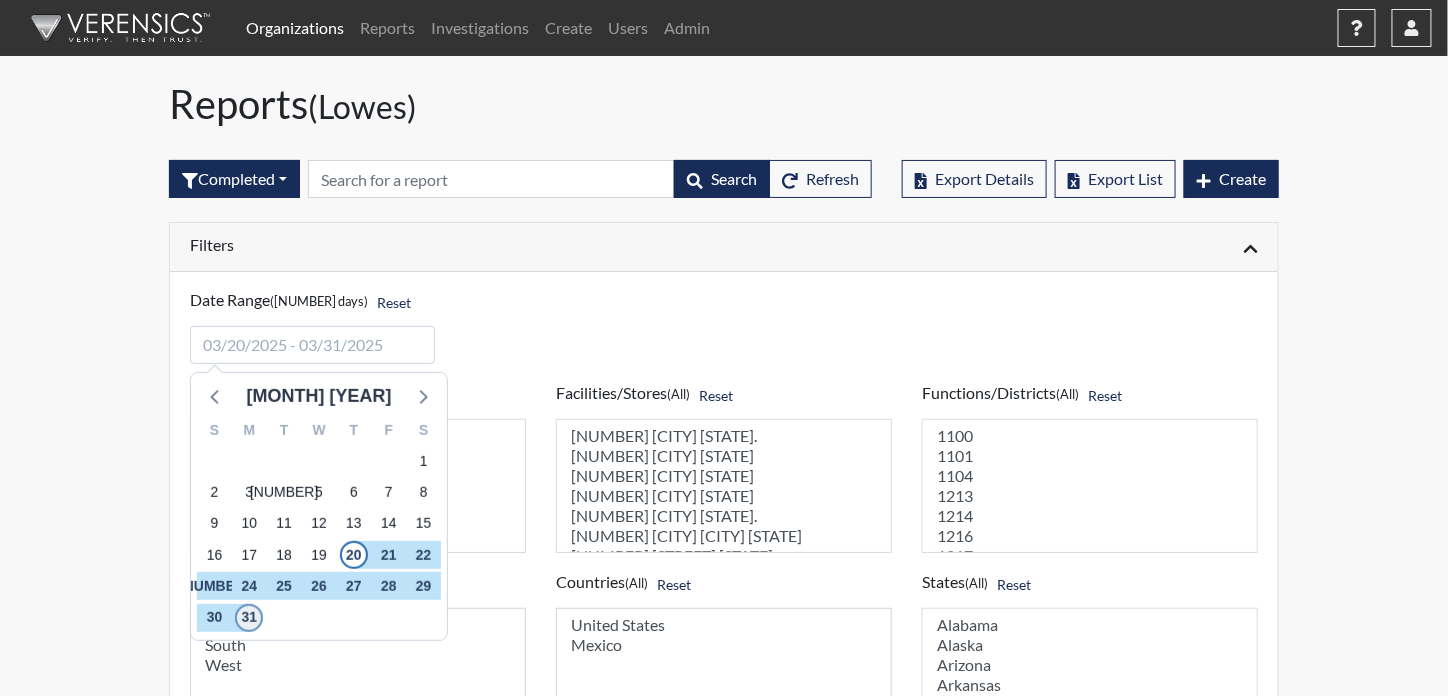 click on "31" at bounding box center (249, 618) 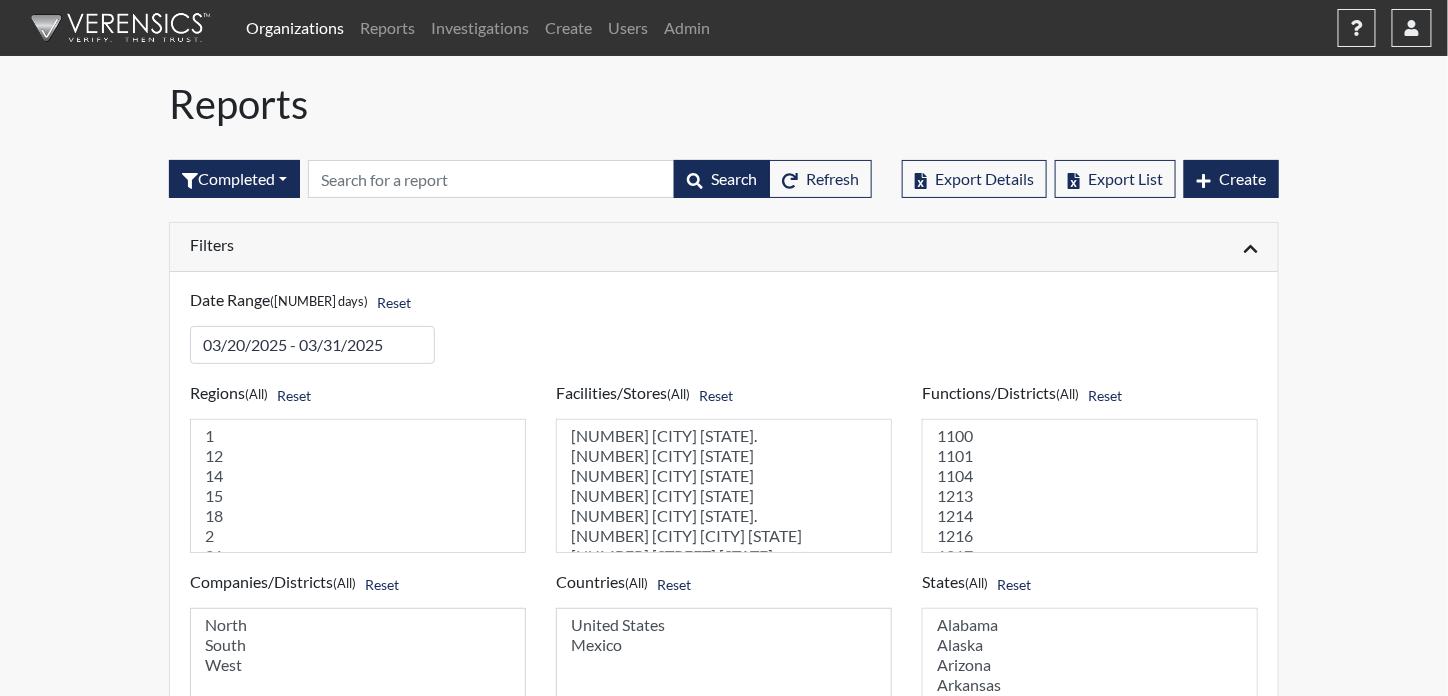 click on "Filters" at bounding box center [449, 244] 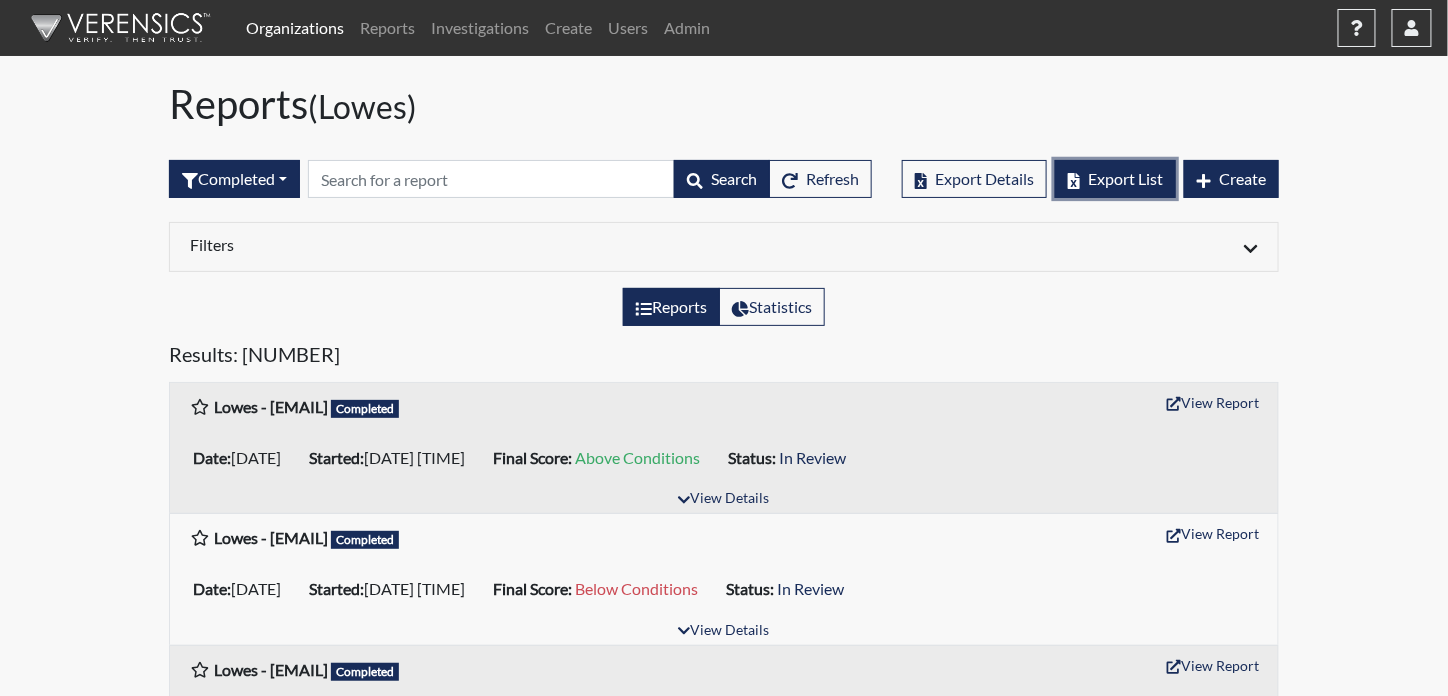 click on "Export List" at bounding box center [1125, 178] 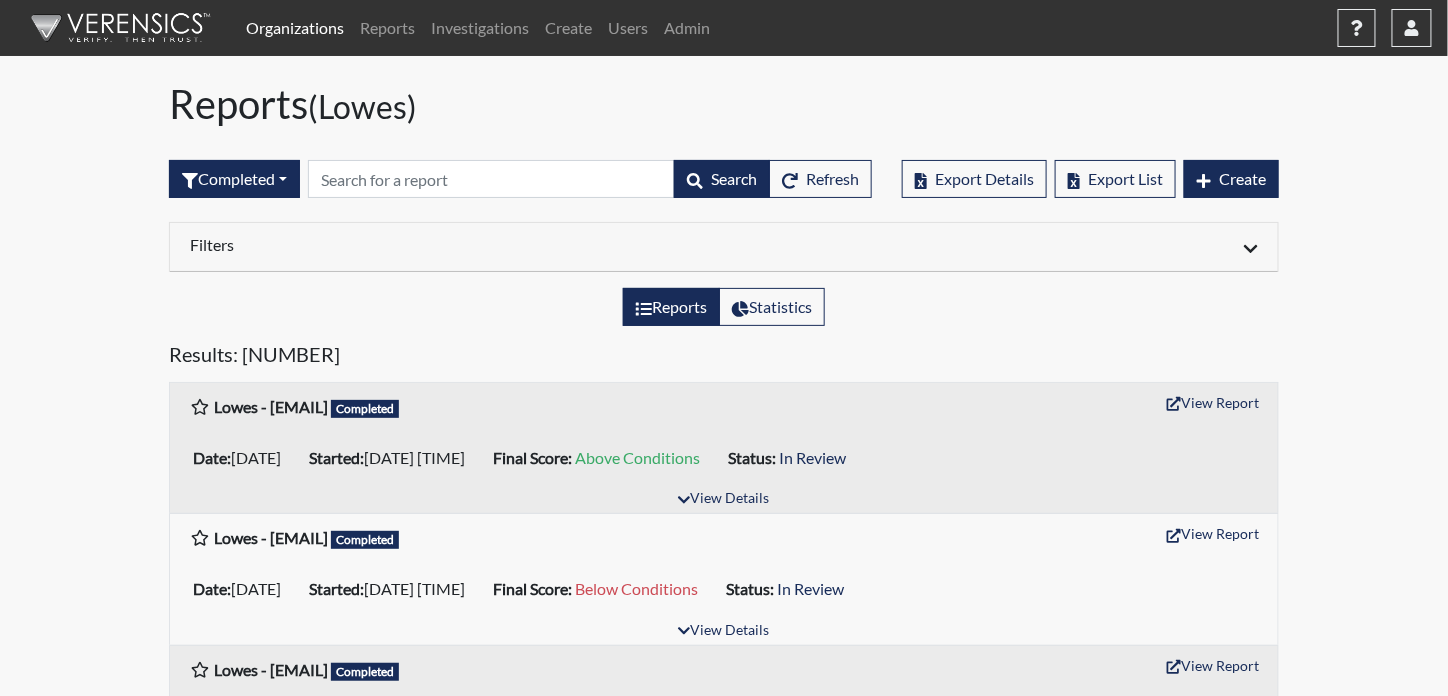 click on "Filters" at bounding box center [449, 244] 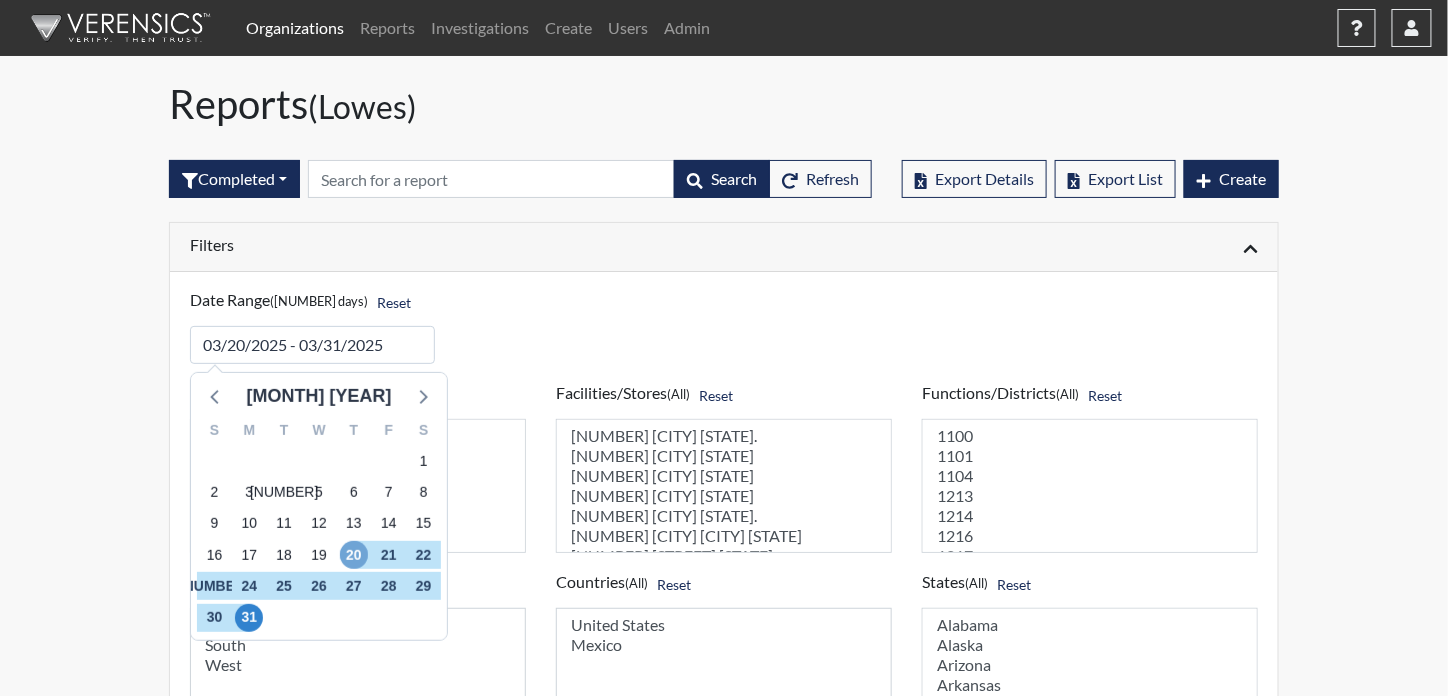 click on "20" at bounding box center (354, 555) 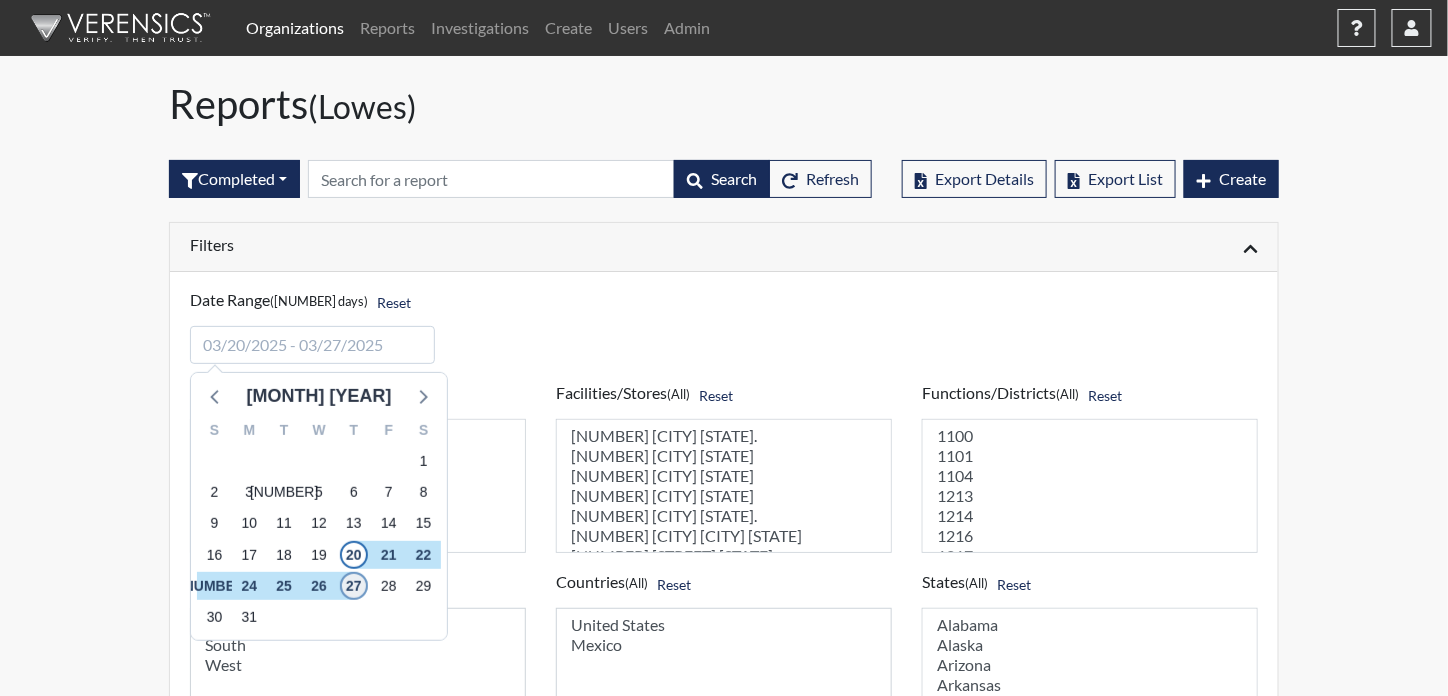 click on "27" at bounding box center [354, 586] 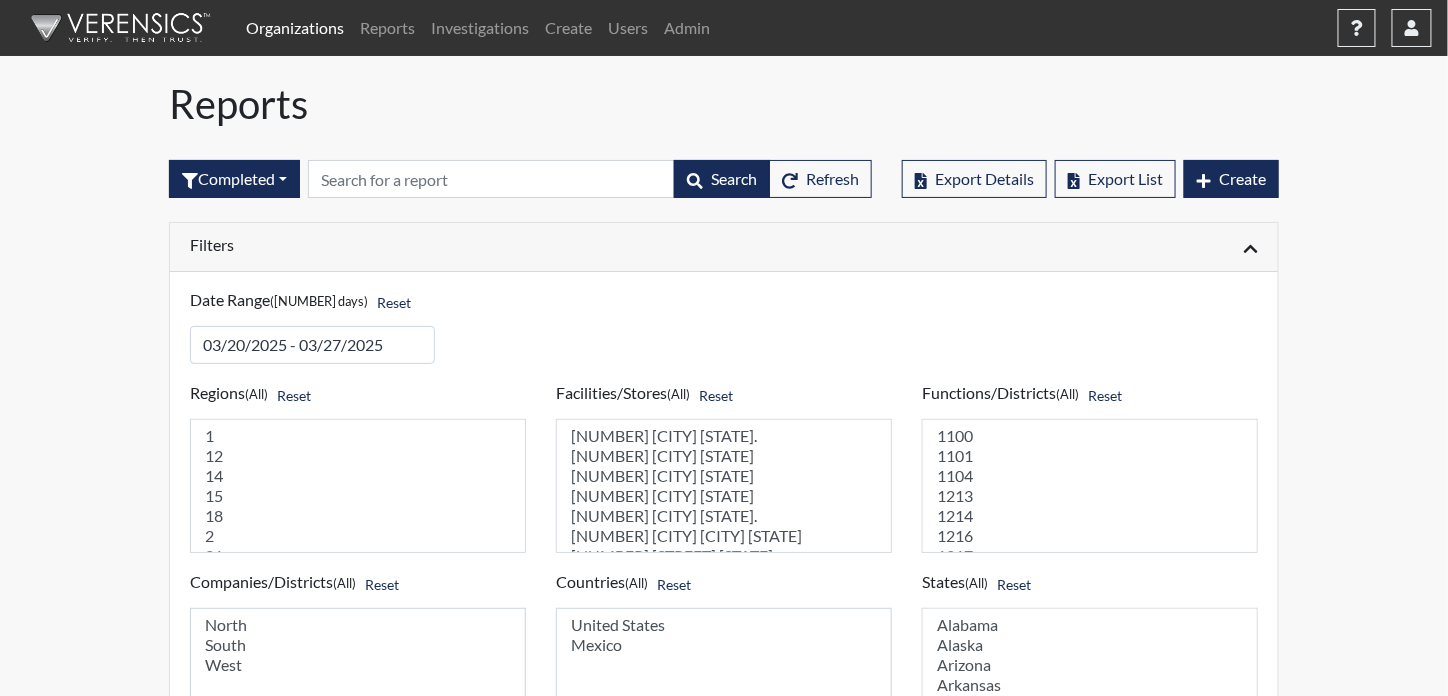 click on "Filters" at bounding box center [449, 247] 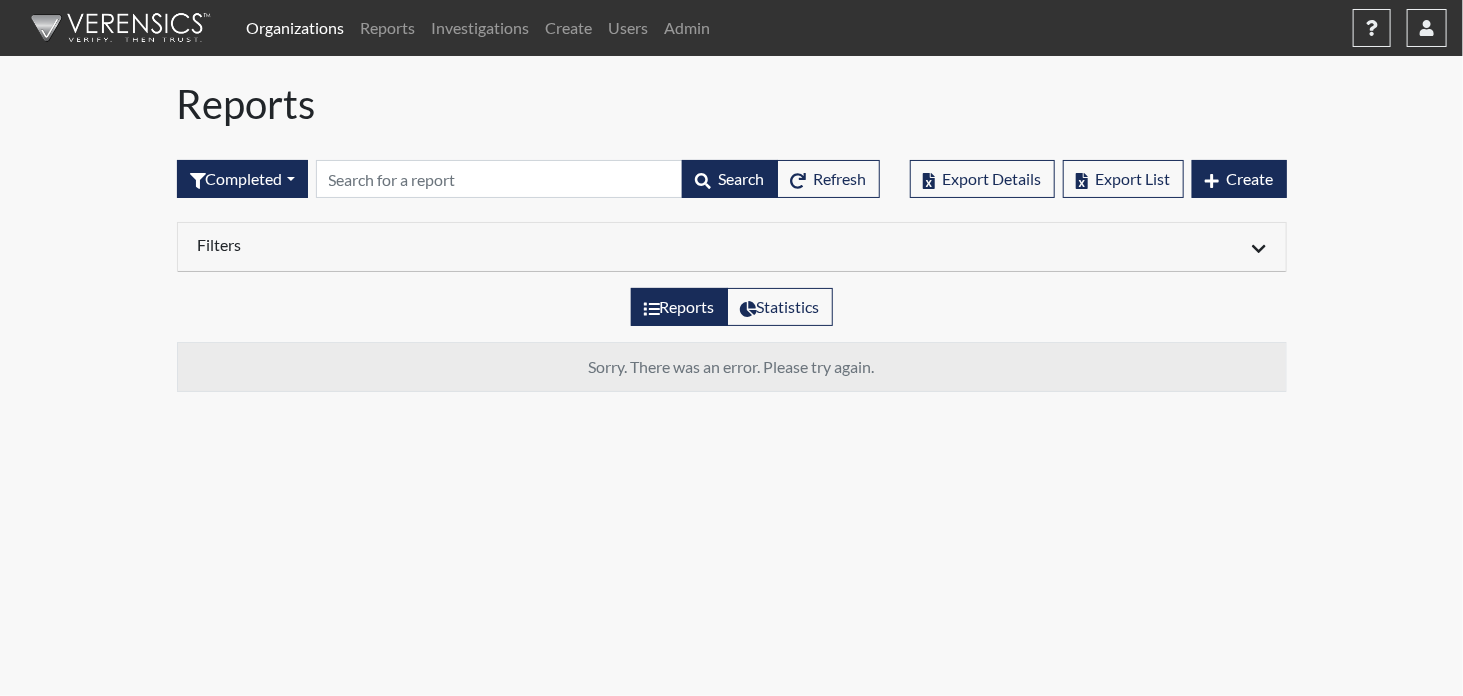 click on "Filters" at bounding box center (457, 244) 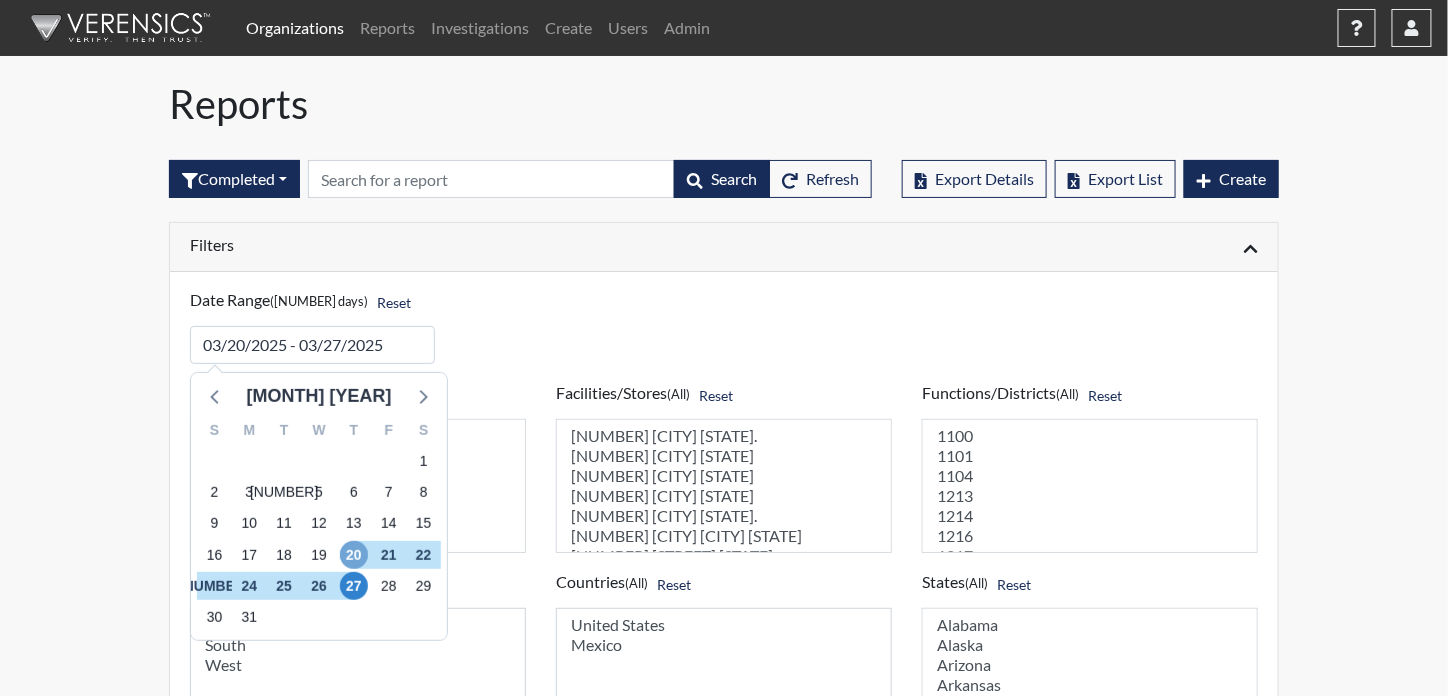 click on "20" at bounding box center [354, 555] 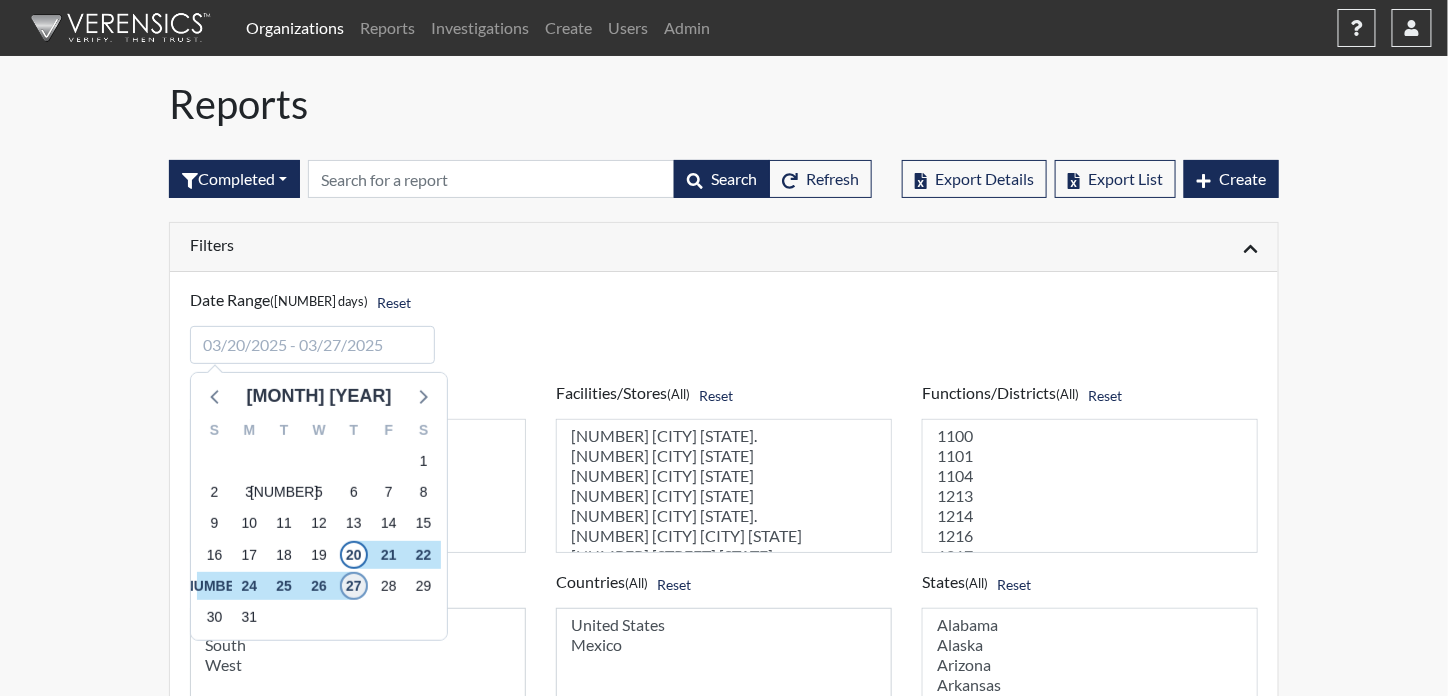 click on "27" at bounding box center [354, 586] 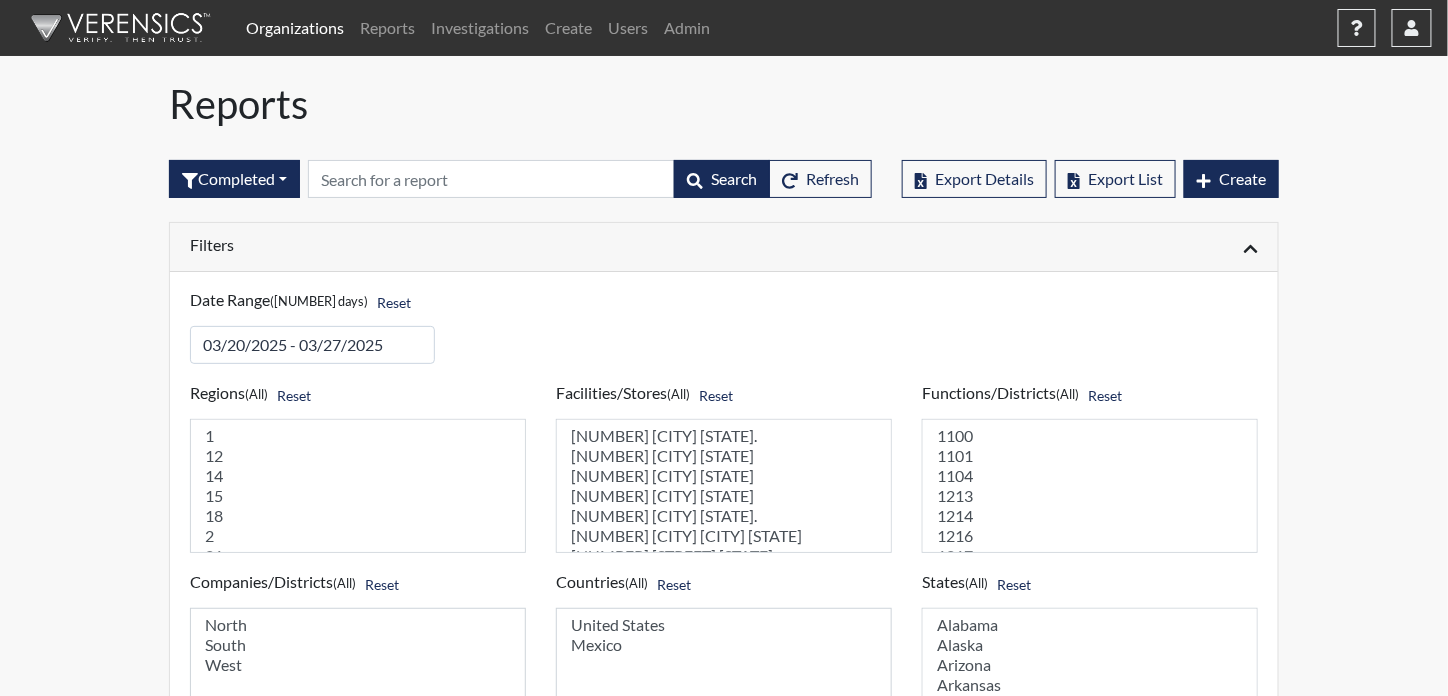 click on "Filters" at bounding box center (449, 244) 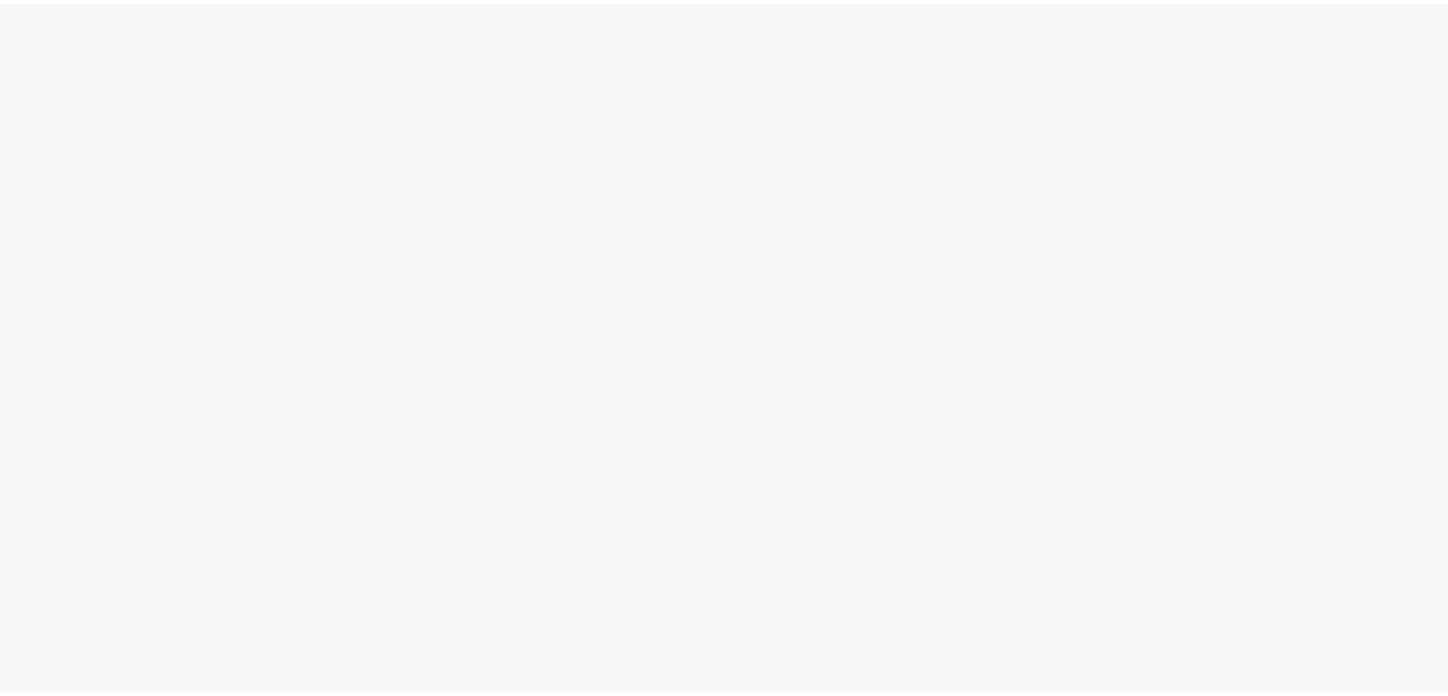scroll, scrollTop: 0, scrollLeft: 0, axis: both 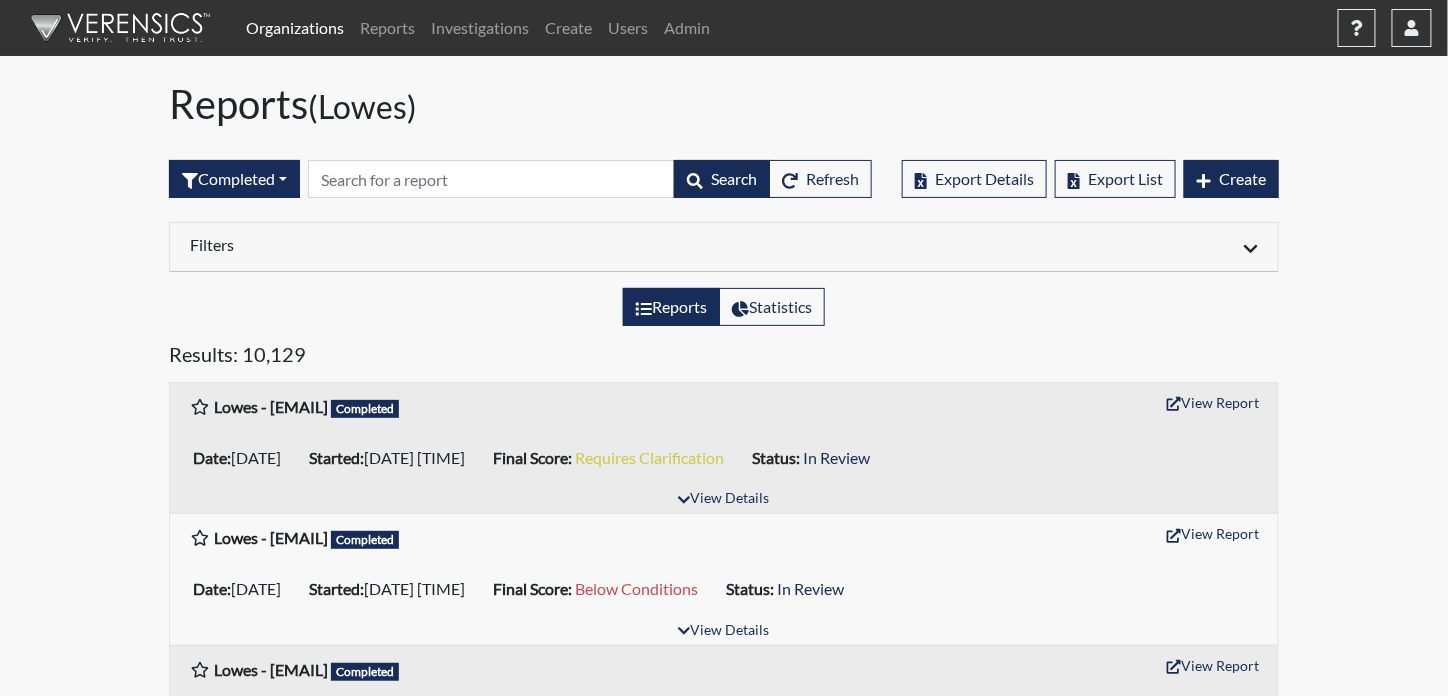 click on "Filters" at bounding box center [449, 244] 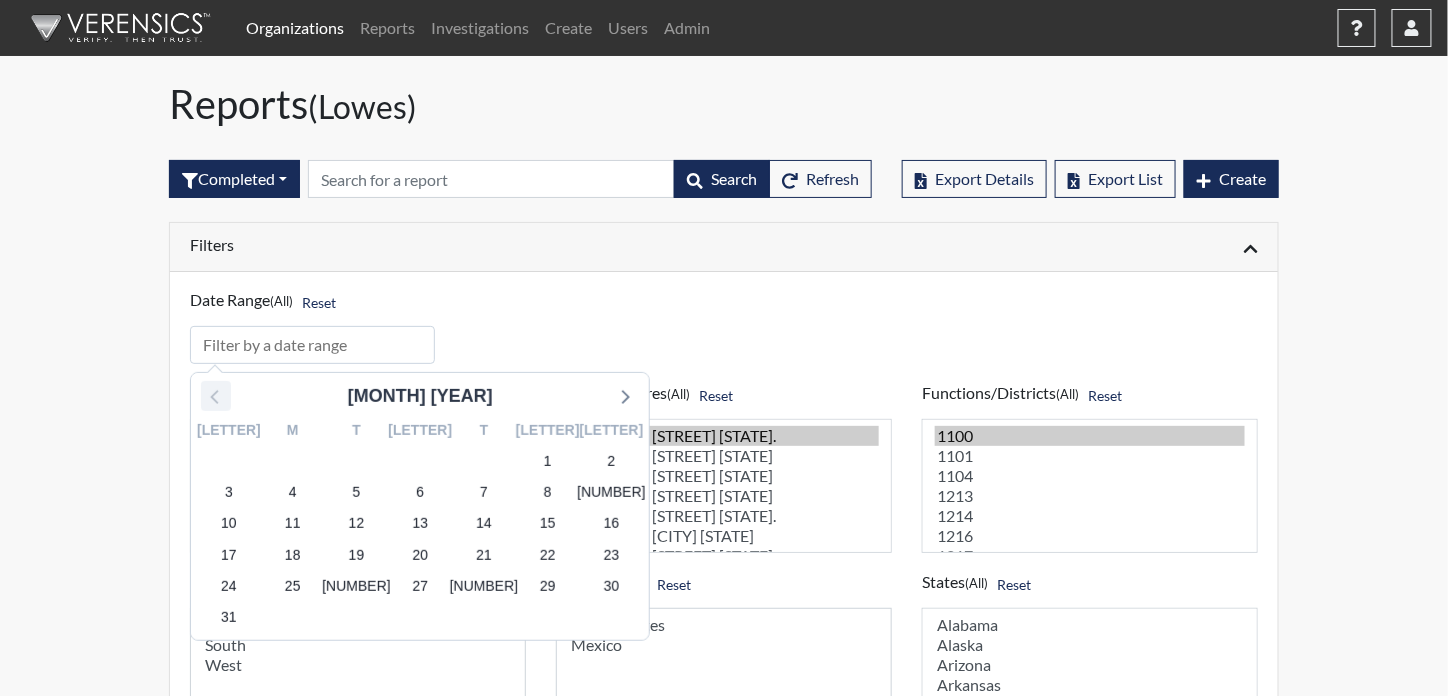 click 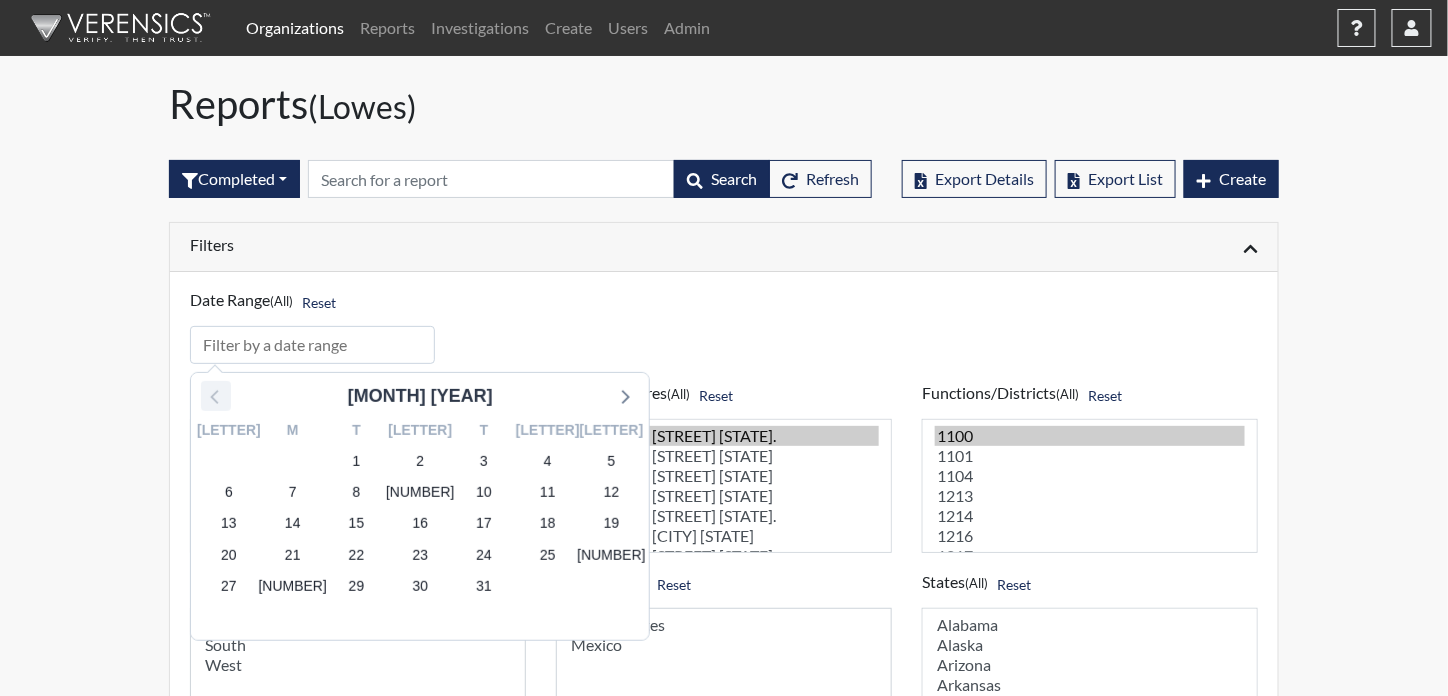 click 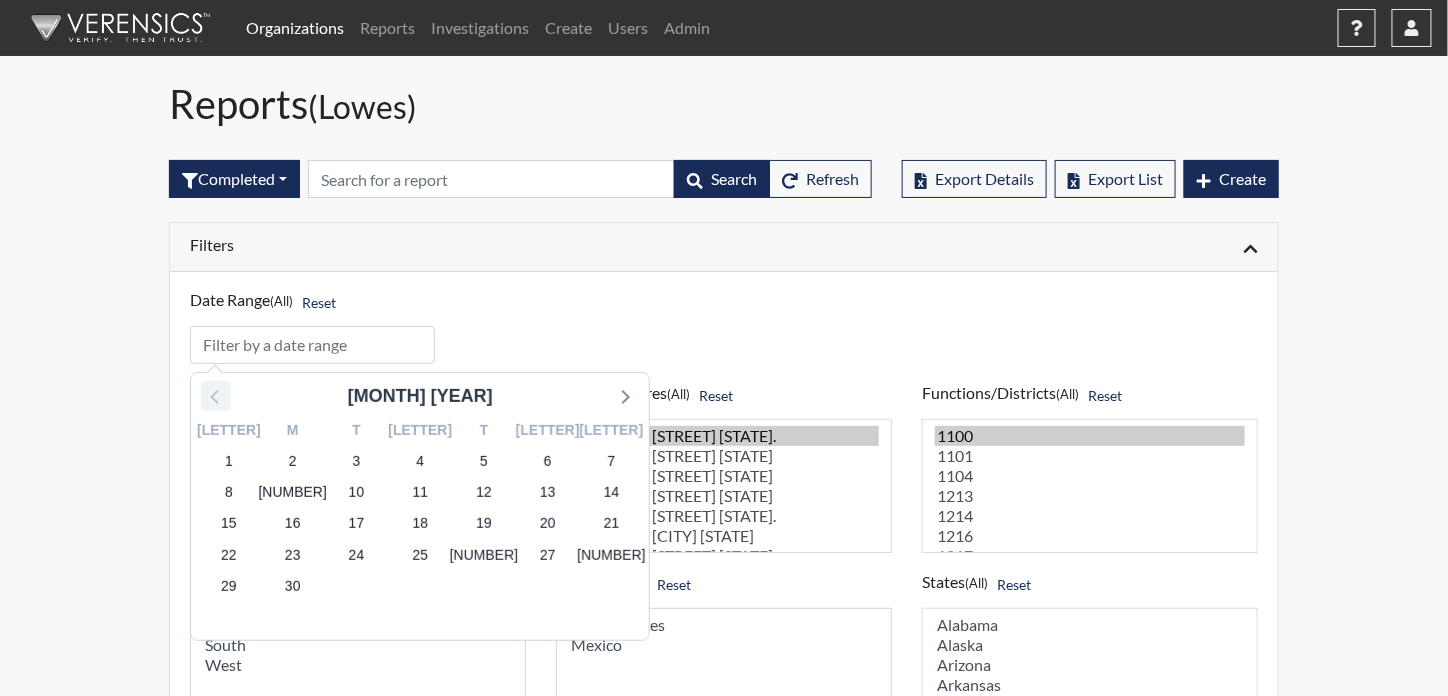 click 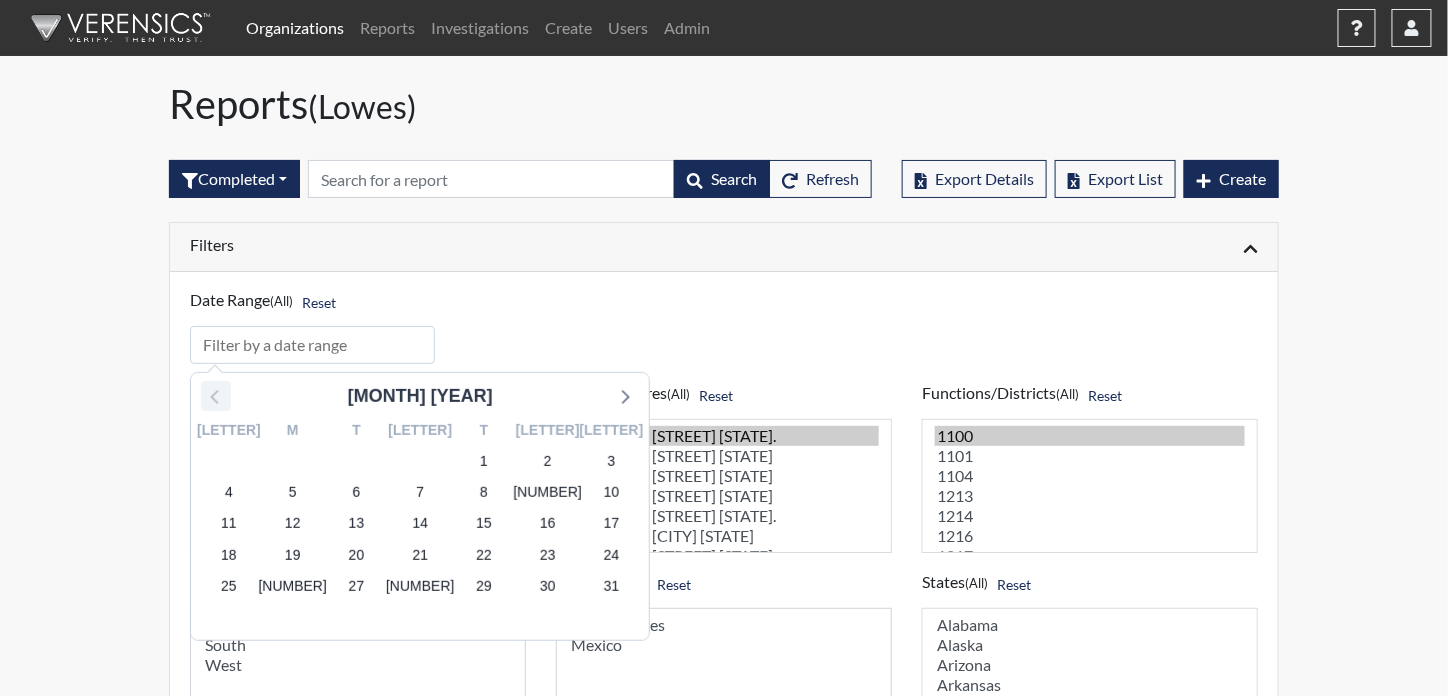 click 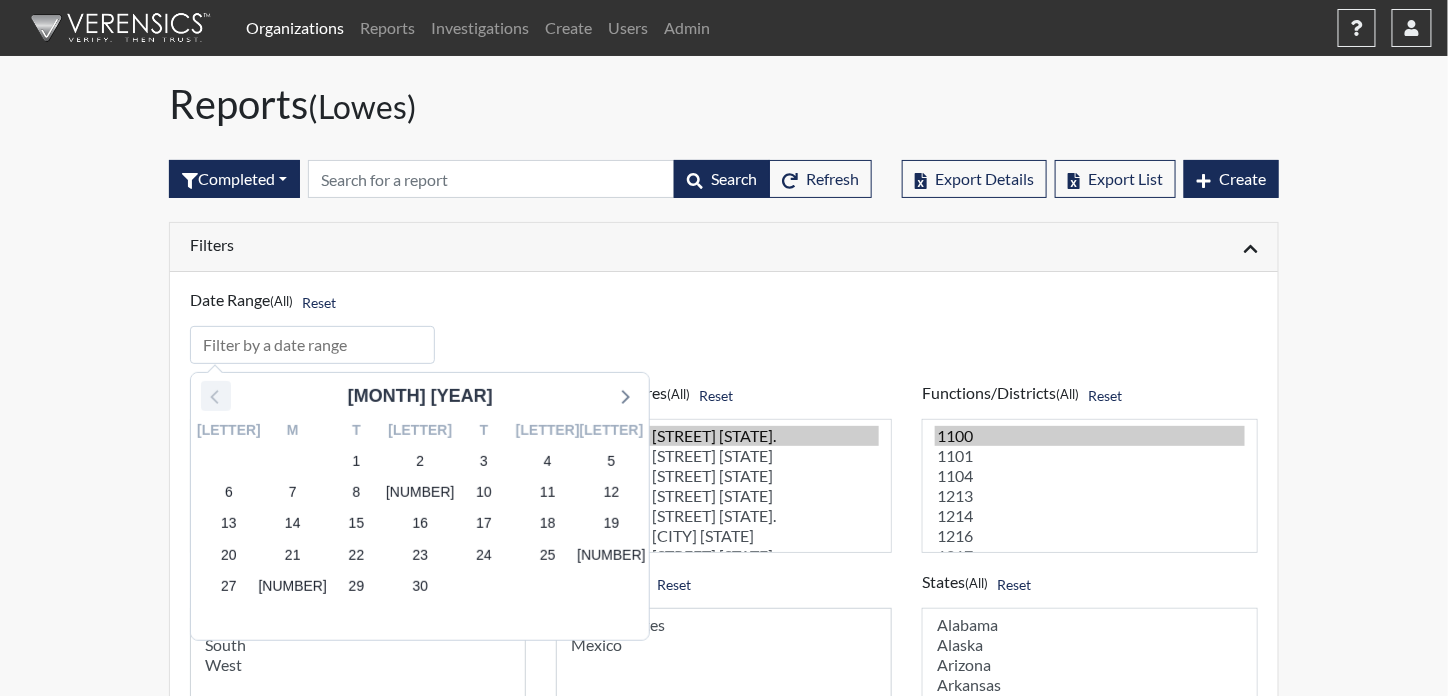 click 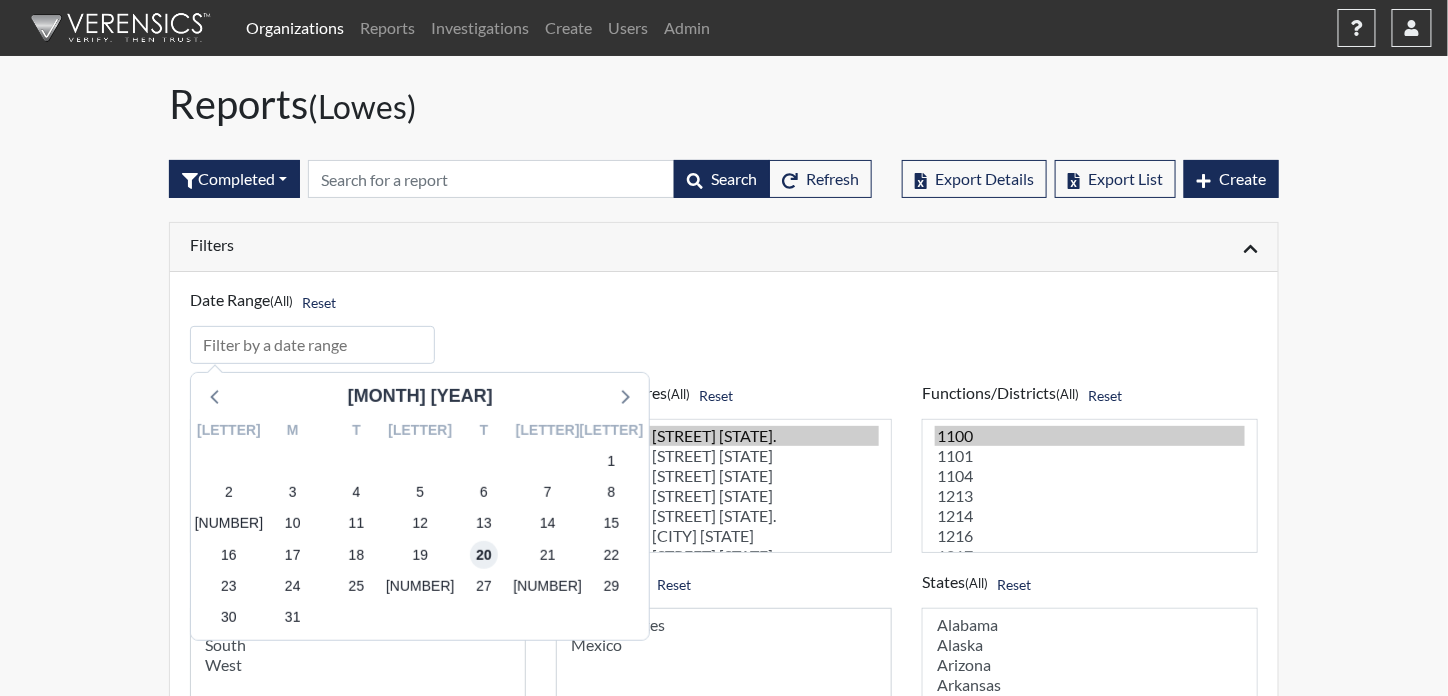 click on "20" at bounding box center (484, 555) 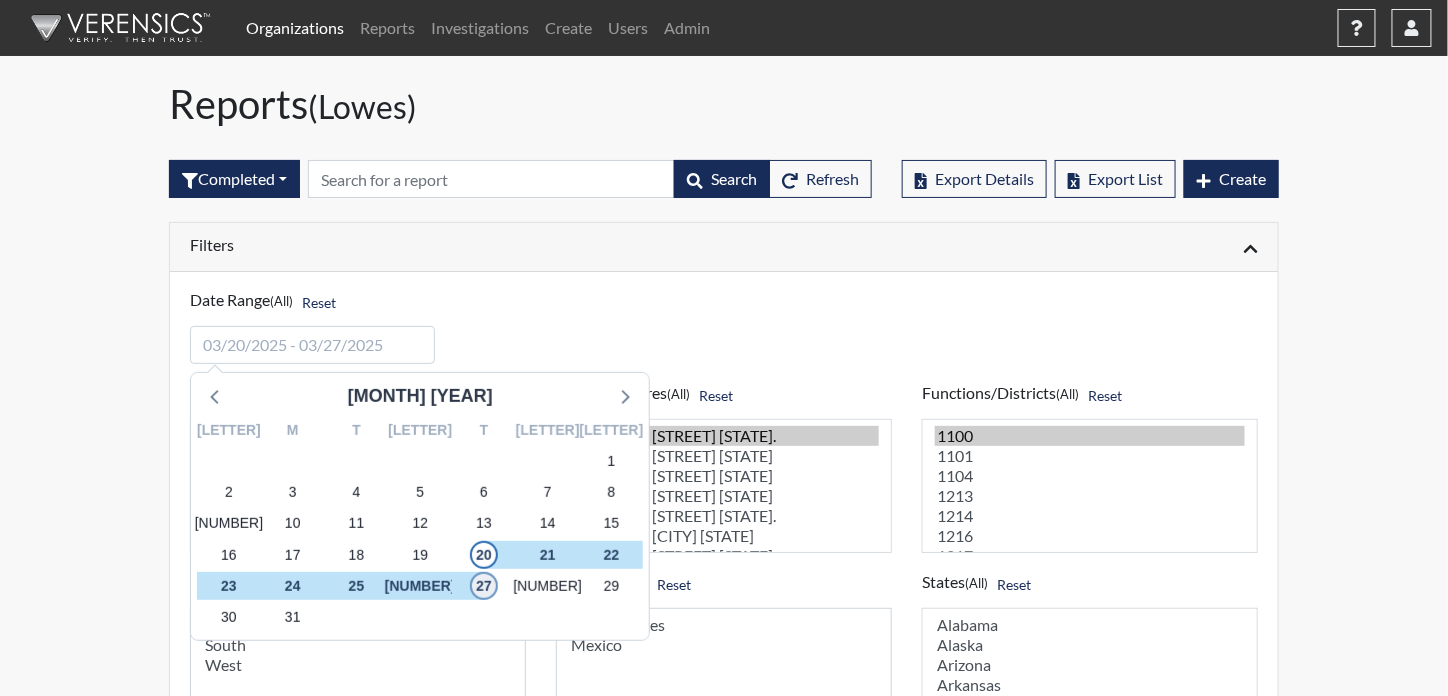 click on "27" at bounding box center [484, 586] 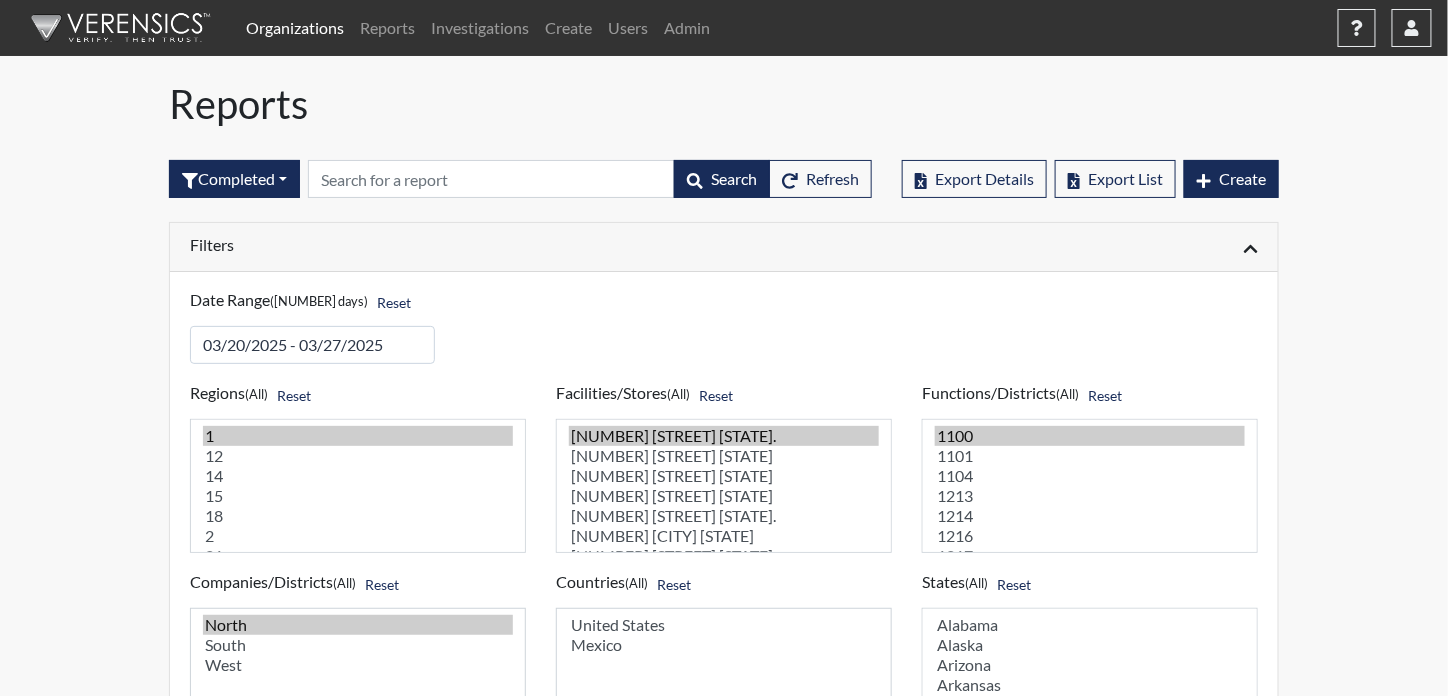 click on "Filters" at bounding box center [449, 244] 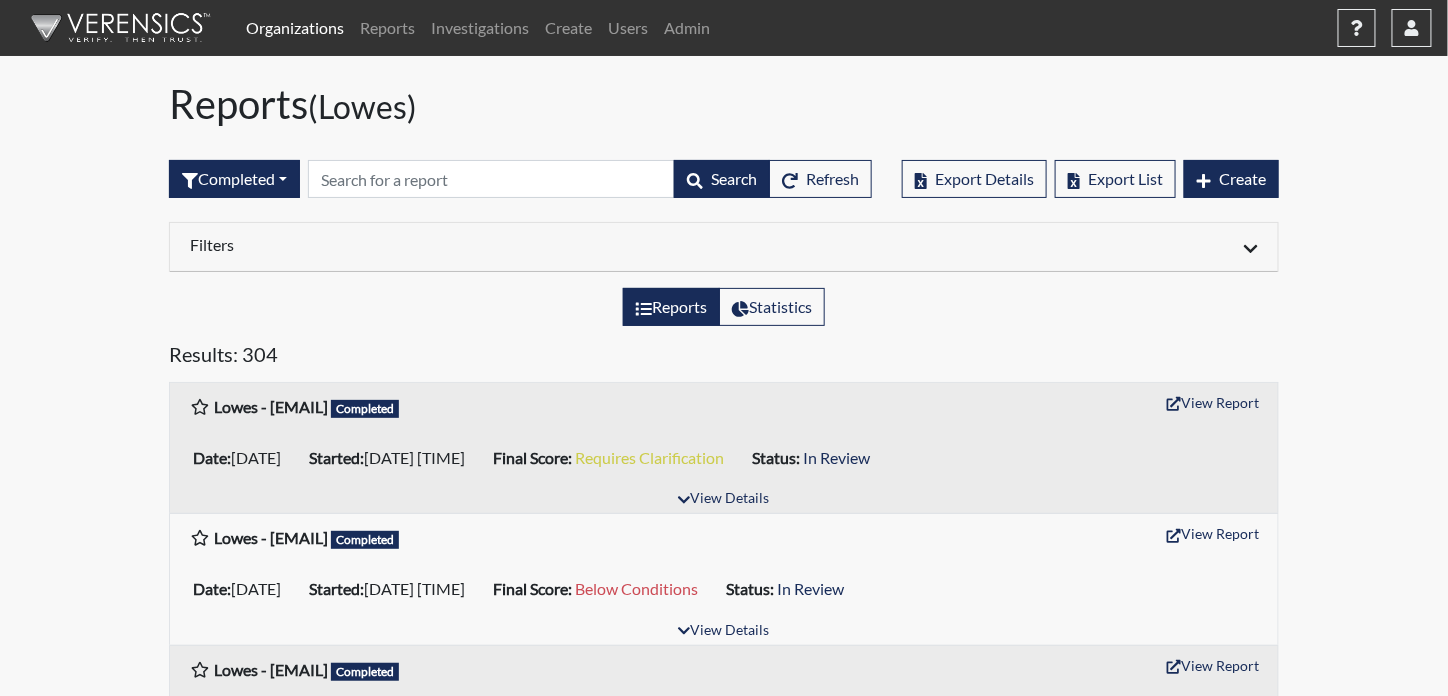 click on "Filters" at bounding box center (449, 247) 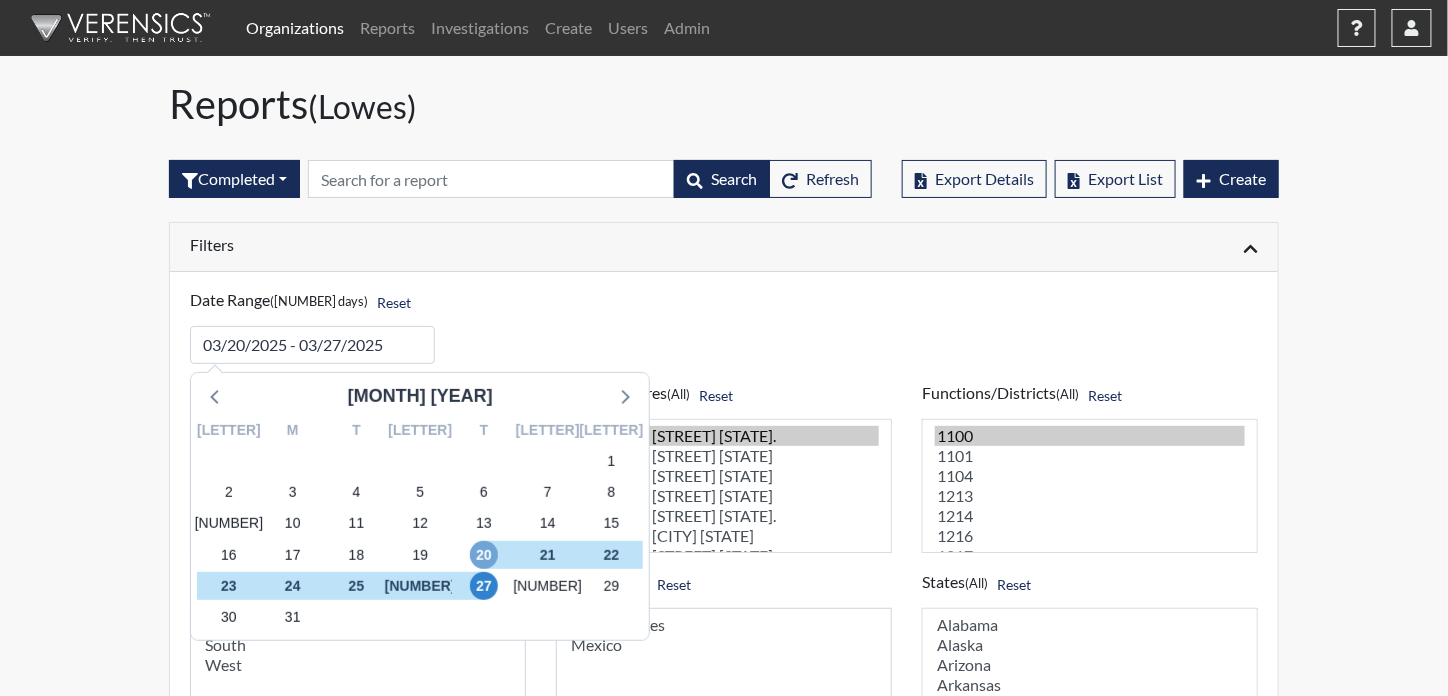 click on "20" at bounding box center (484, 555) 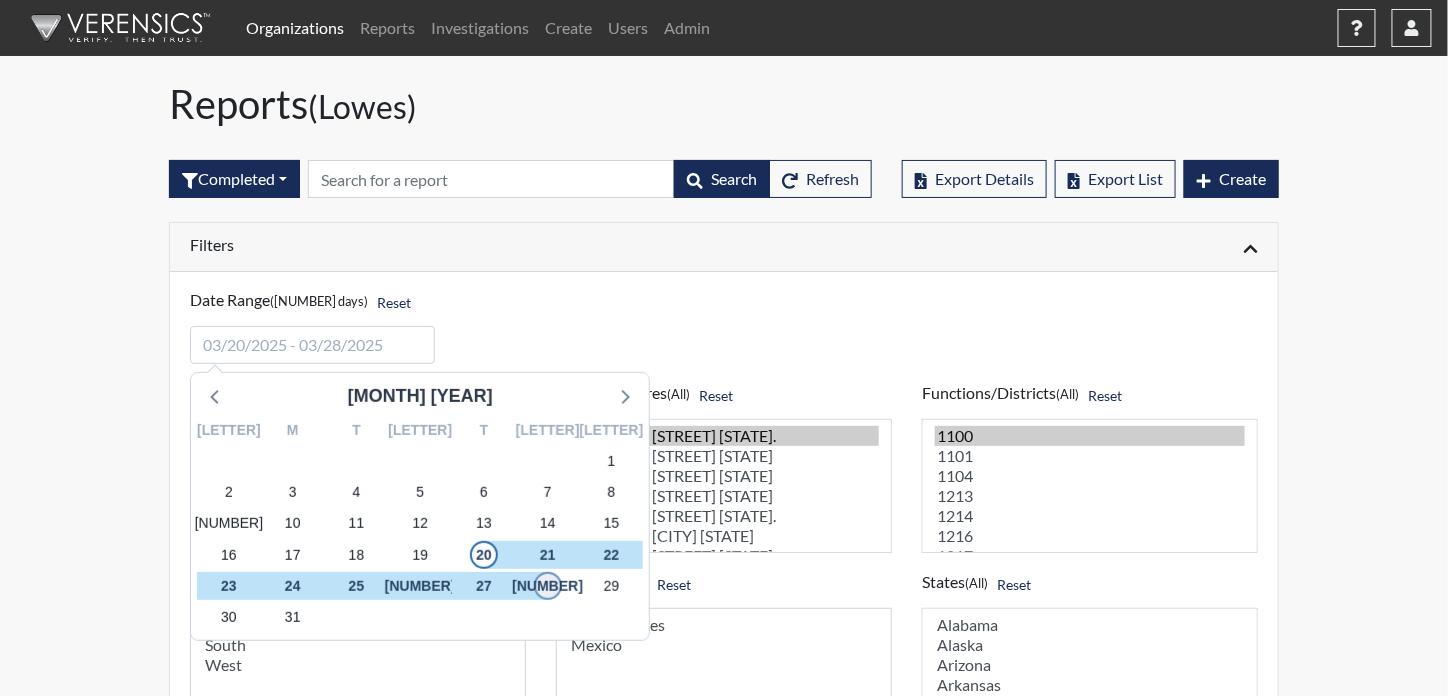 click on "28" at bounding box center (548, 586) 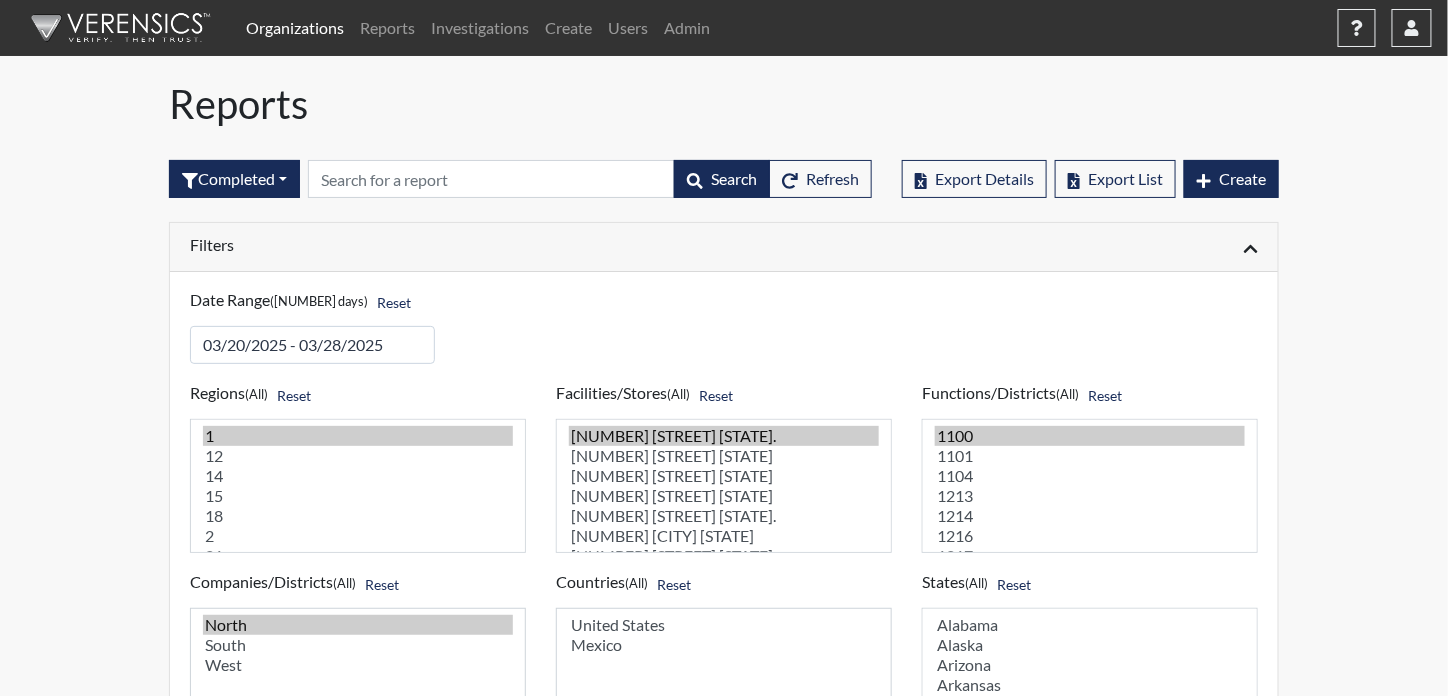 click on "Filters" at bounding box center (449, 244) 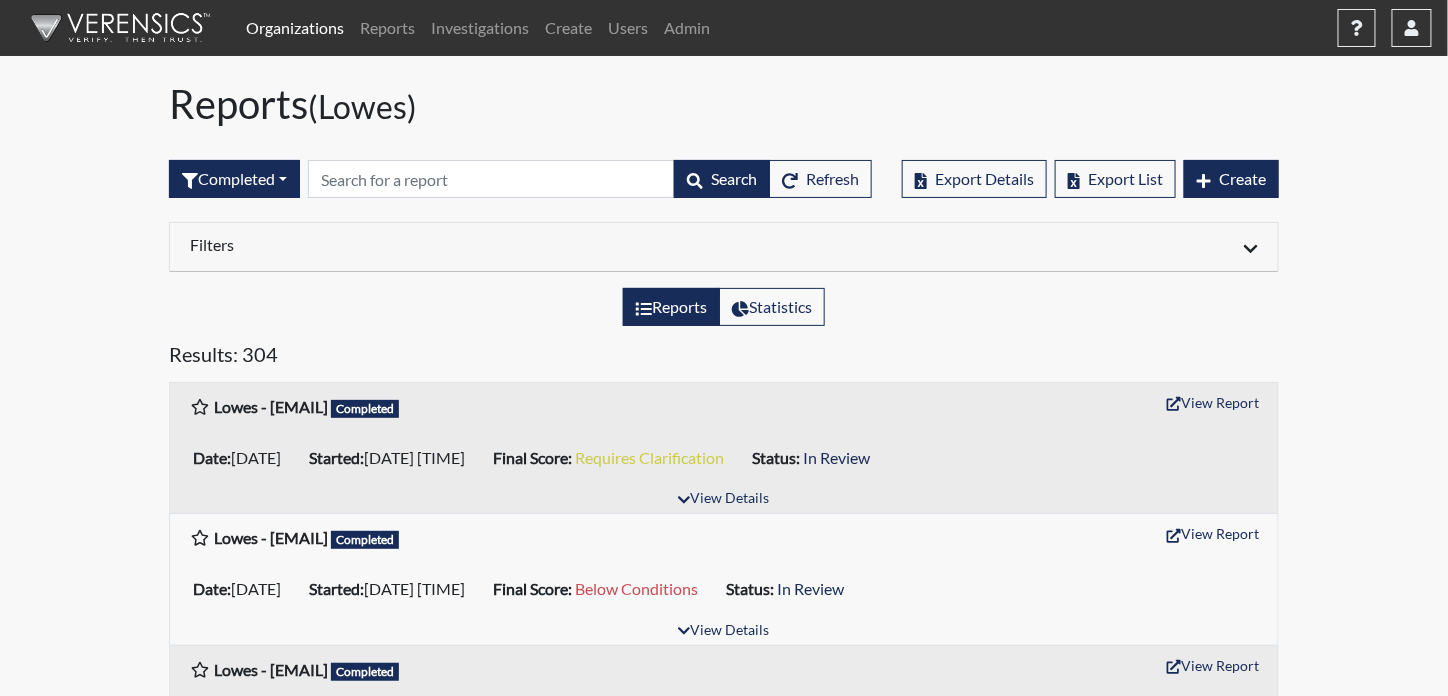 click on "Filters" at bounding box center [449, 244] 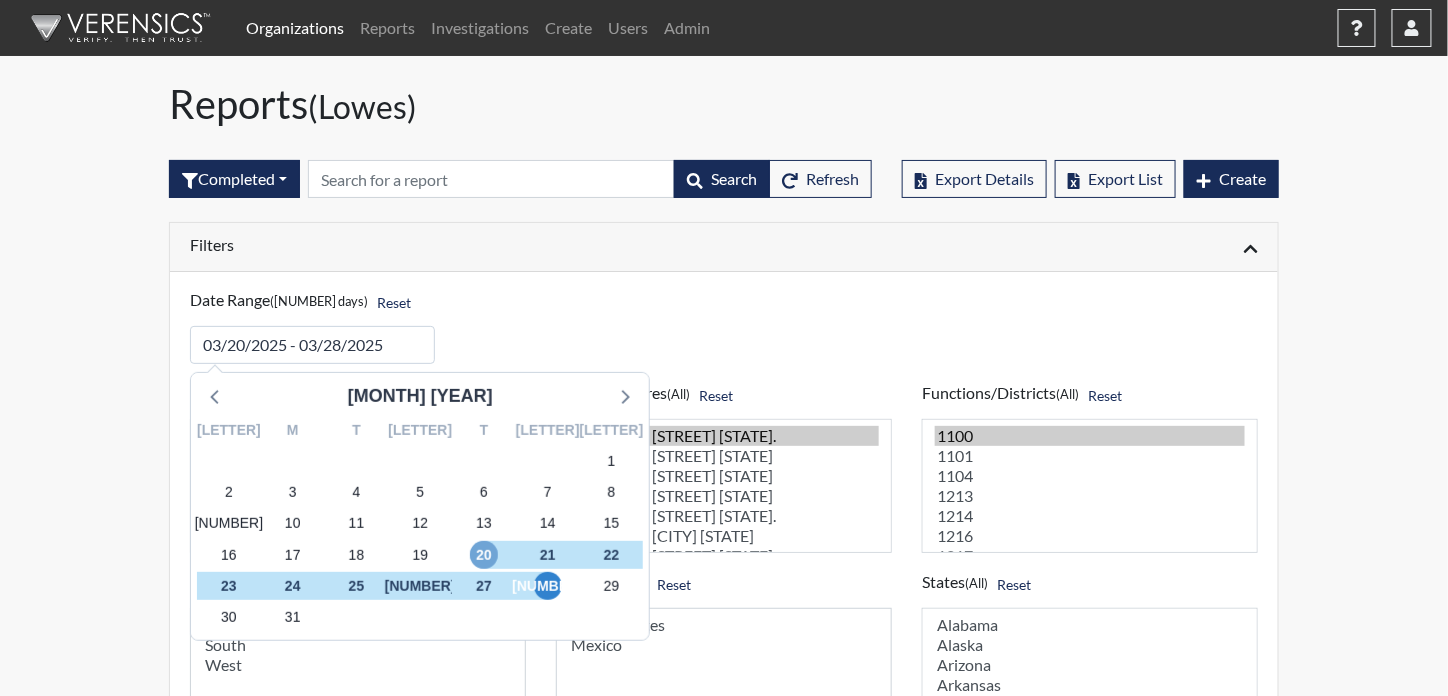 click on "20" at bounding box center [484, 555] 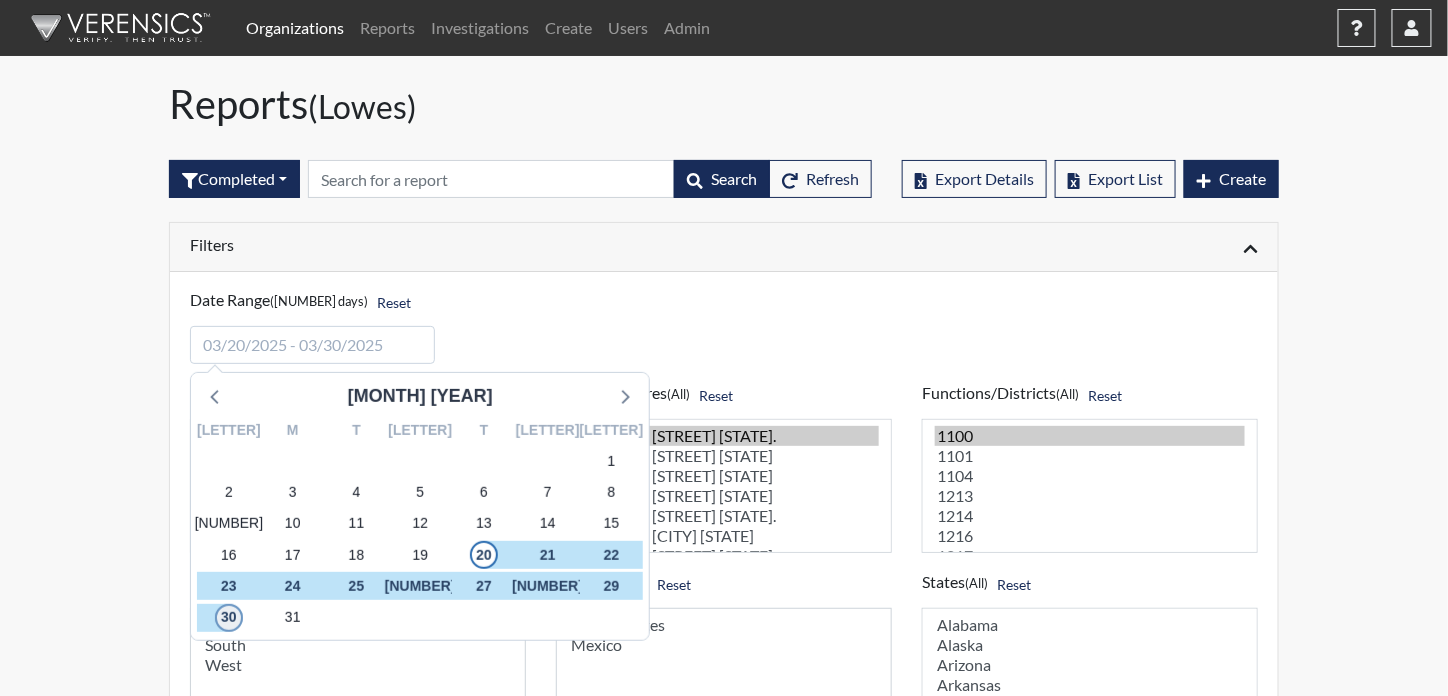 click on "30" at bounding box center [229, 618] 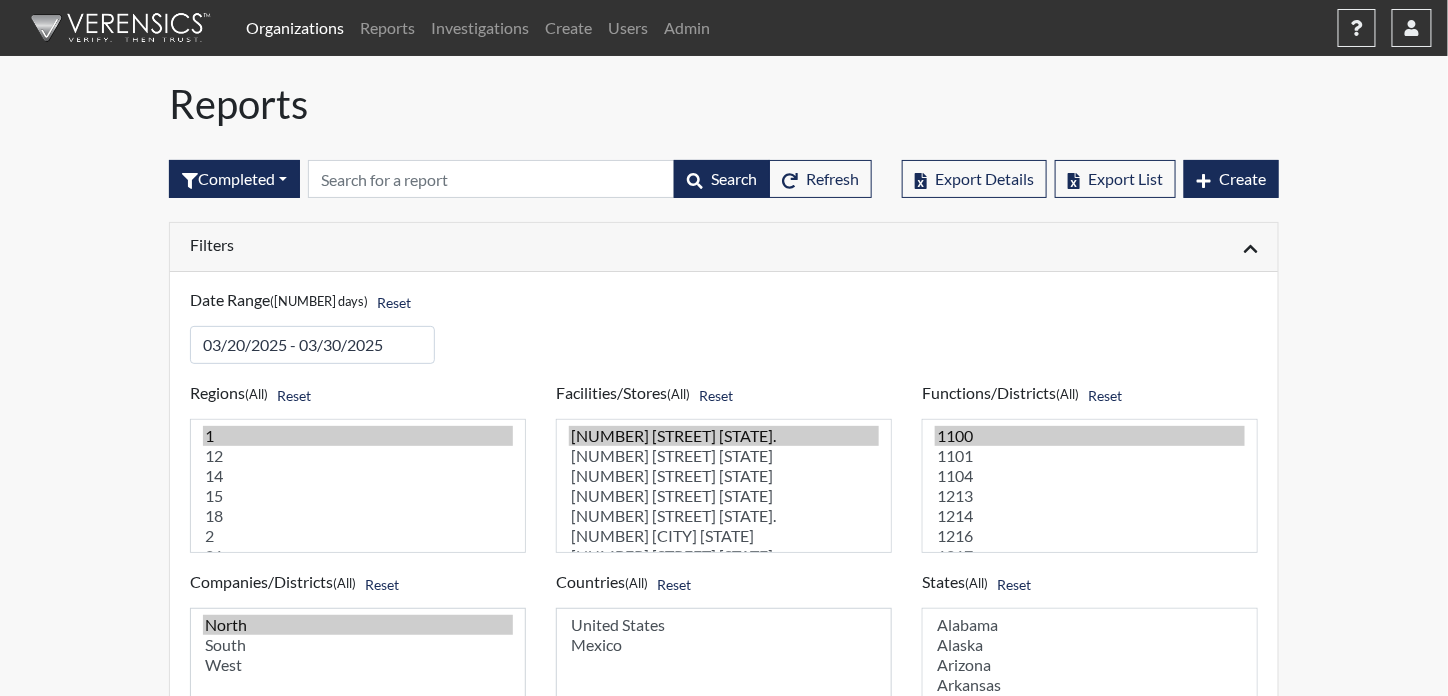 click on "Filters" at bounding box center (449, 244) 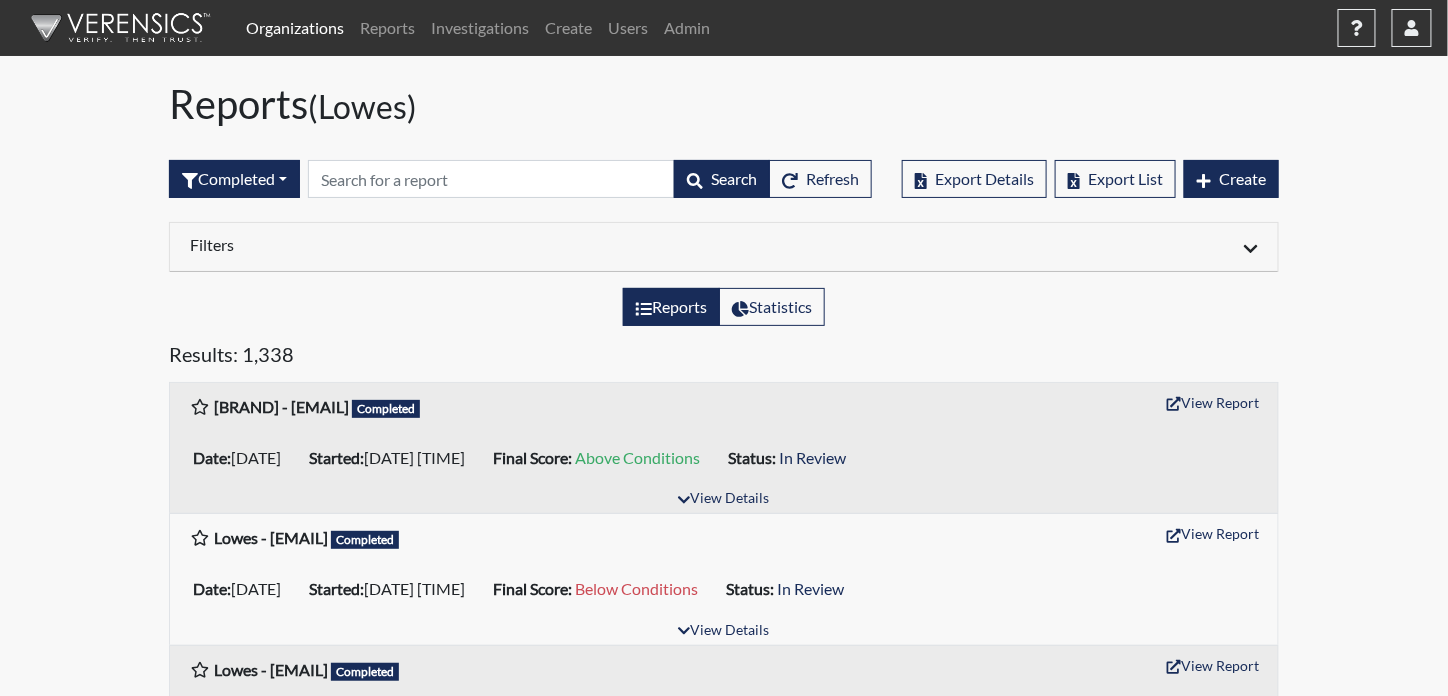 click on "Filters" at bounding box center [449, 244] 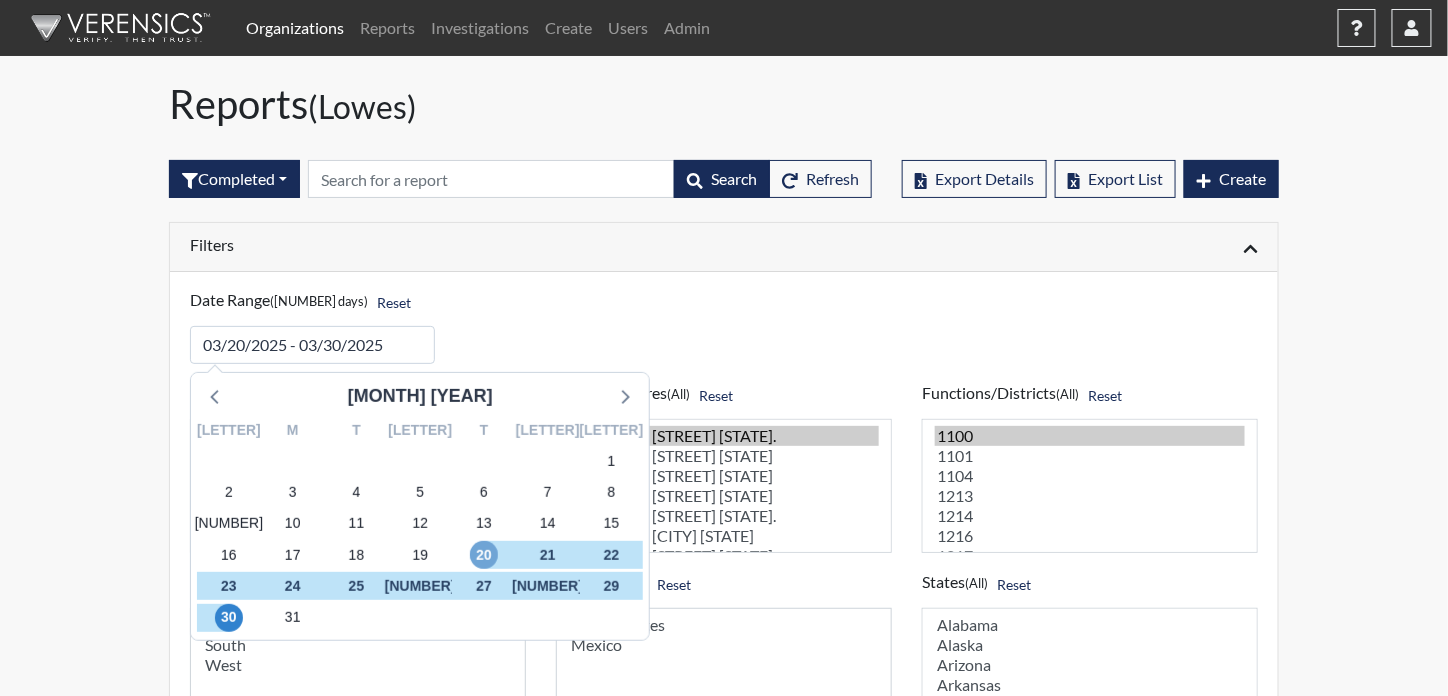 click on "20" at bounding box center [484, 555] 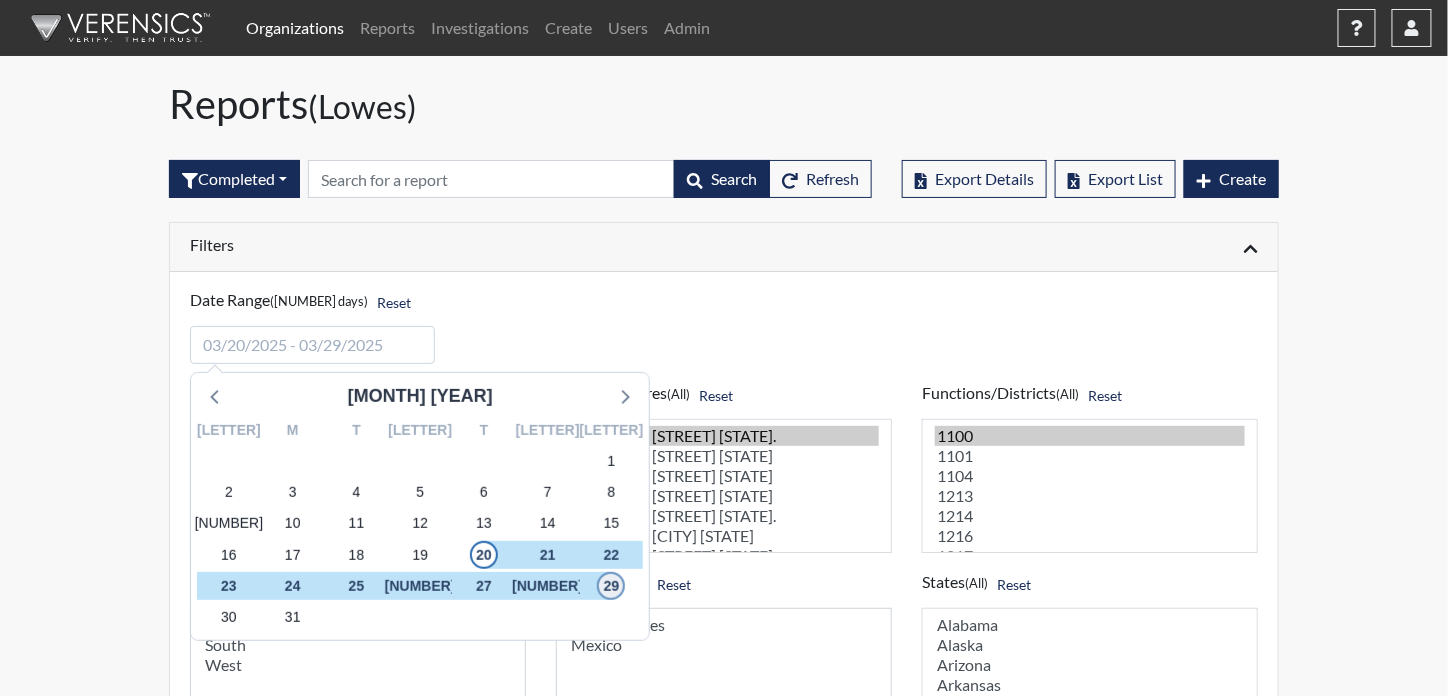 click on "29" at bounding box center (611, 586) 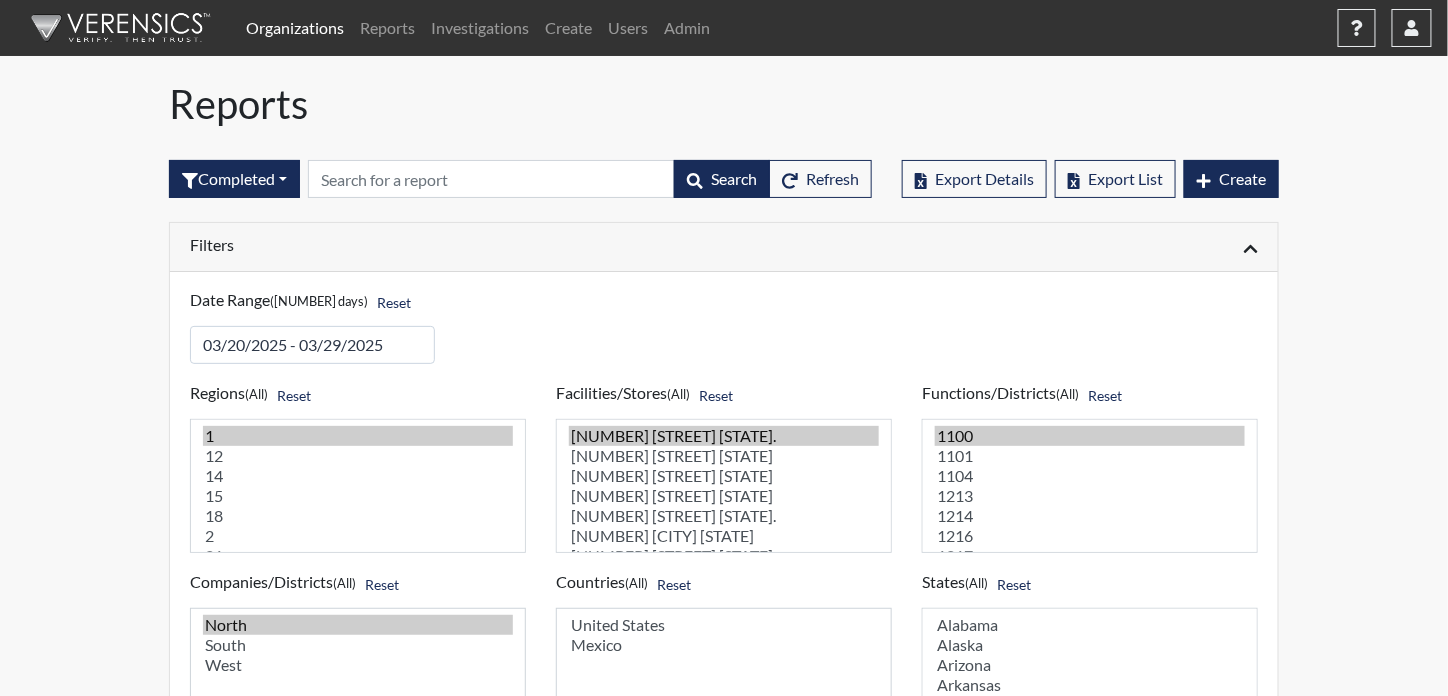 click on "Filters" at bounding box center (449, 247) 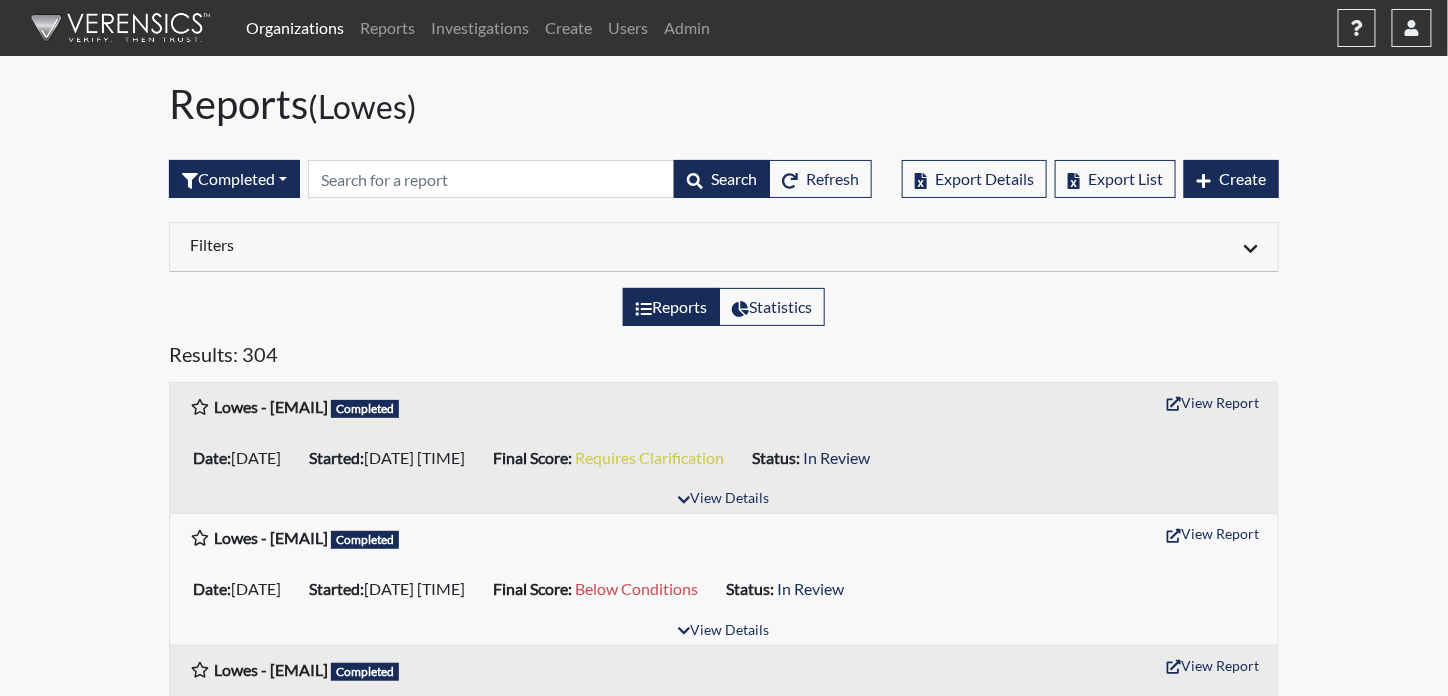 click on "Filters" at bounding box center (449, 244) 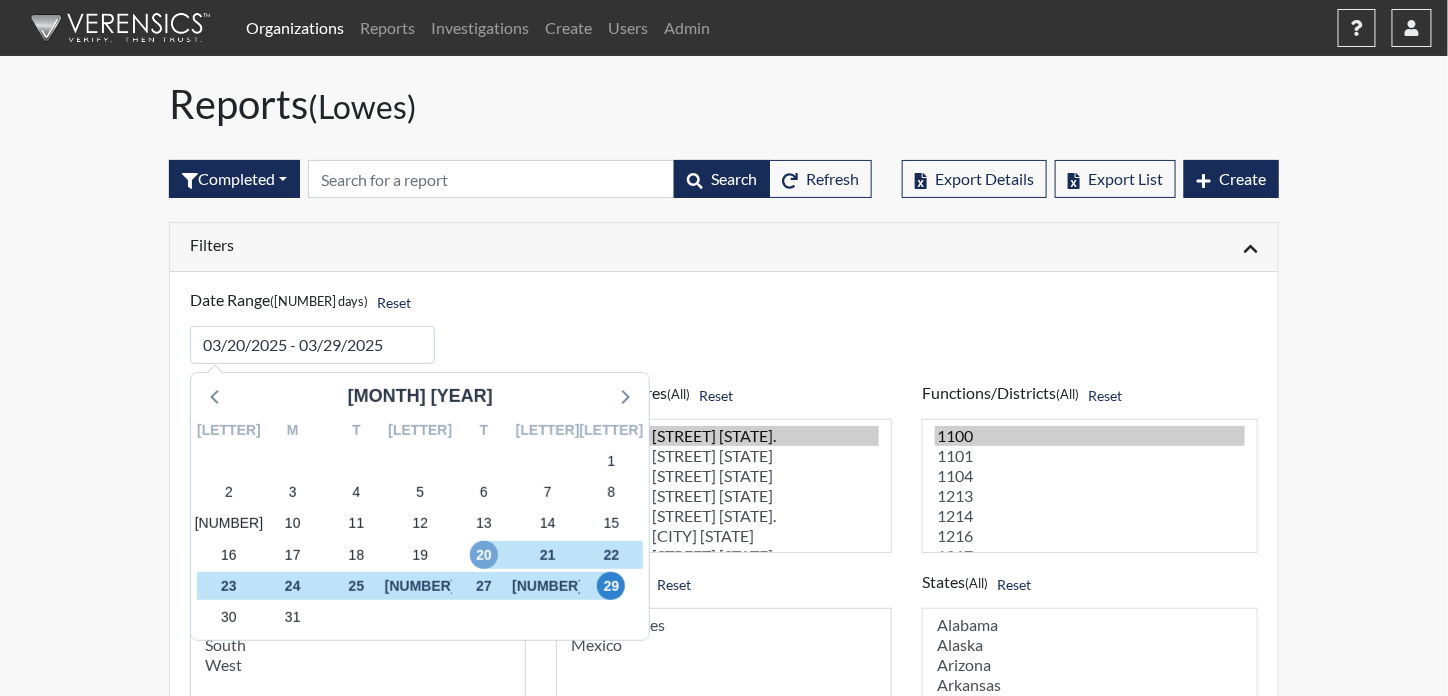 click on "20" at bounding box center [484, 555] 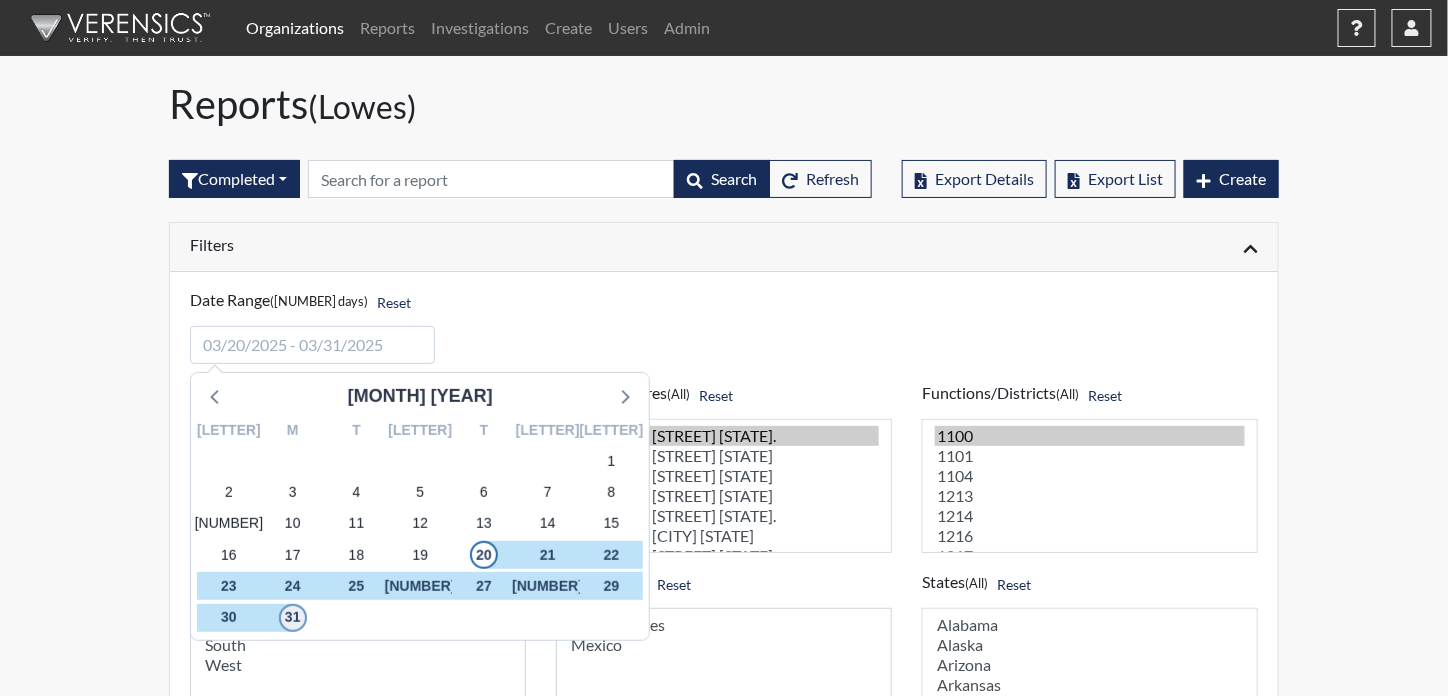 click on "31" at bounding box center (293, 618) 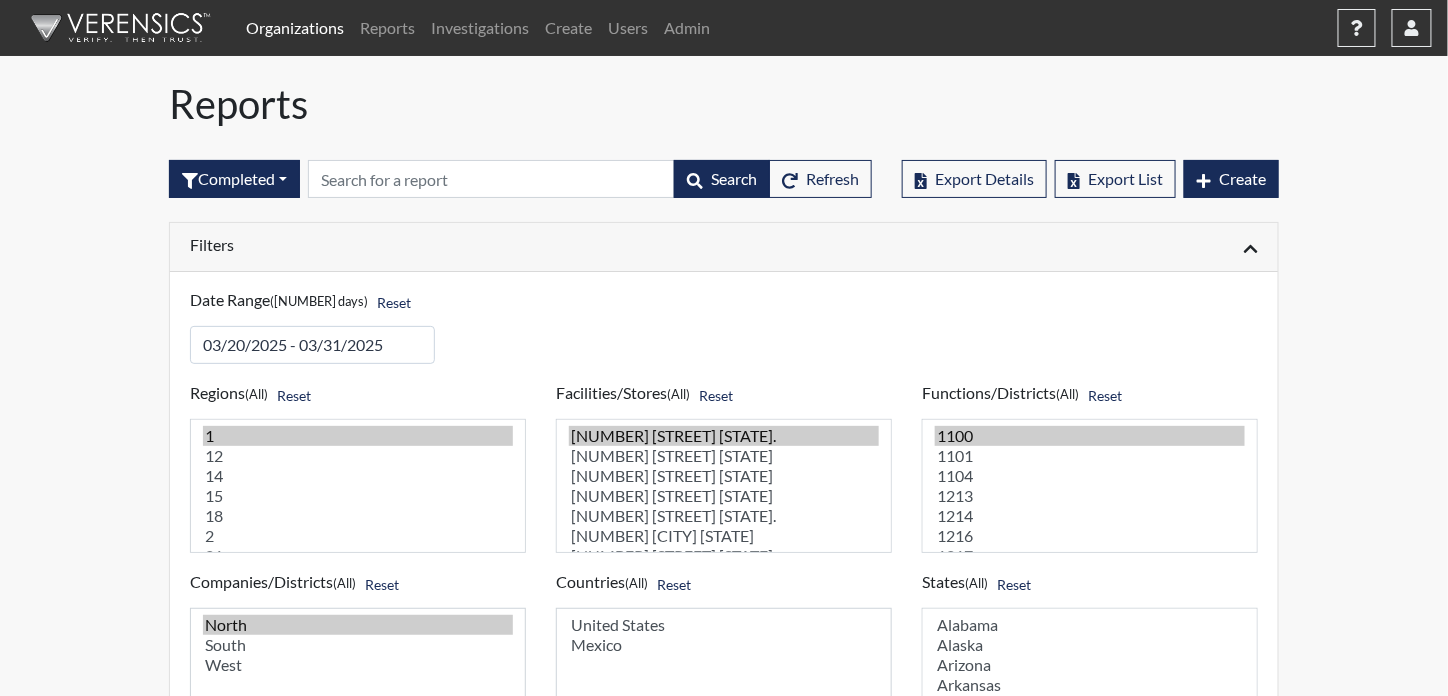 click on "Filters" at bounding box center [449, 247] 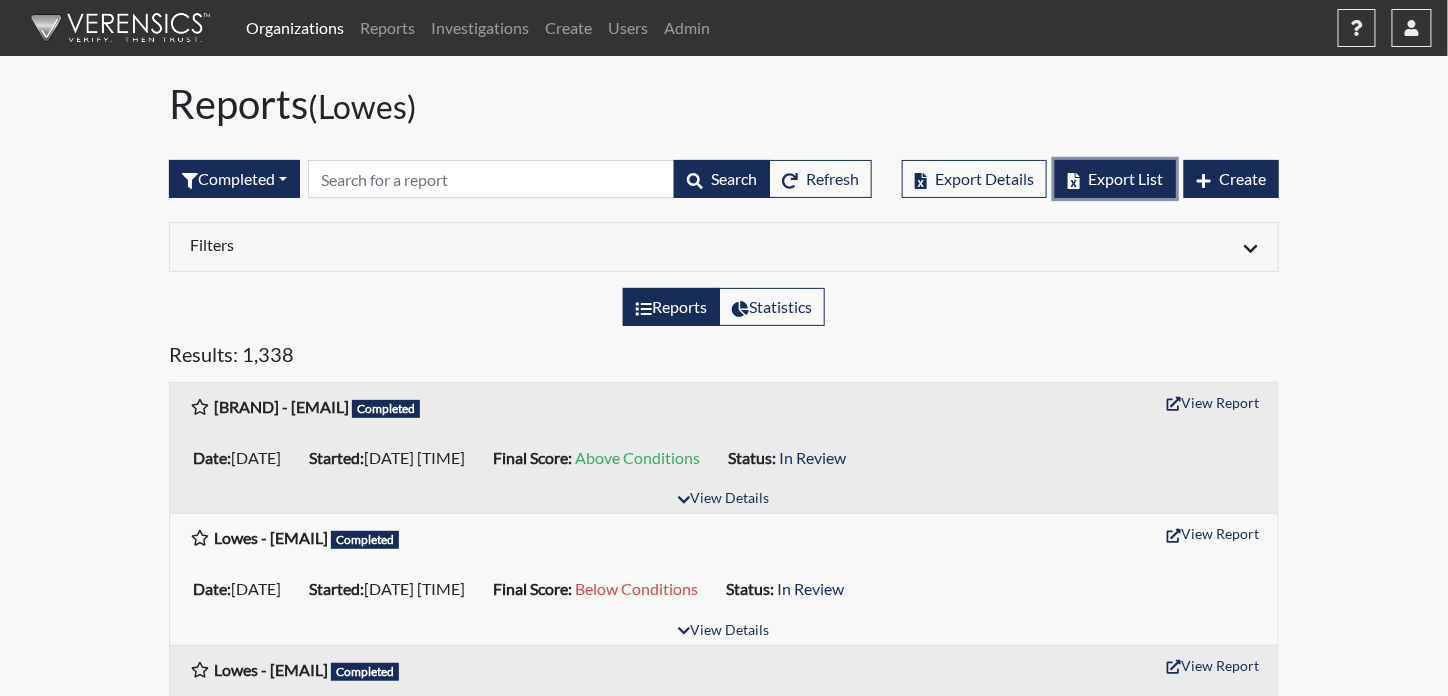 click on "Export List" at bounding box center [1125, 178] 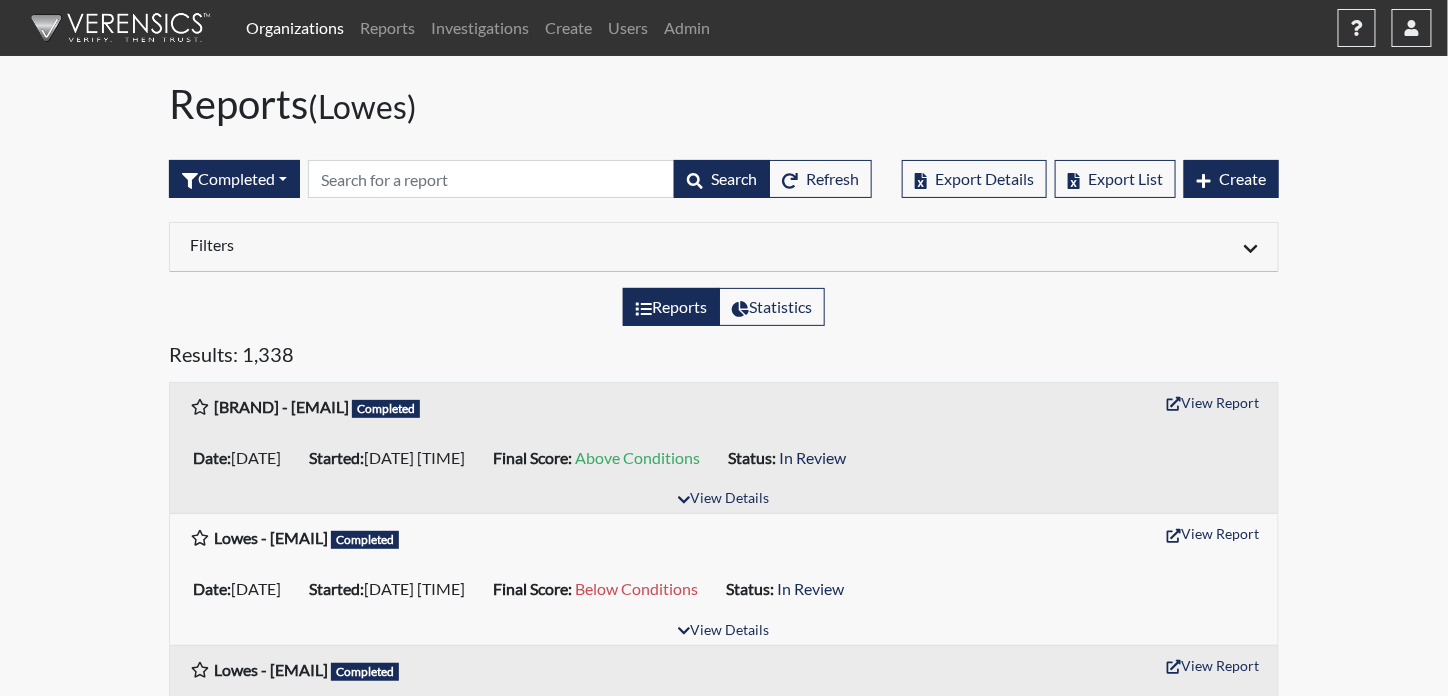 click on "Filters" at bounding box center (449, 244) 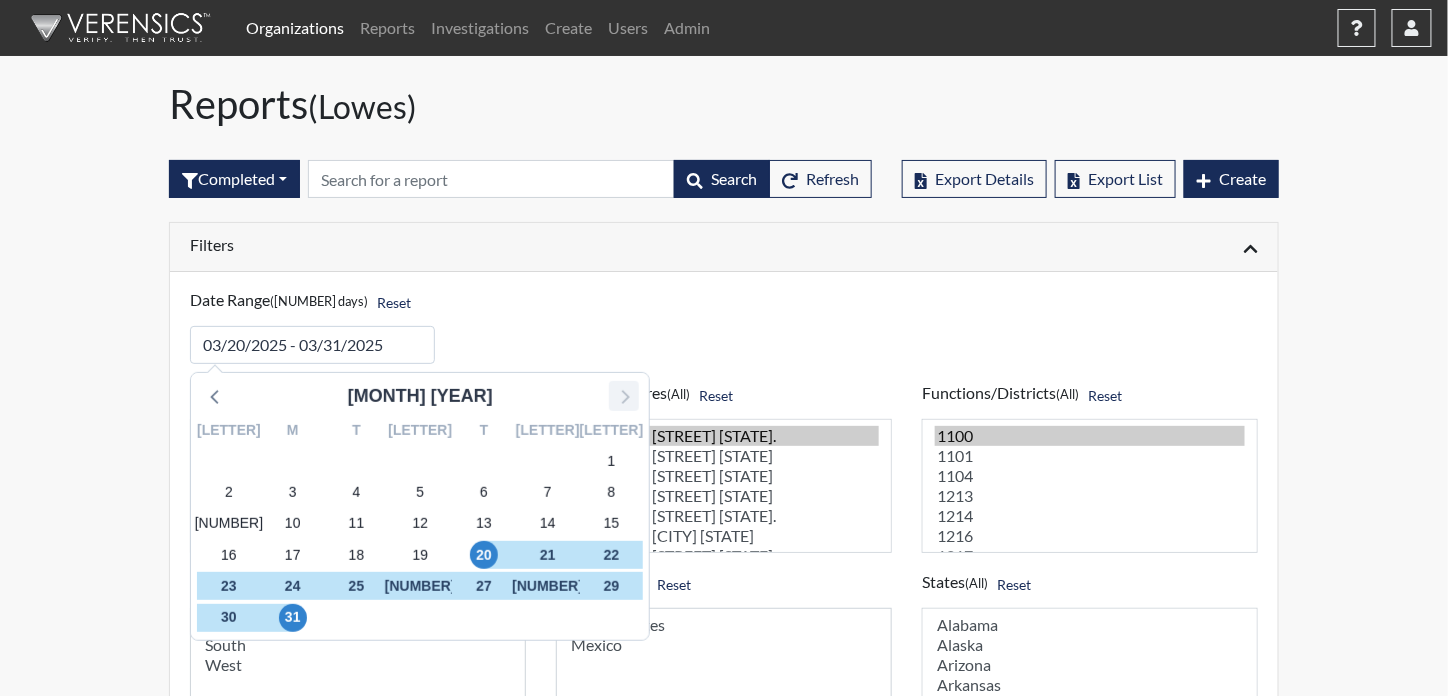 click 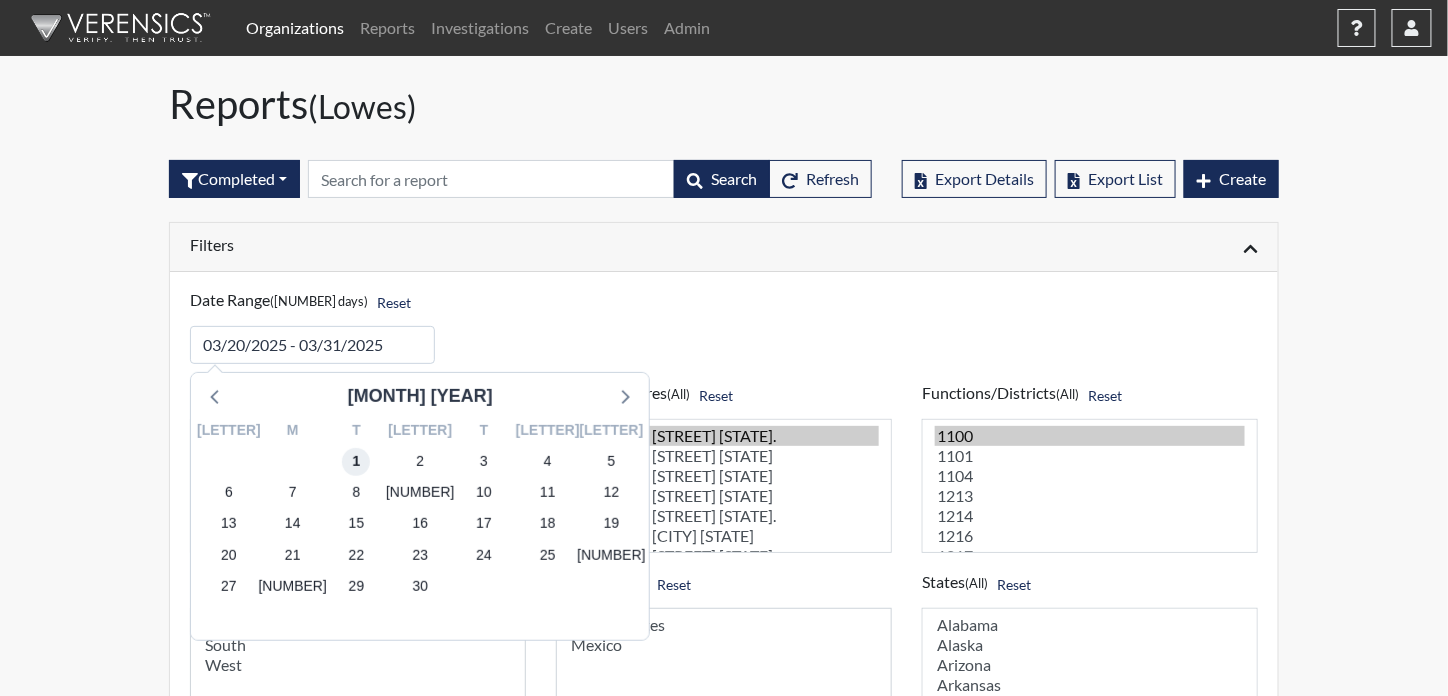 click on "1" at bounding box center [356, 462] 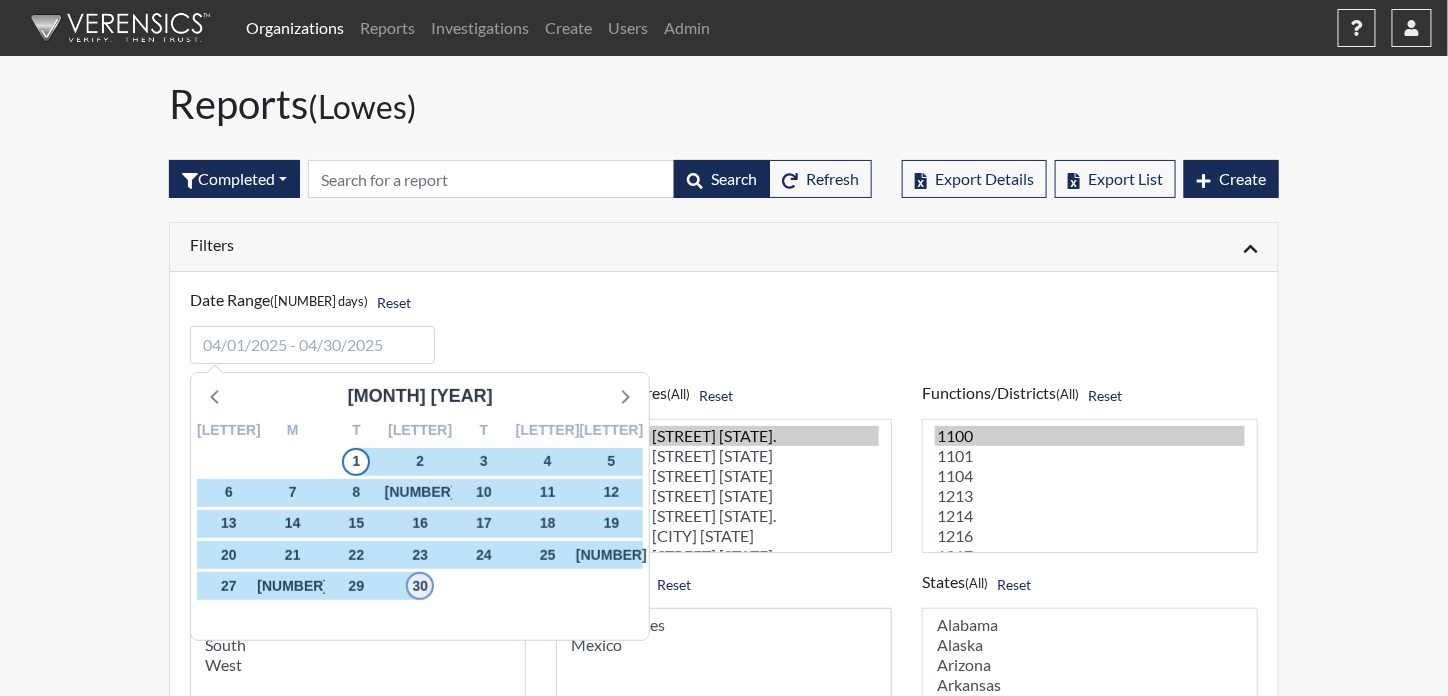 click on "30" at bounding box center [420, 586] 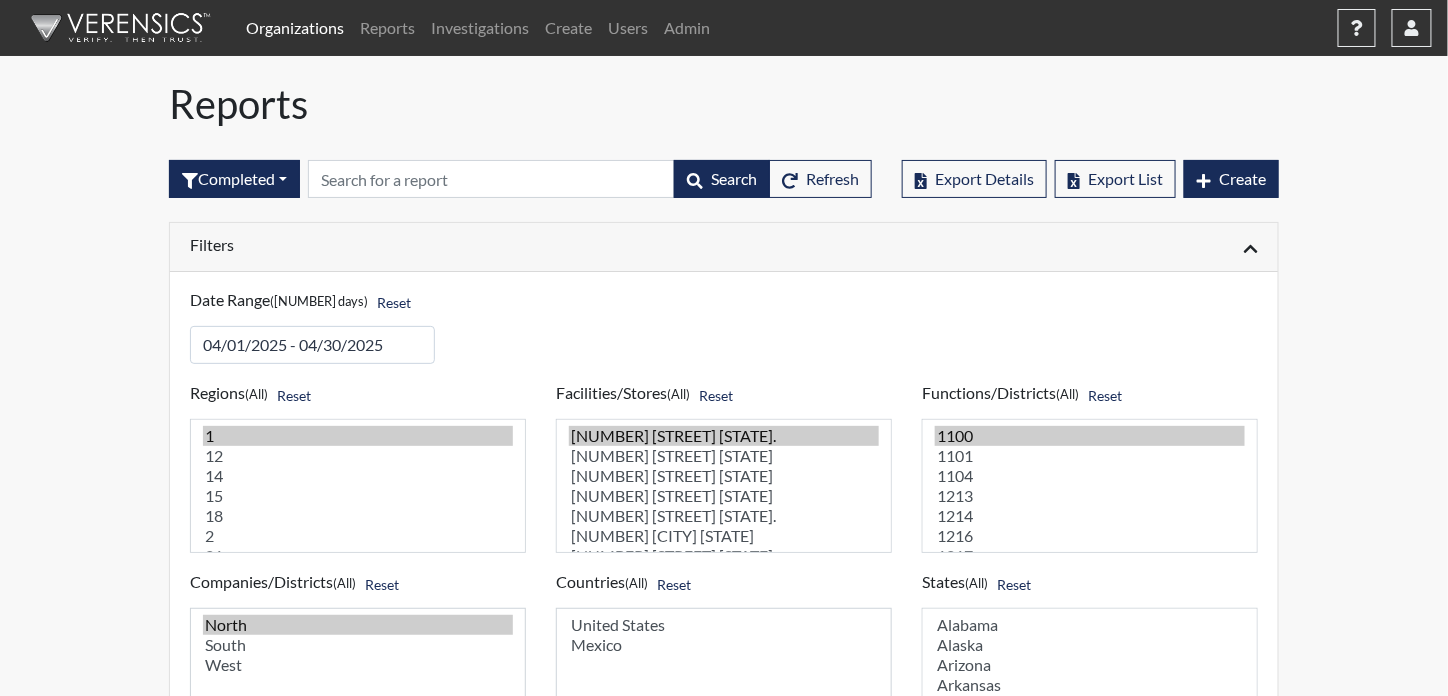 click on "Filters" at bounding box center [449, 244] 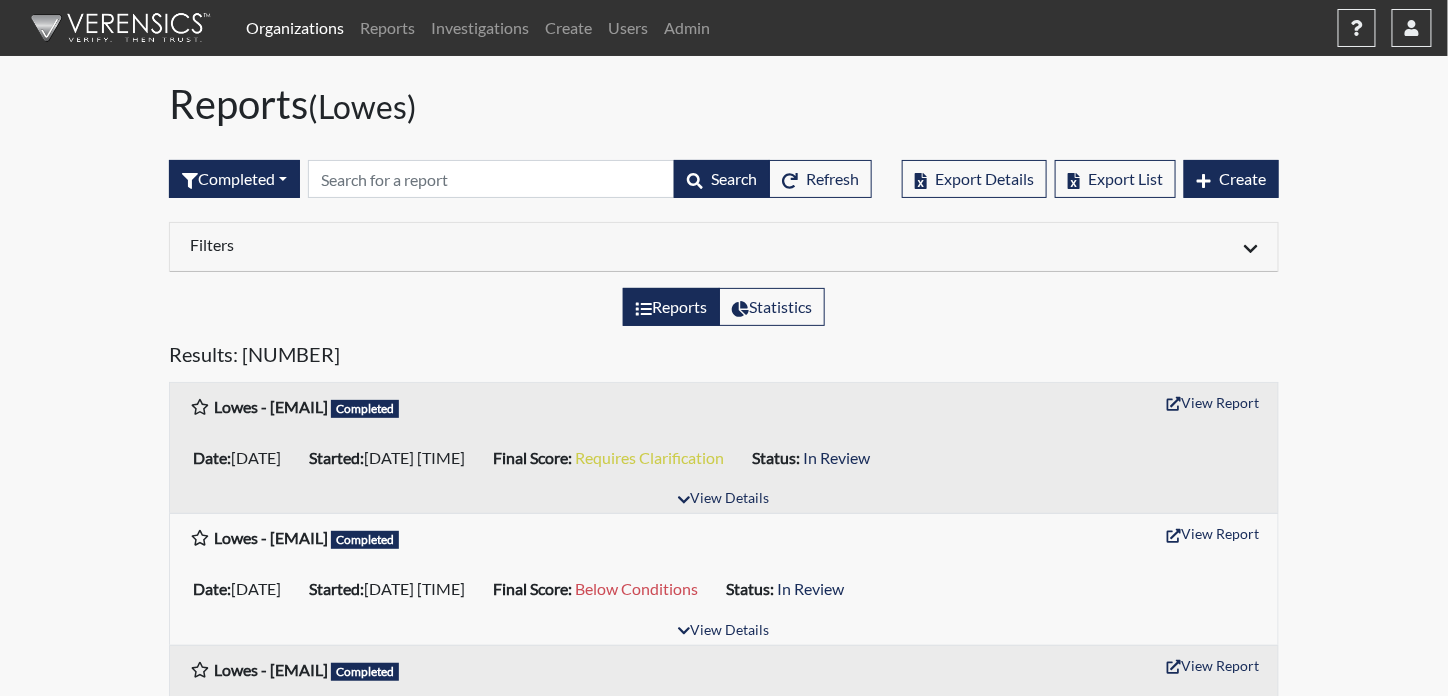 click on "Filters" at bounding box center [449, 244] 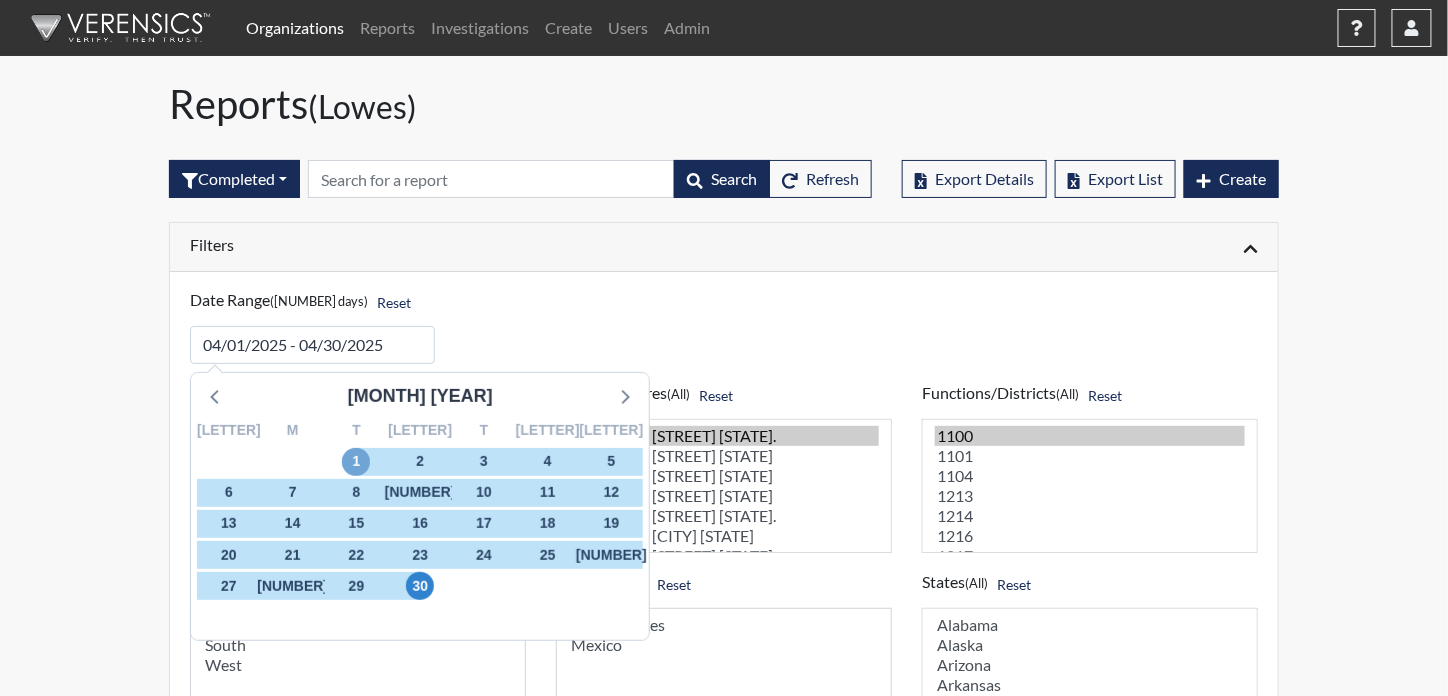 click on "1" at bounding box center (356, 462) 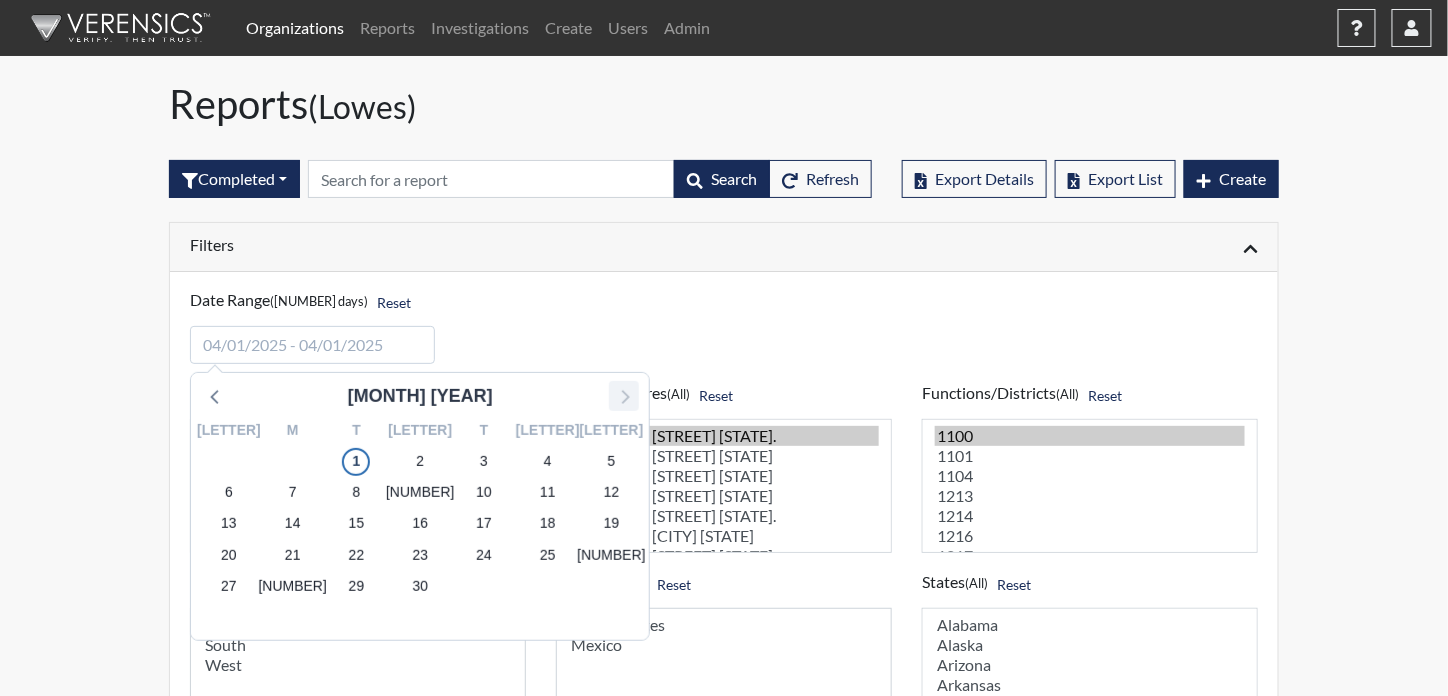 click 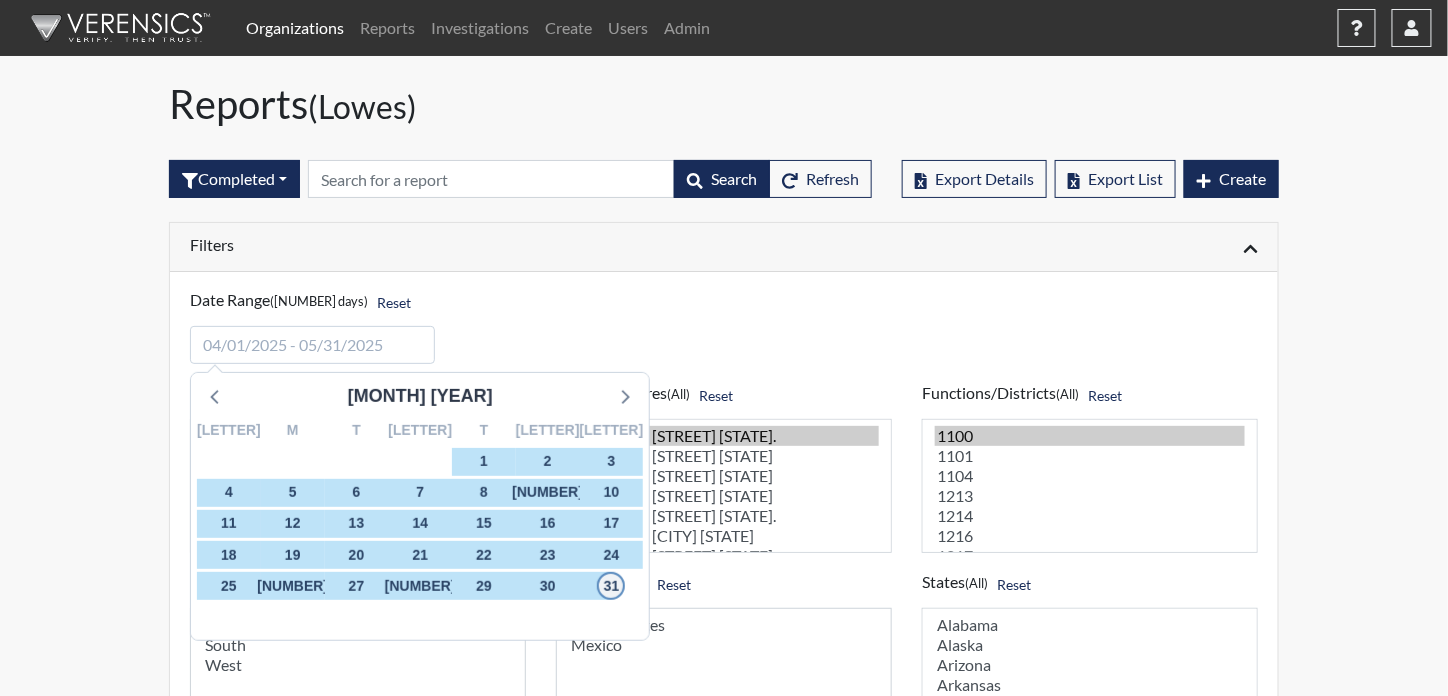 click on "31" at bounding box center (611, 586) 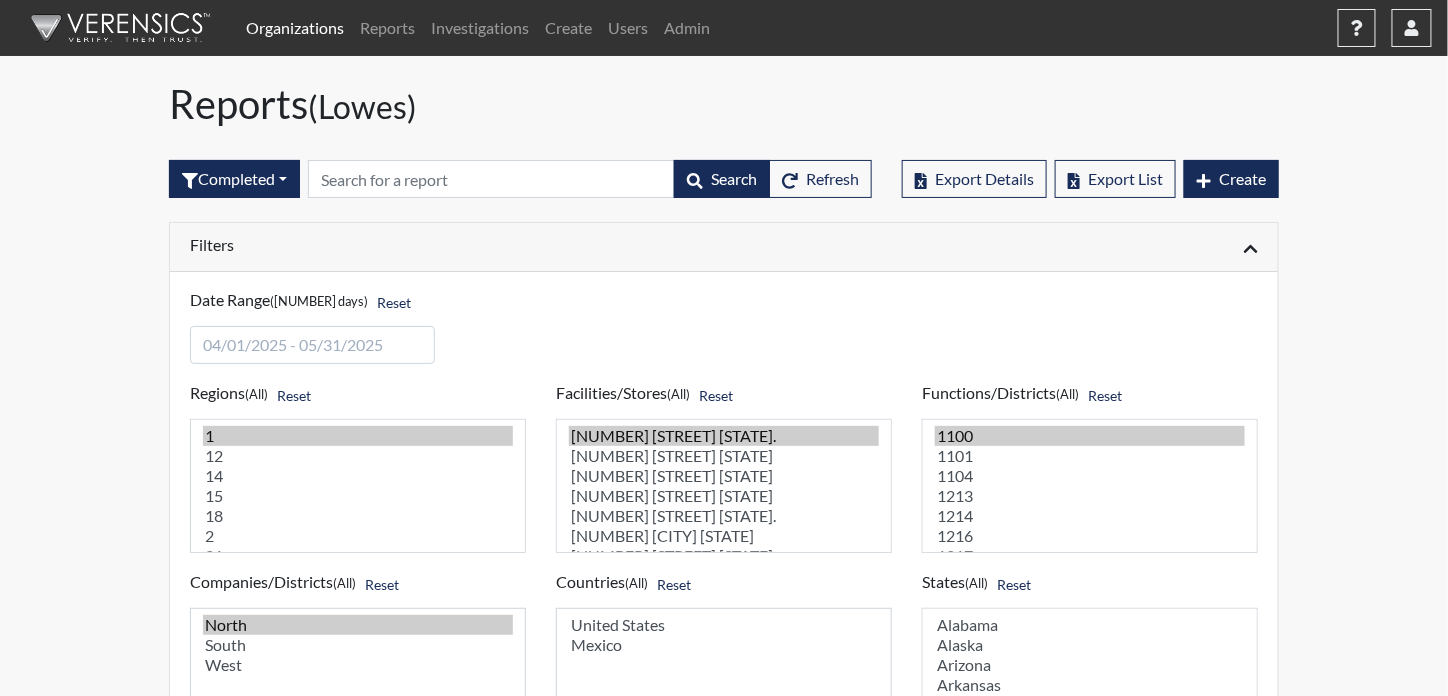 click on "Filters" at bounding box center [449, 244] 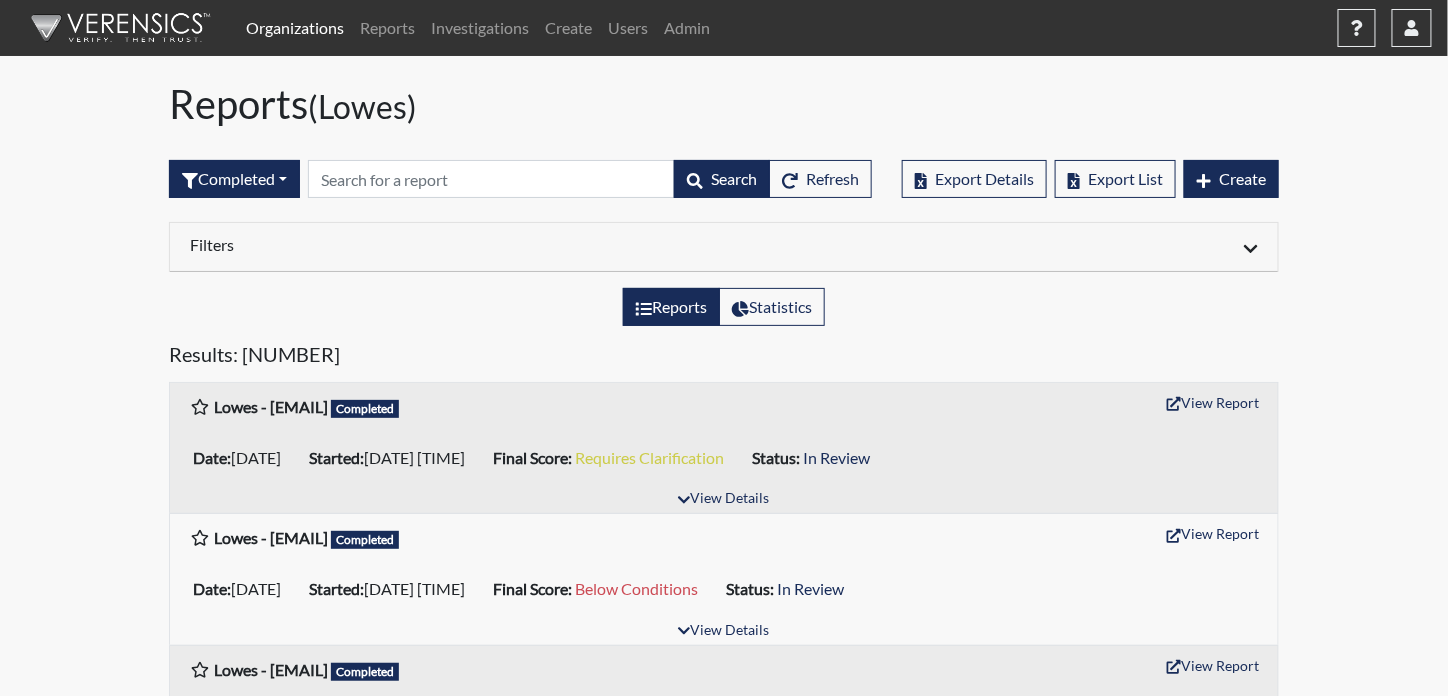 click on "Filters" at bounding box center (449, 244) 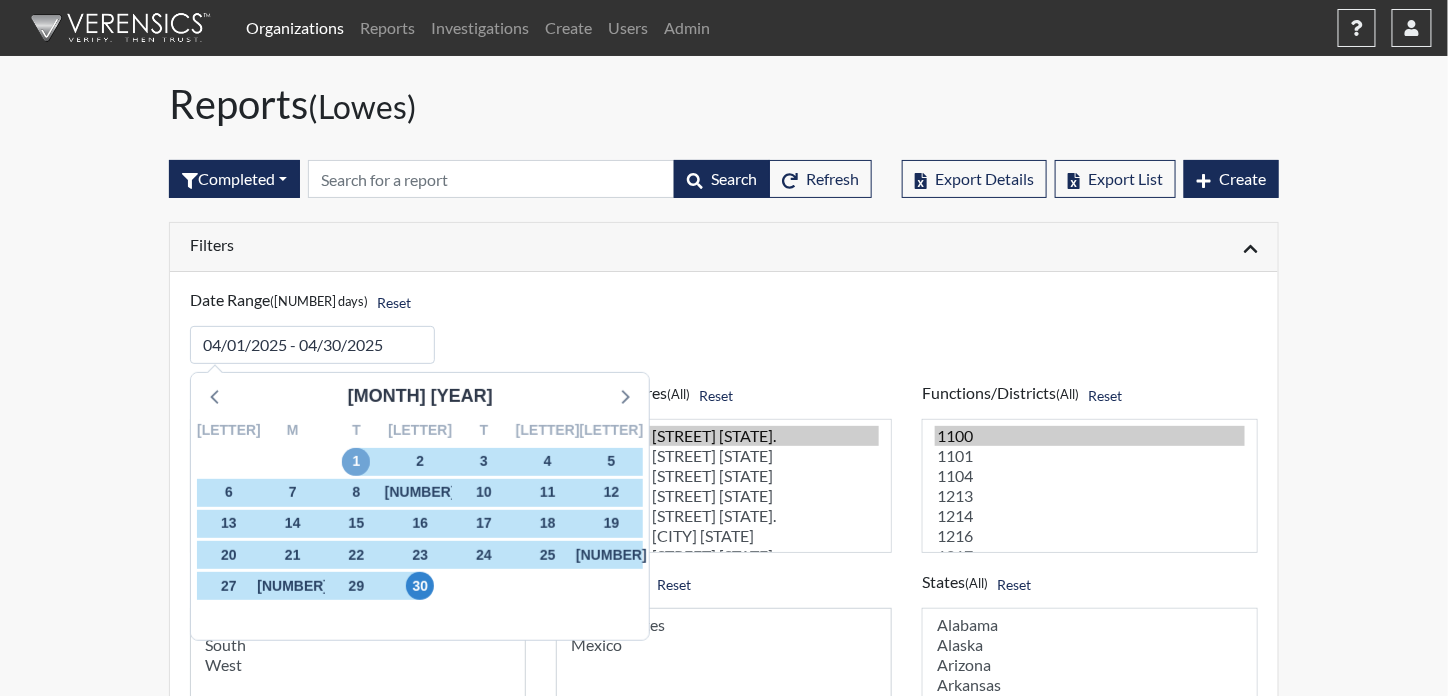 click on "1" at bounding box center [356, 462] 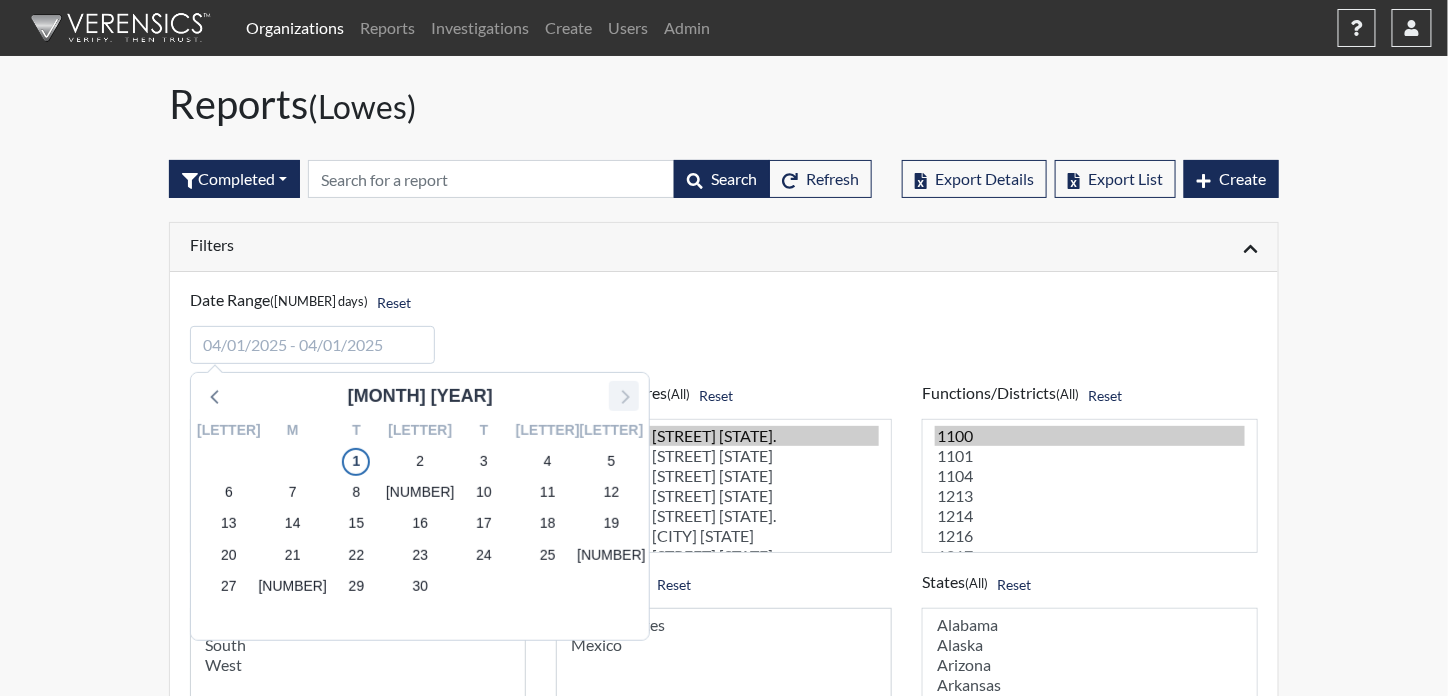 click 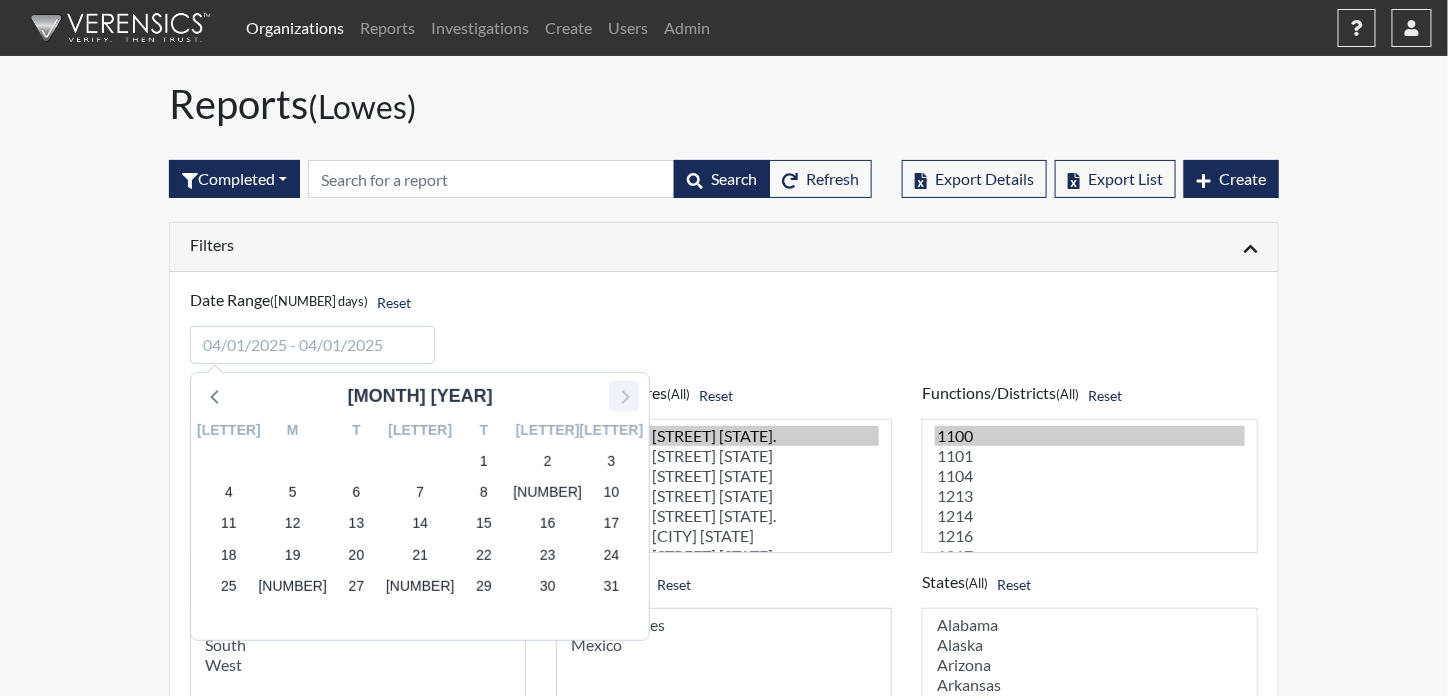 click 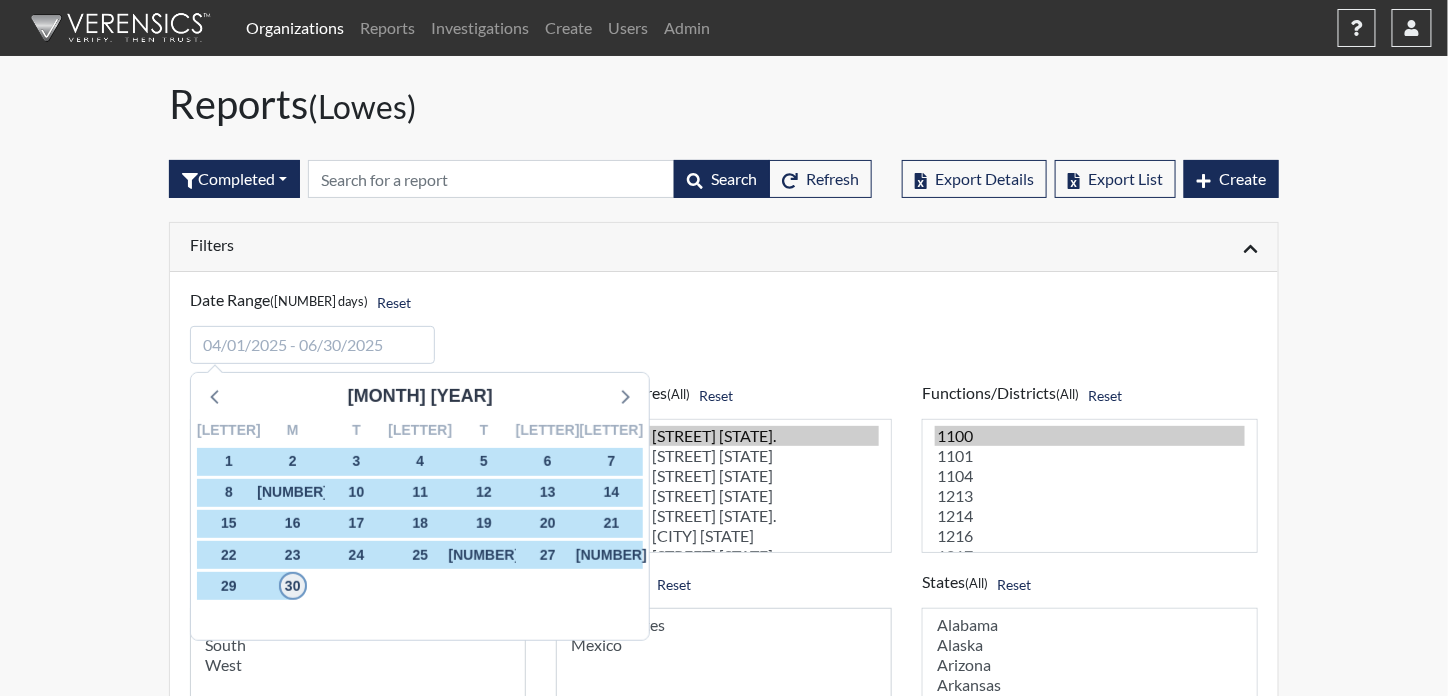 click on "30" at bounding box center (293, 586) 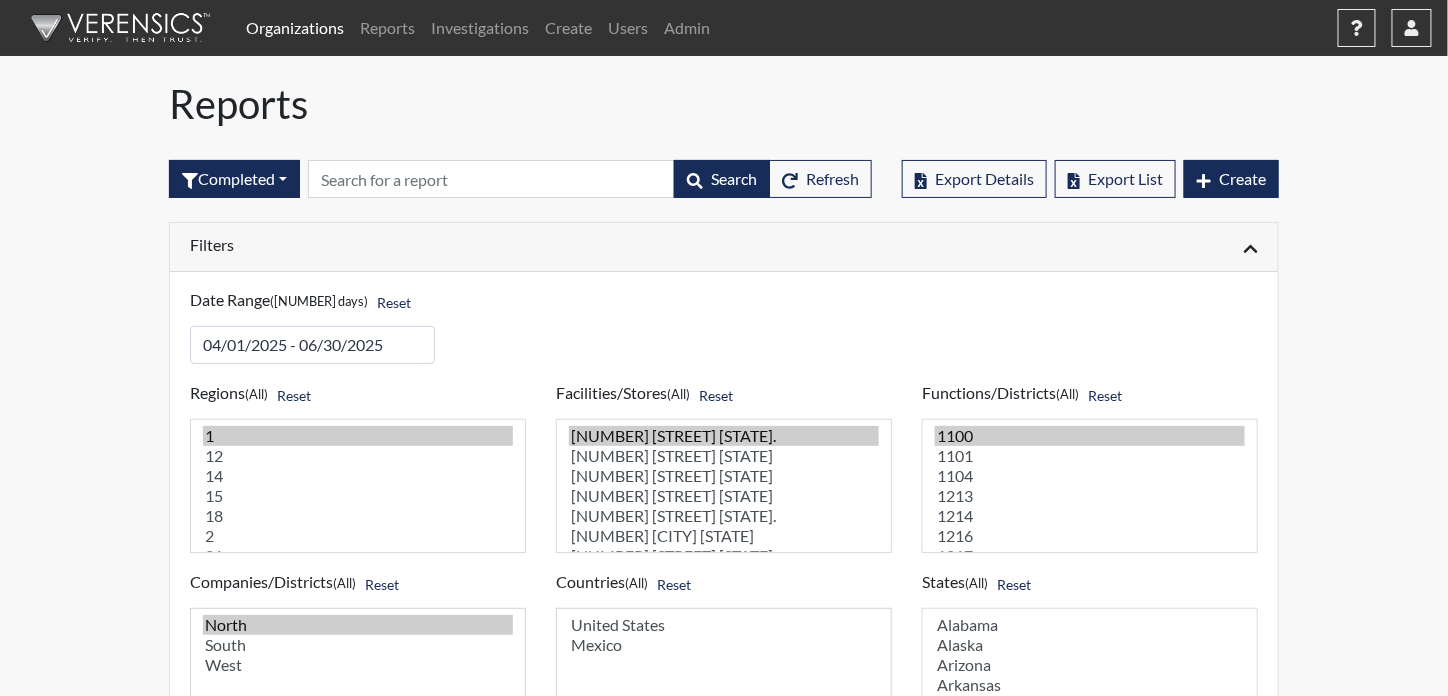 click on "Filters" at bounding box center [449, 244] 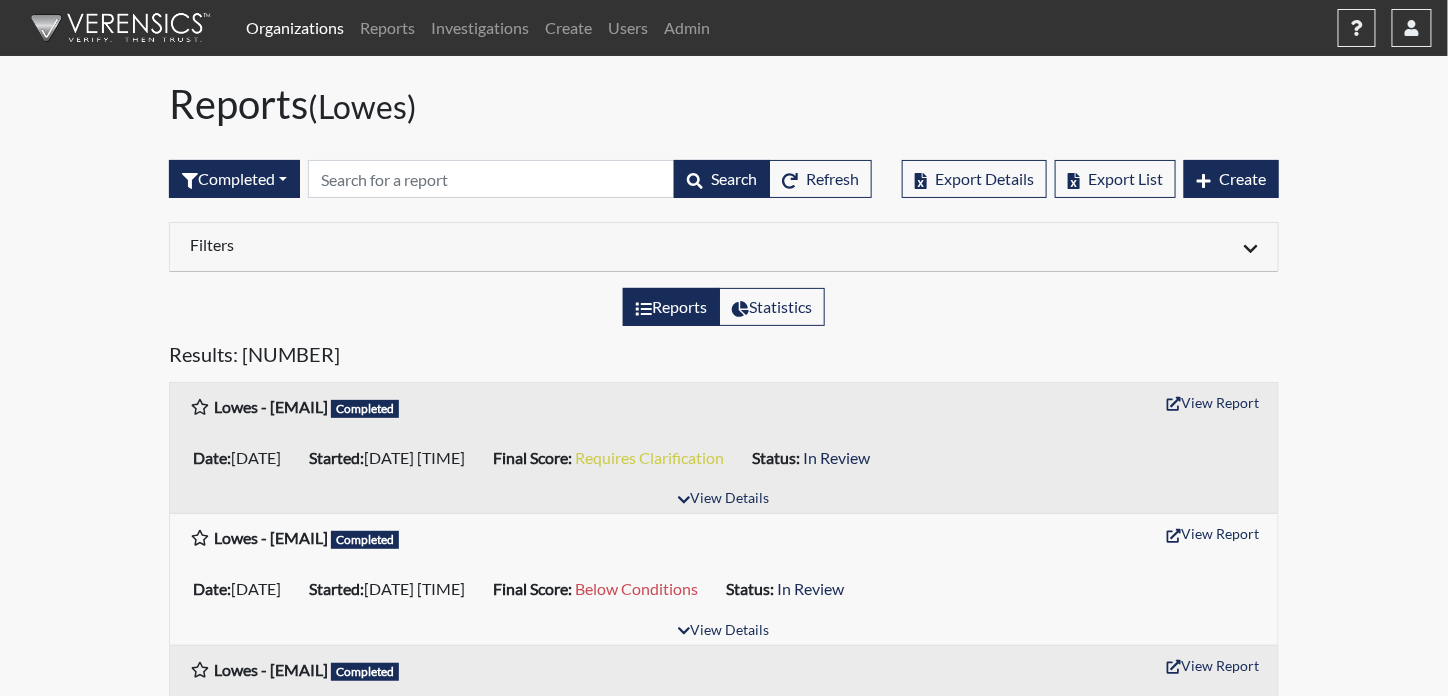 click on "Filters" at bounding box center [449, 244] 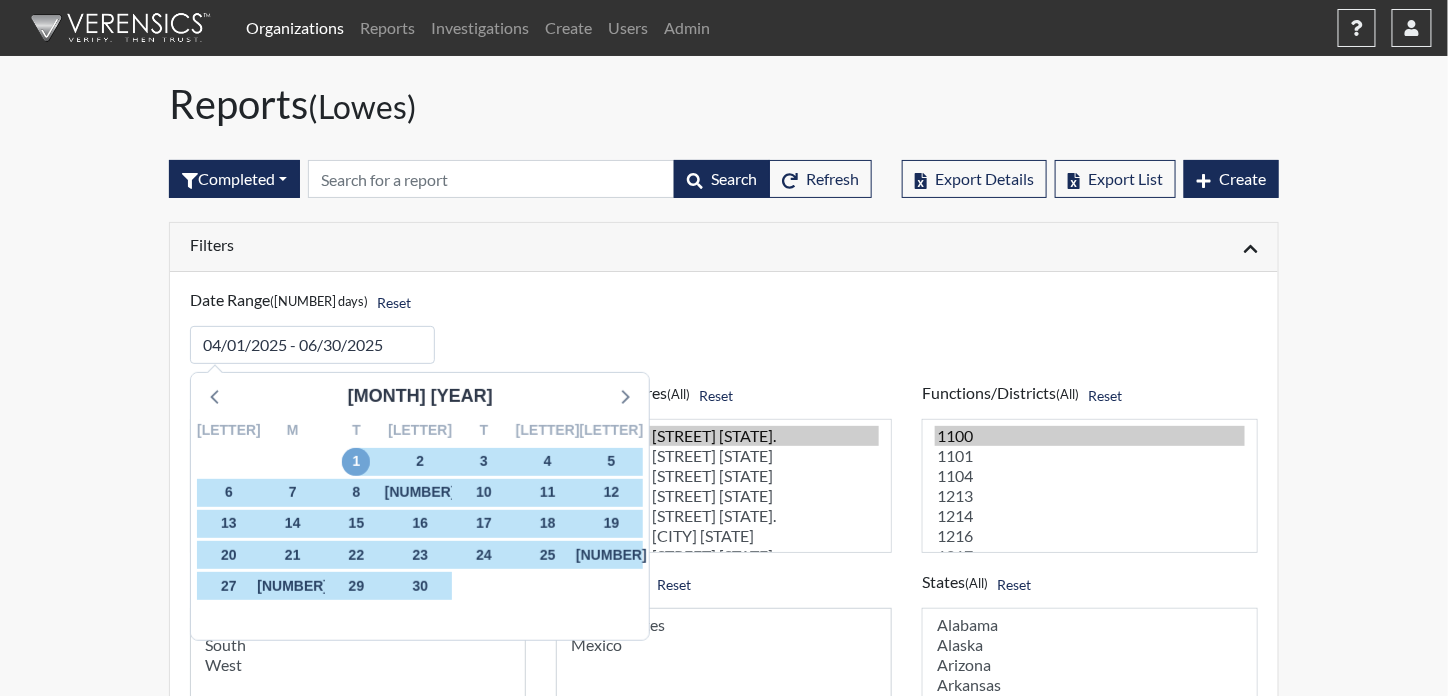 click on "1" at bounding box center [356, 462] 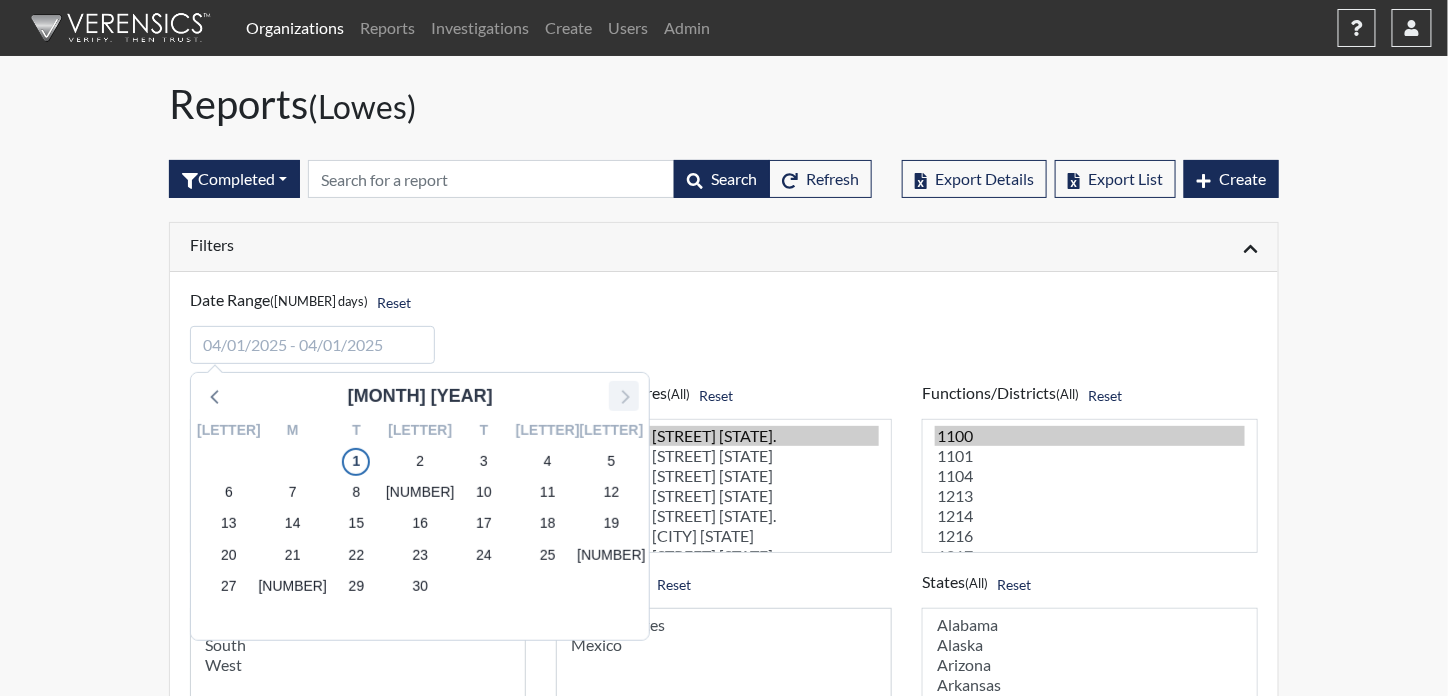 click 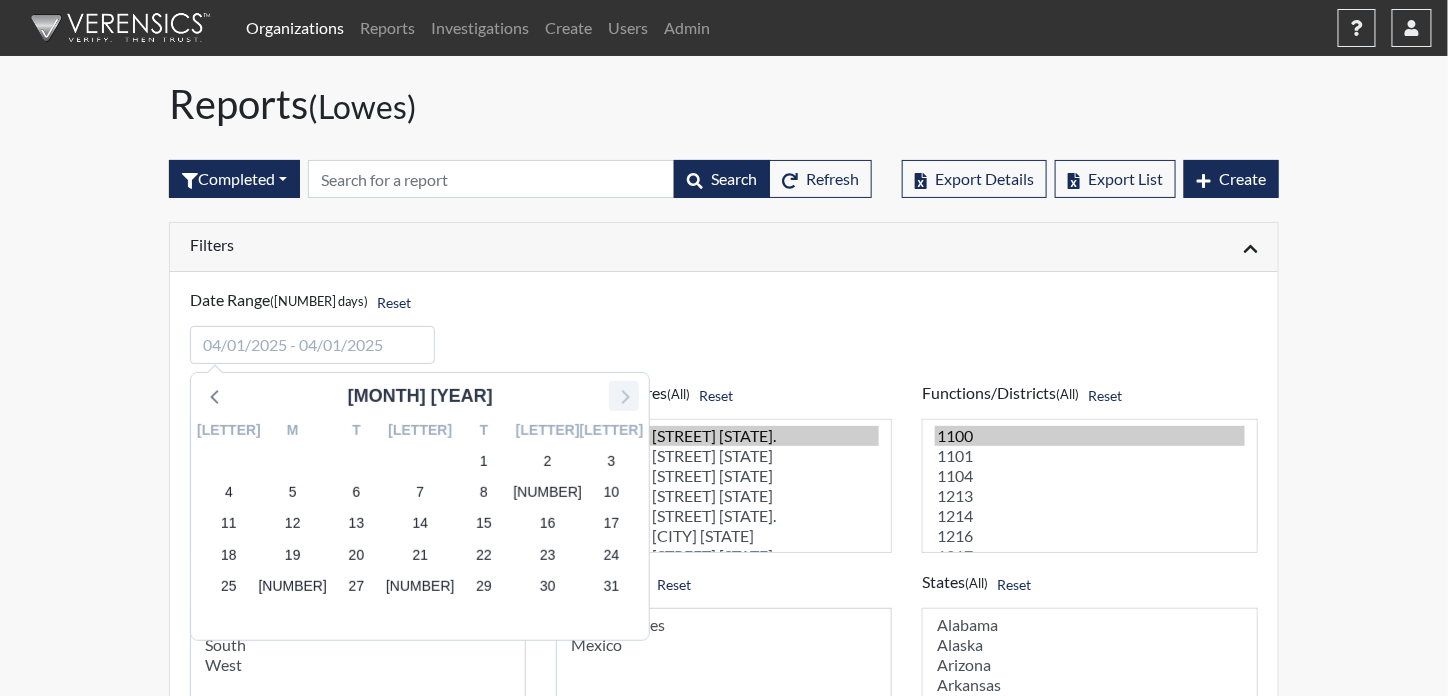 click 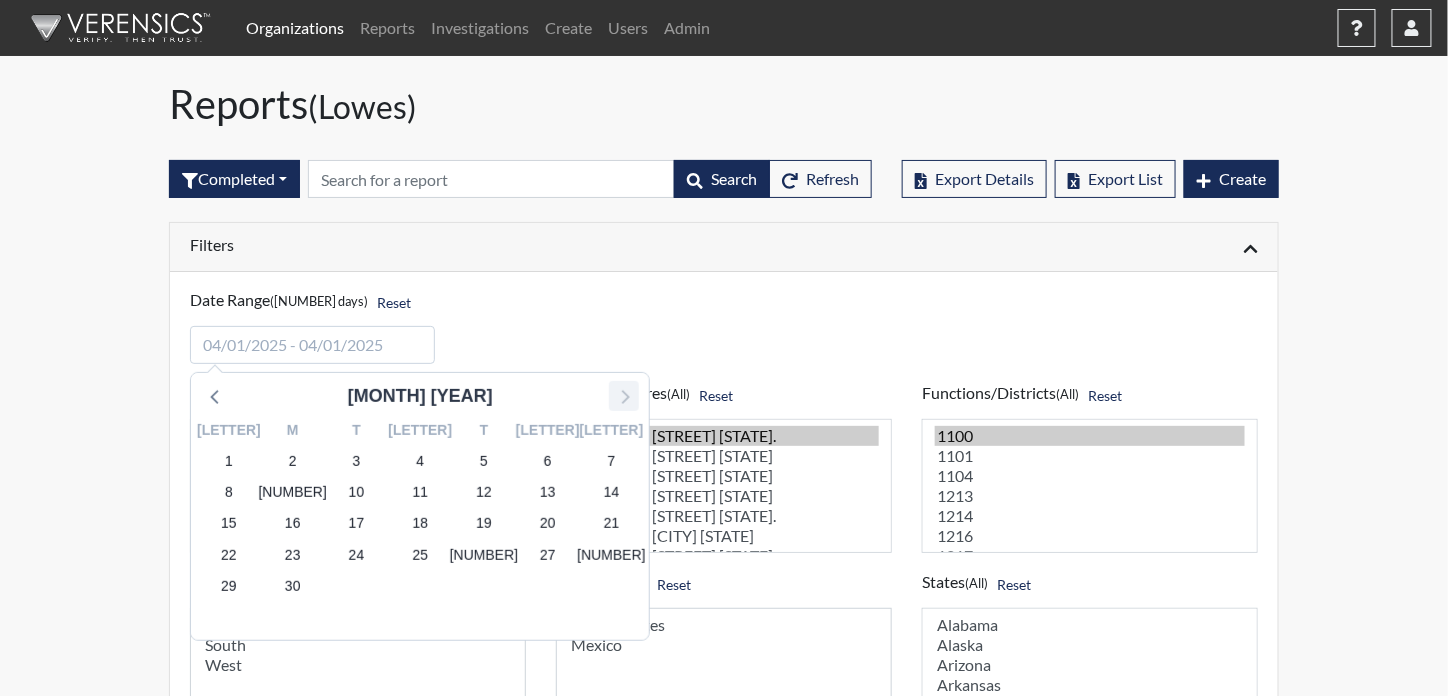 click 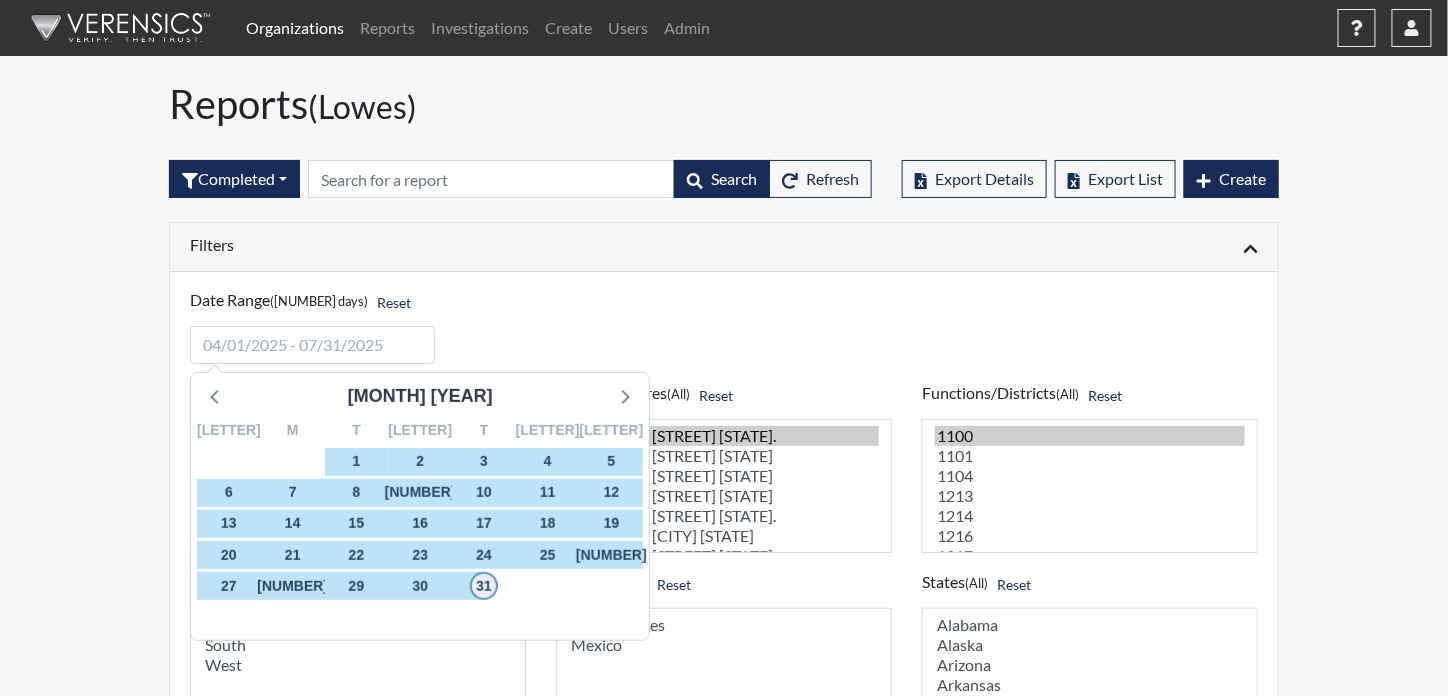 click on "31" at bounding box center [484, 586] 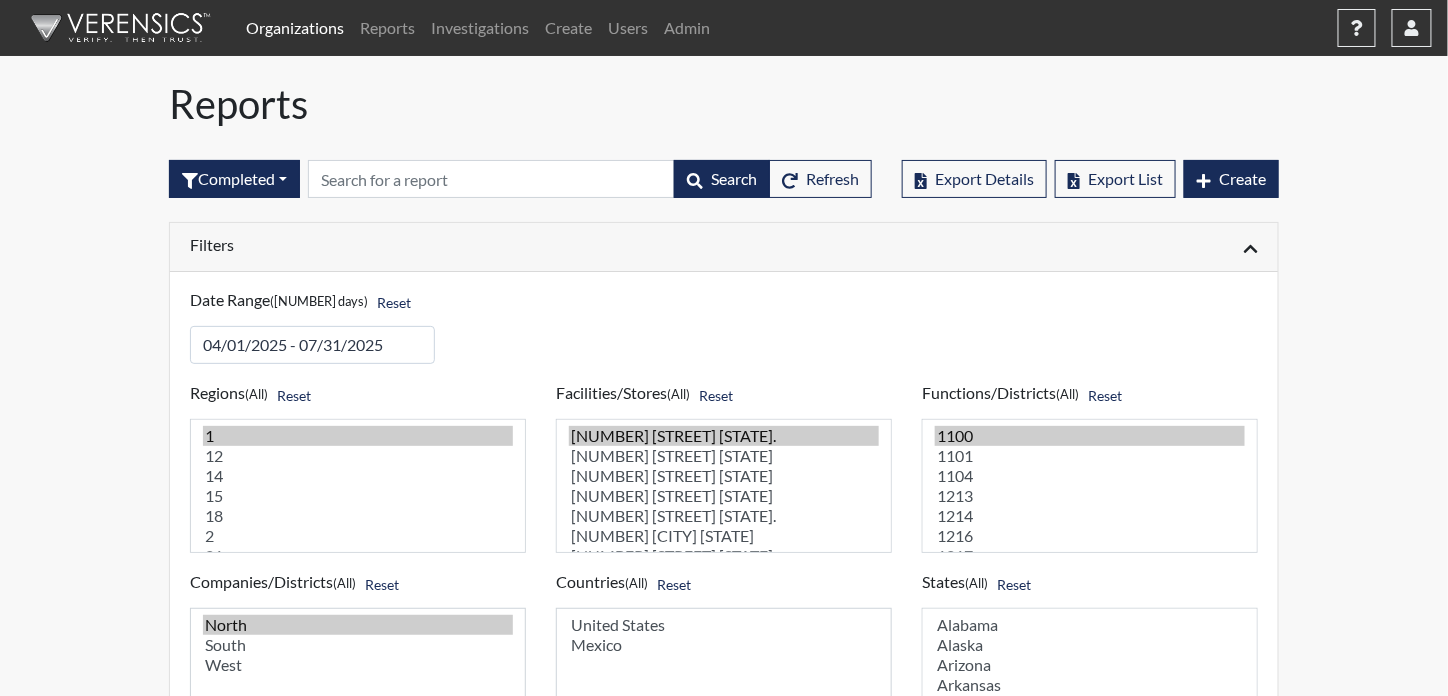 click on "Filters" at bounding box center [449, 244] 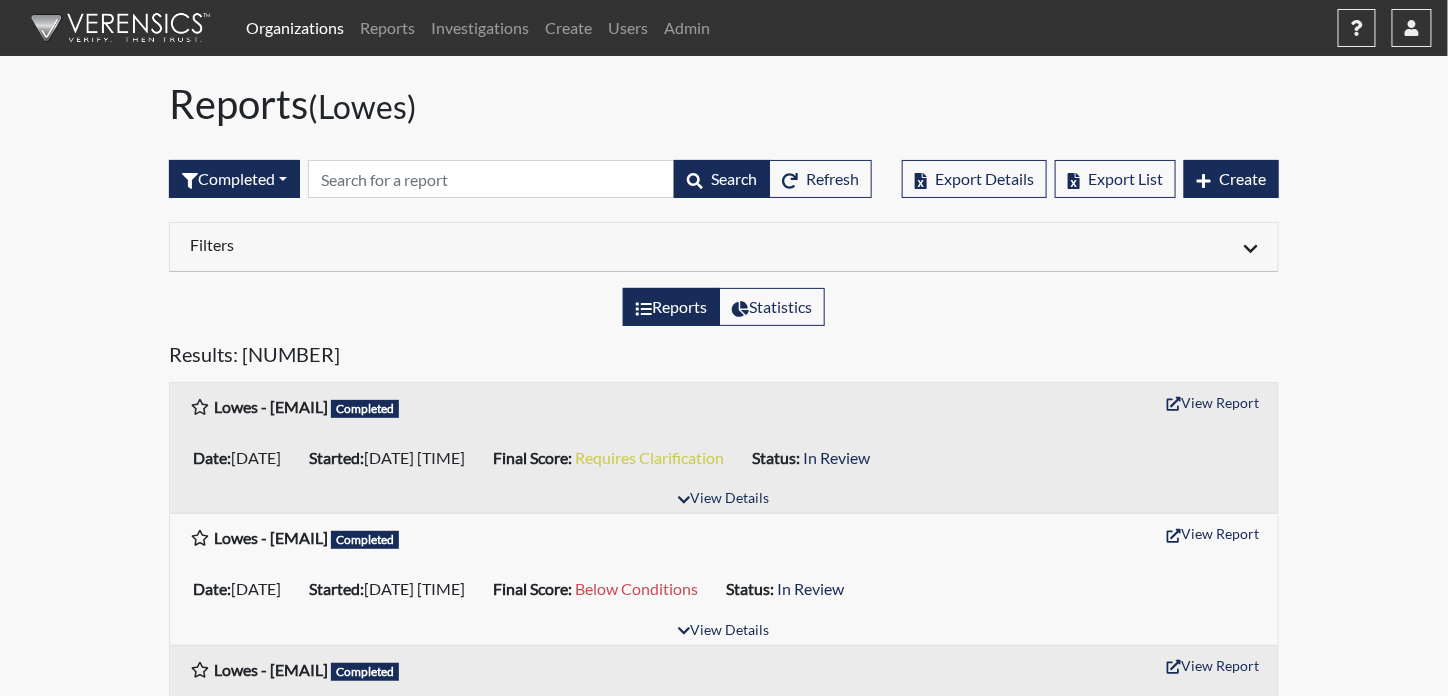 click on "Filters" at bounding box center [449, 244] 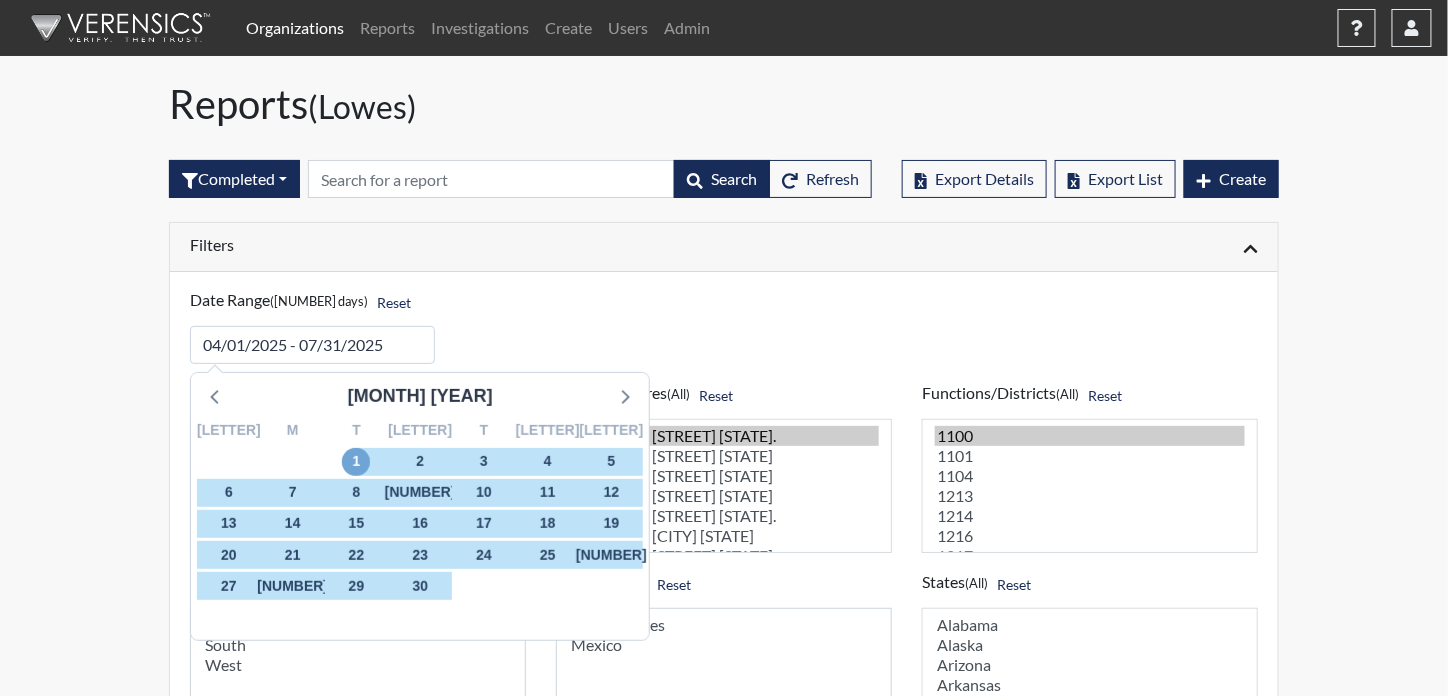 click on "1" at bounding box center (356, 462) 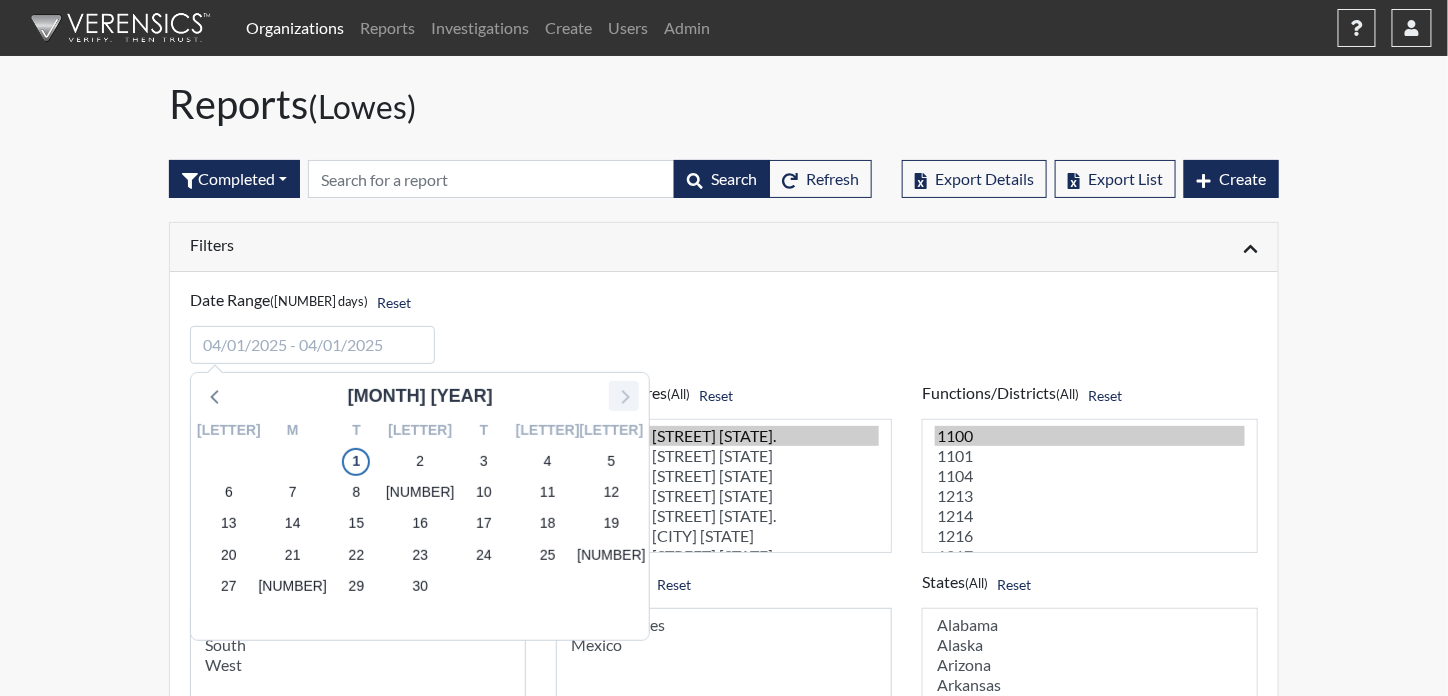 click 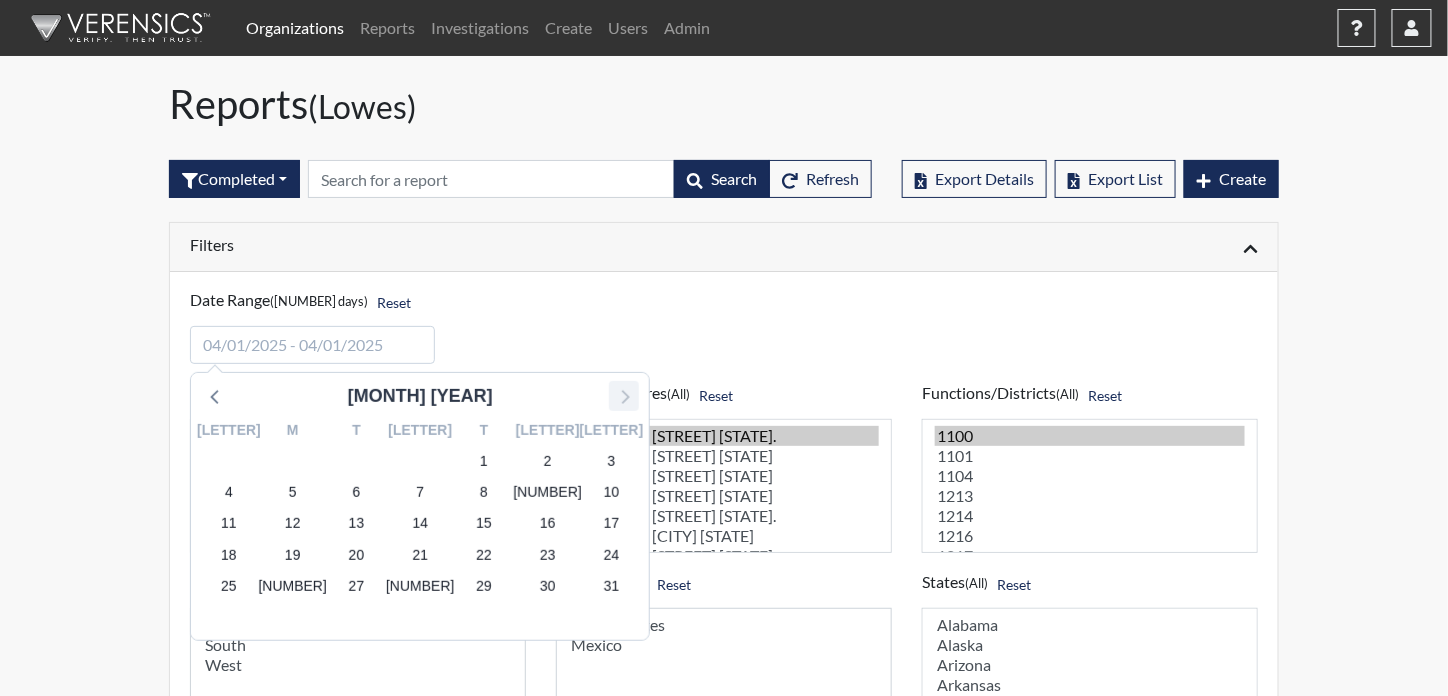 click 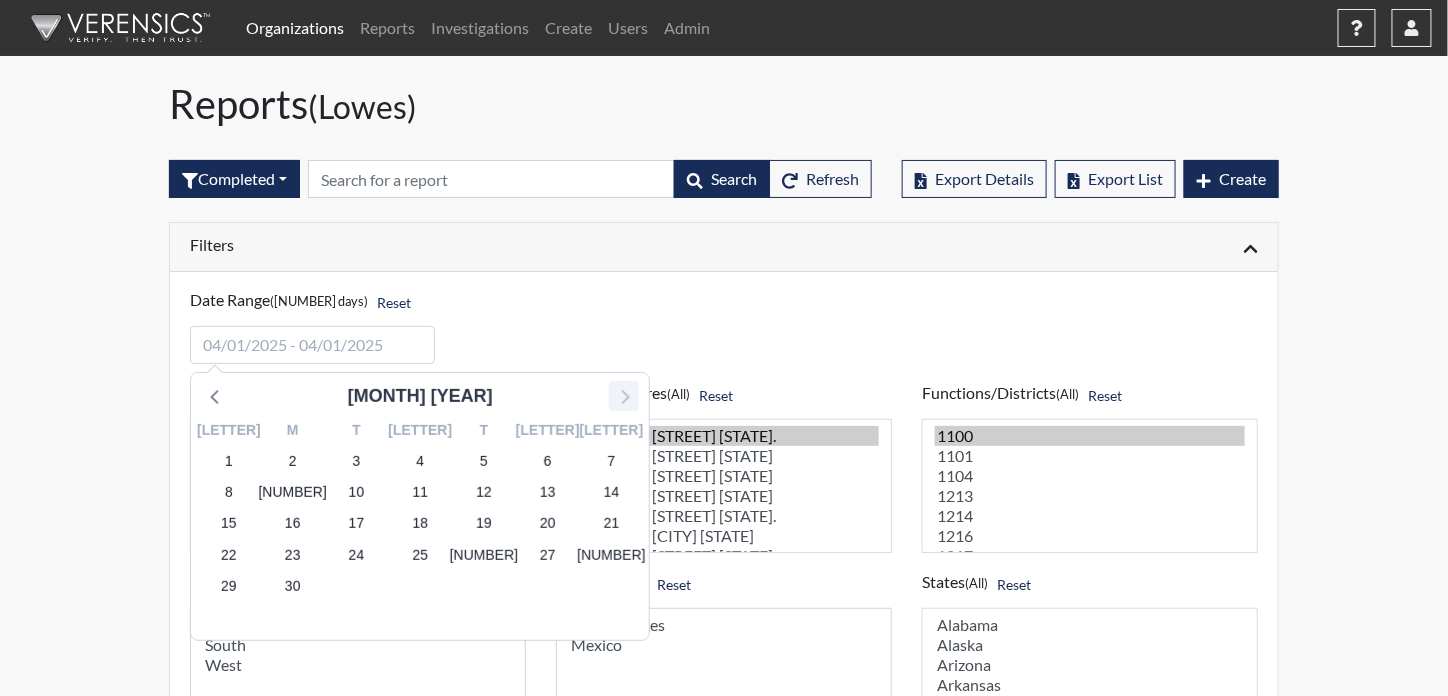 click 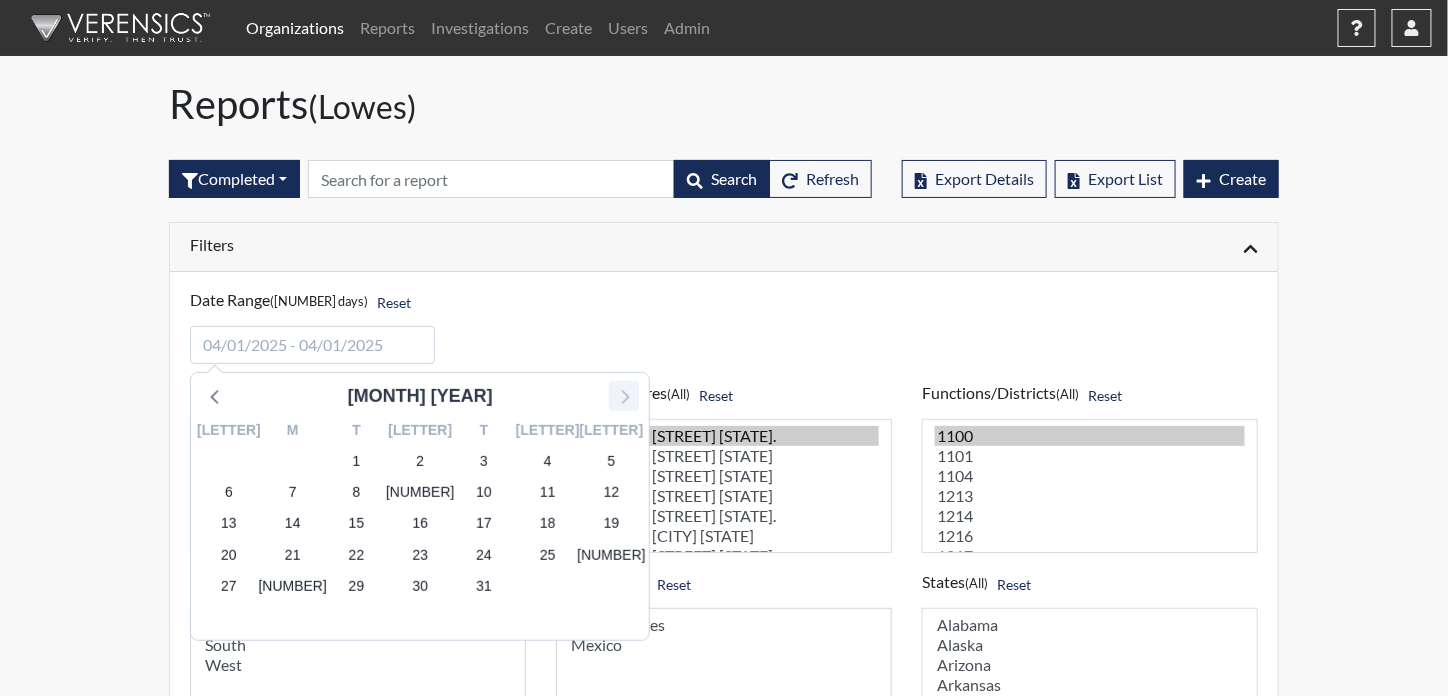 click 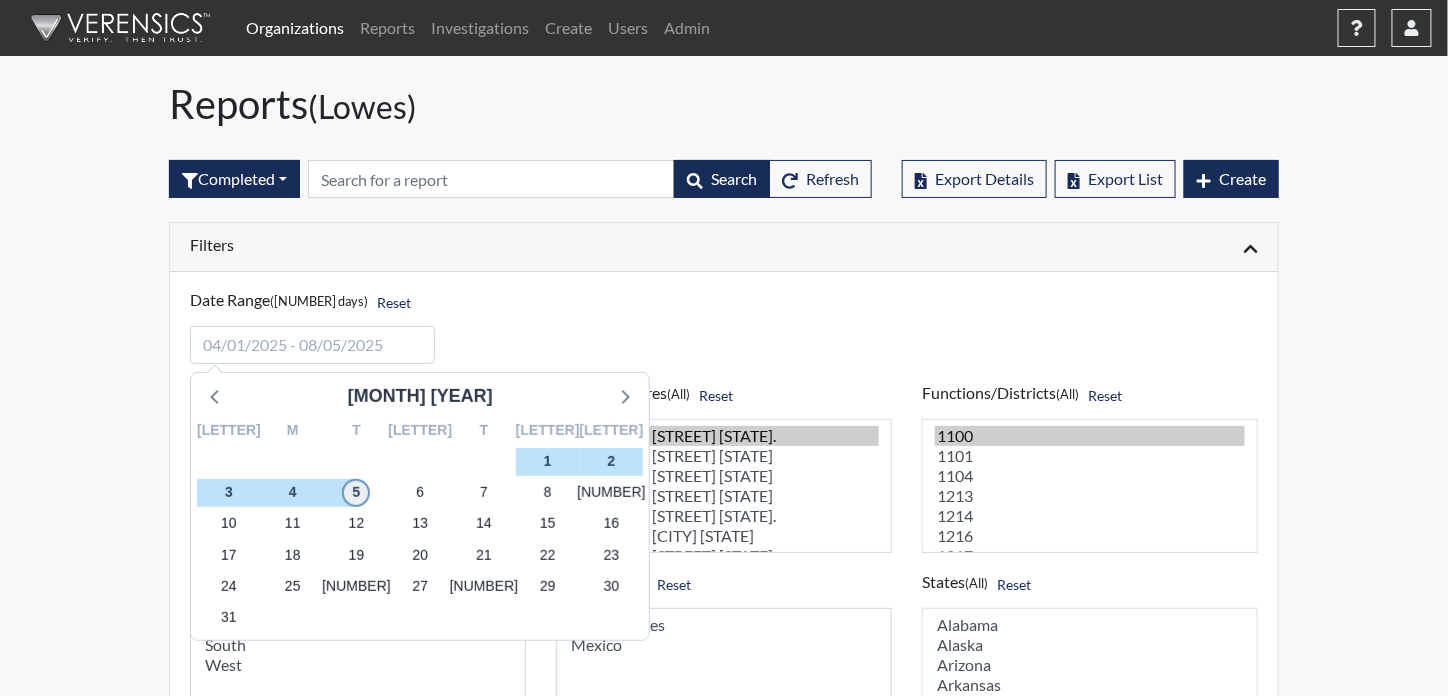 click on "5" at bounding box center [356, 493] 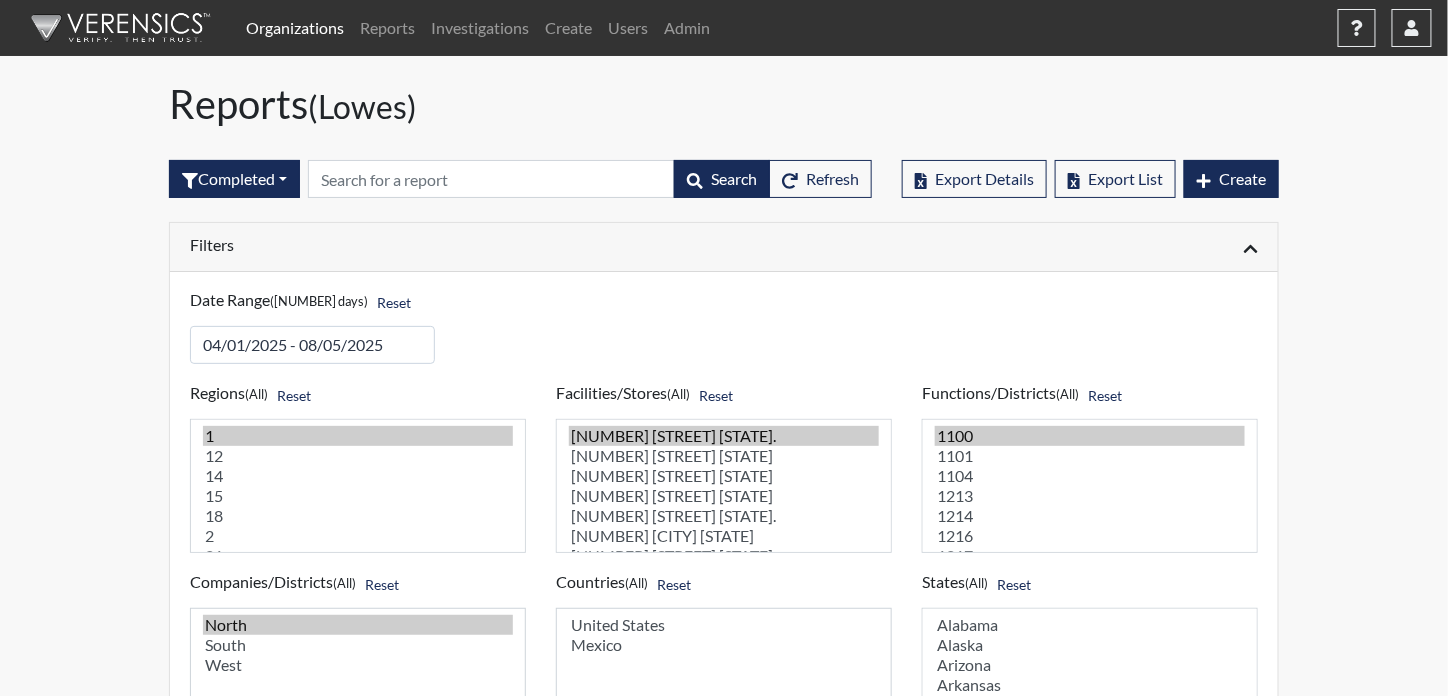 click on "Filters" at bounding box center [449, 244] 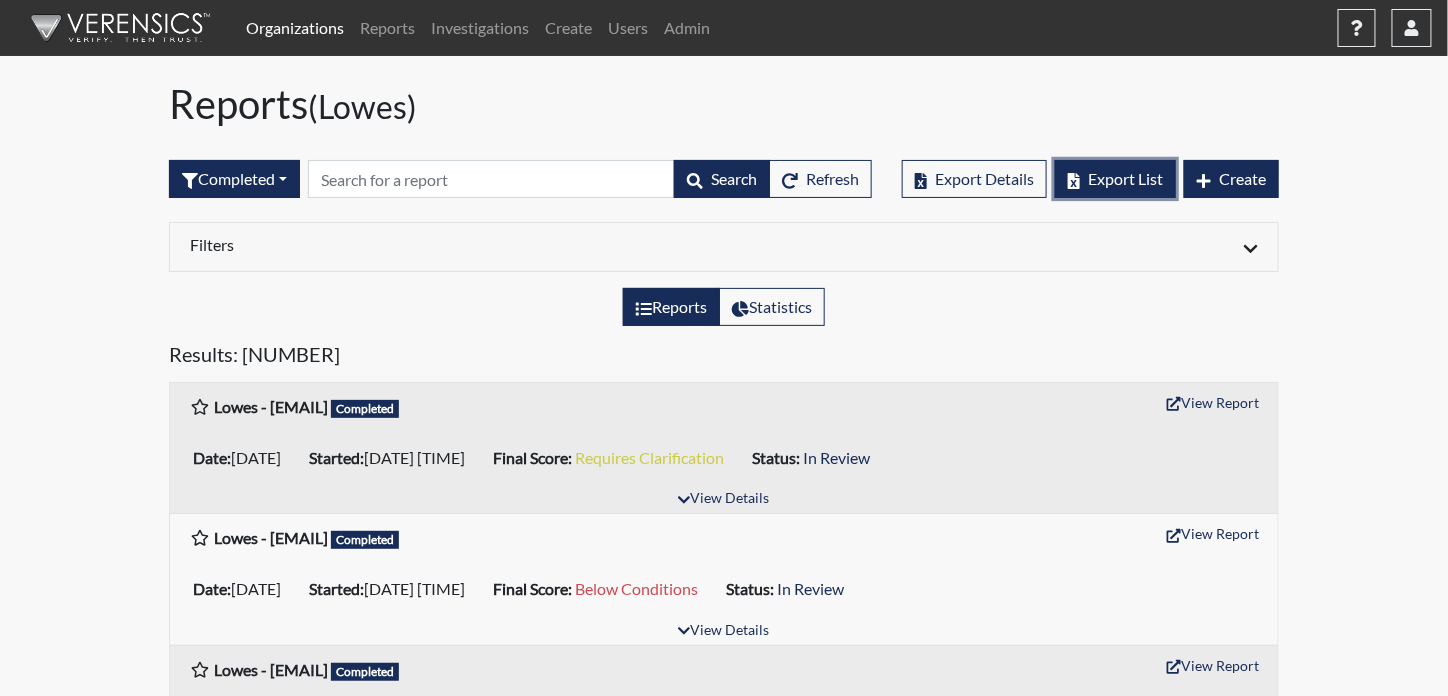 click on "Export List" at bounding box center [1125, 178] 